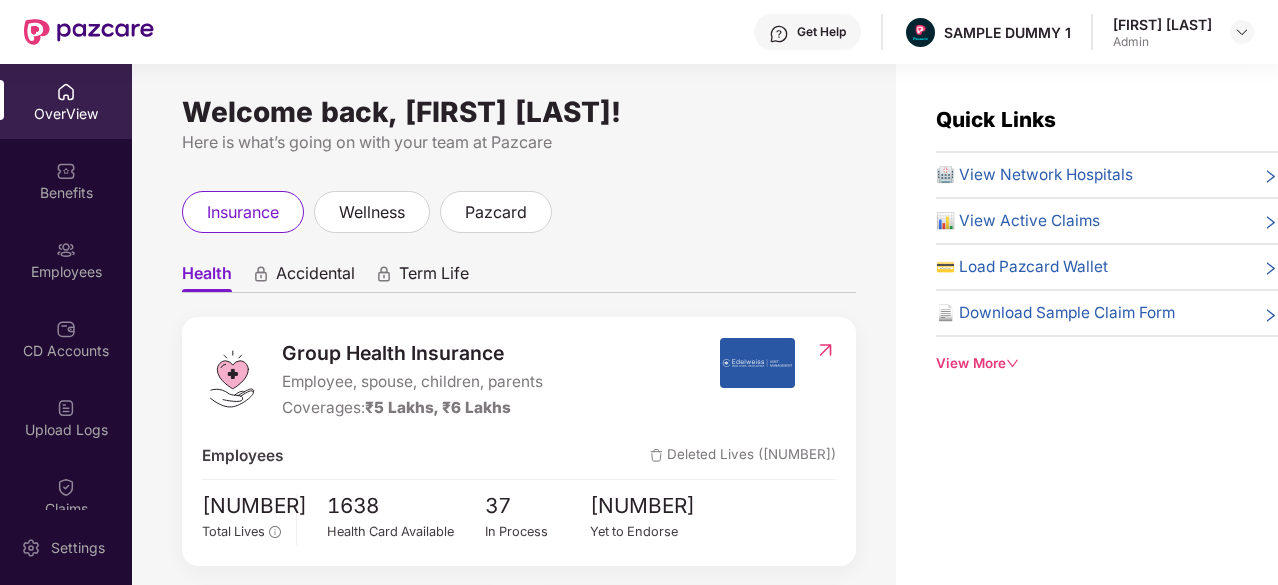 scroll, scrollTop: 0, scrollLeft: 0, axis: both 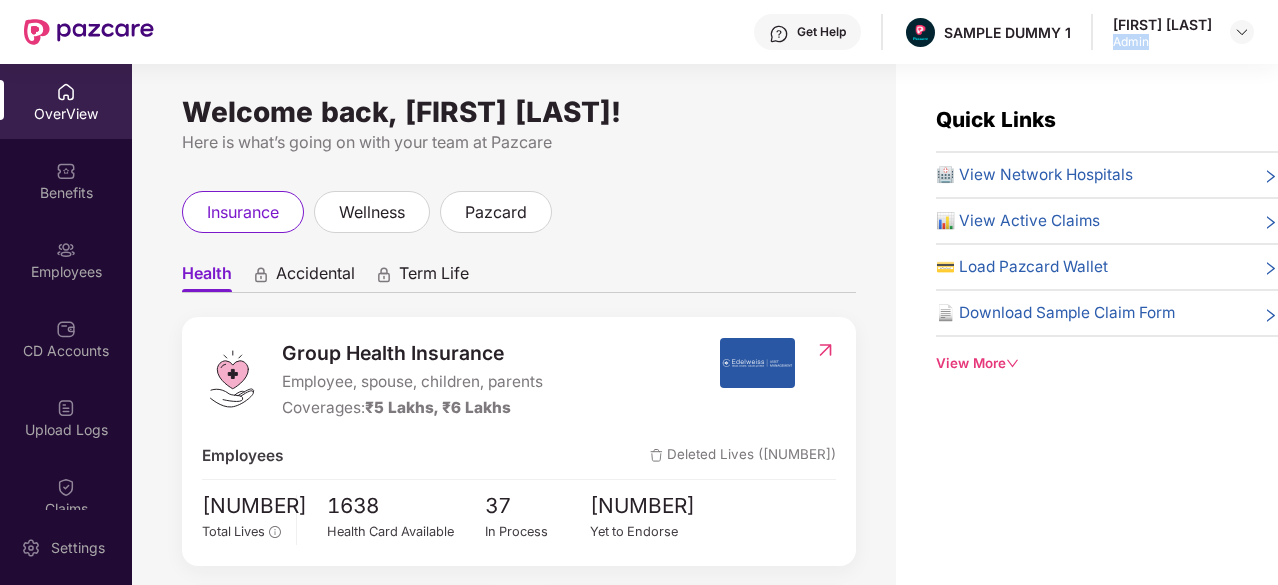 drag, startPoint x: 1153, startPoint y: 40, endPoint x: 1105, endPoint y: 42, distance: 48.04165 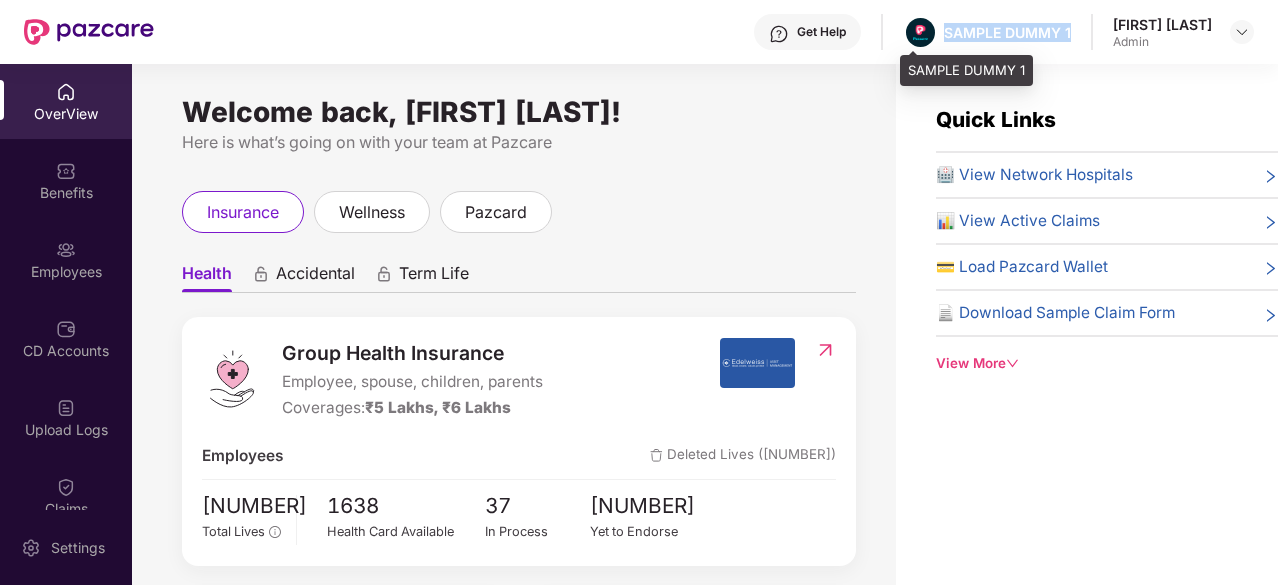 drag, startPoint x: 1074, startPoint y: 29, endPoint x: 941, endPoint y: 30, distance: 133.00375 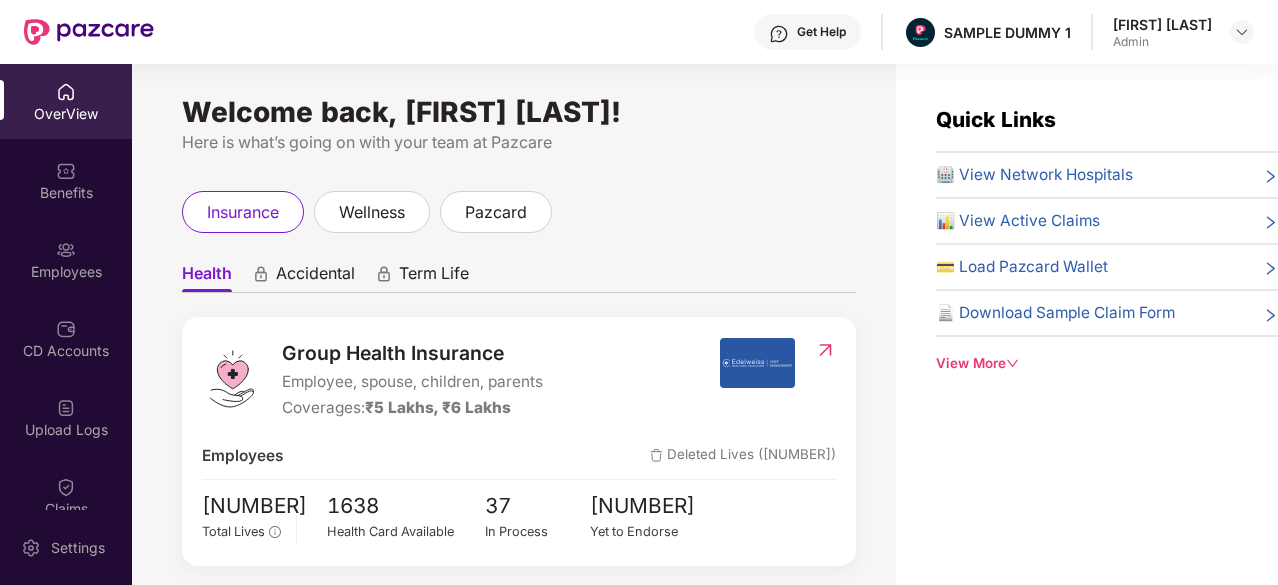 click on "Get Help" at bounding box center [807, 32] 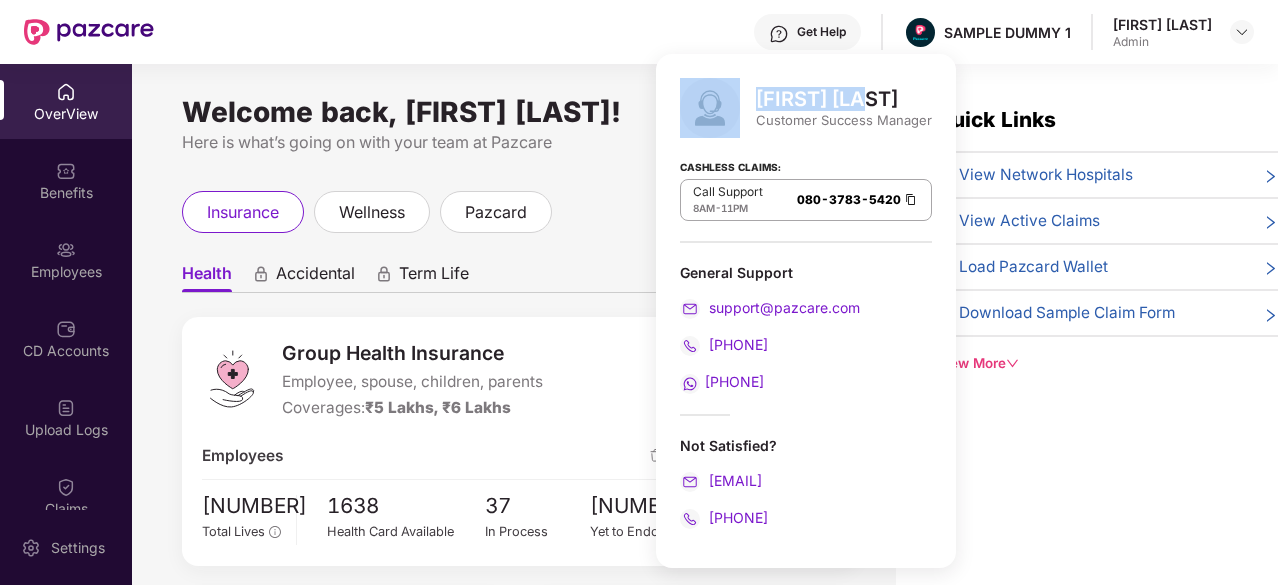 drag, startPoint x: 896, startPoint y: 103, endPoint x: 745, endPoint y: 107, distance: 151.05296 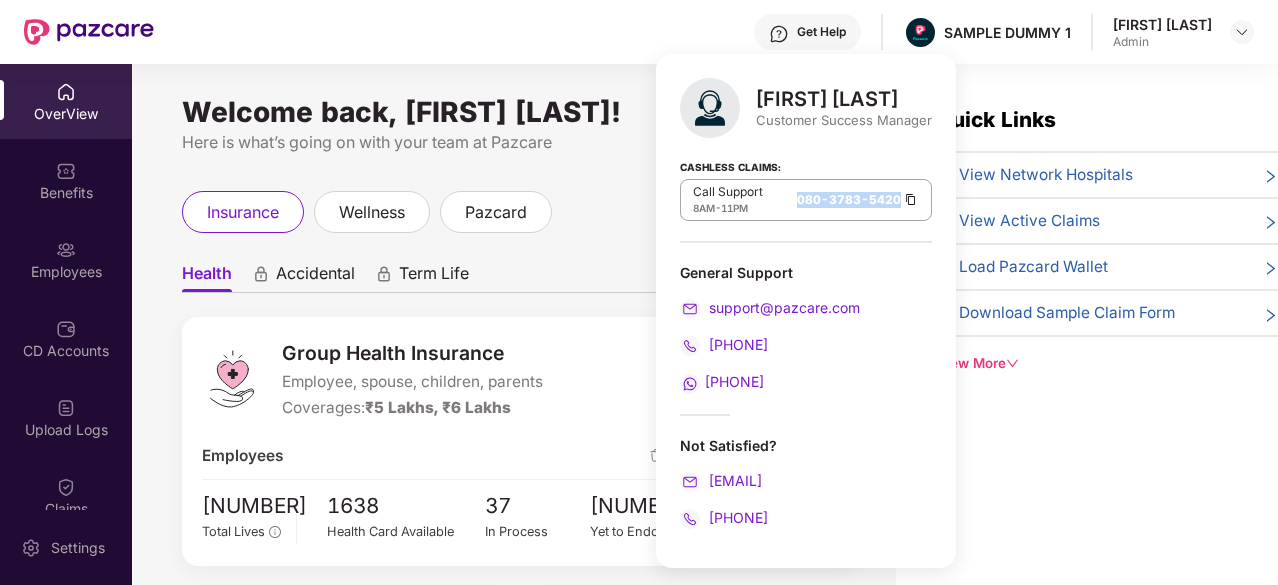 drag, startPoint x: 791, startPoint y: 199, endPoint x: 899, endPoint y: 203, distance: 108.07405 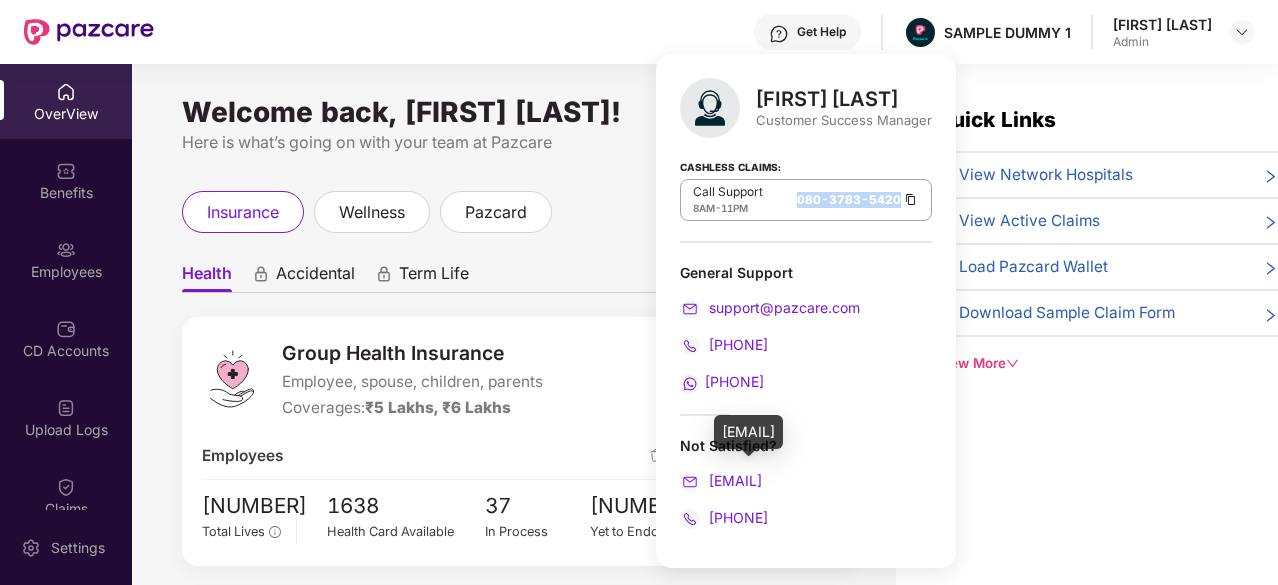 drag, startPoint x: 886, startPoint y: 483, endPoint x: 708, endPoint y: 489, distance: 178.10109 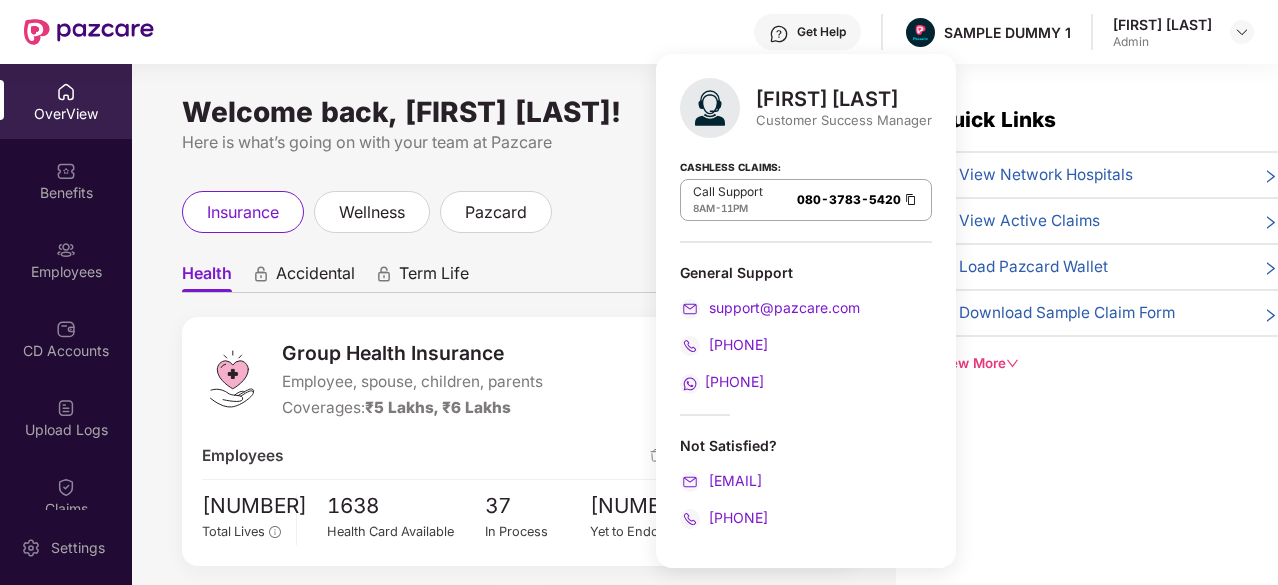 click on "Group Health Insurance Employee, spouse, children, parents Coverages:  ₹[NUMBER], ₹[NUMBER]" at bounding box center (460, 379) 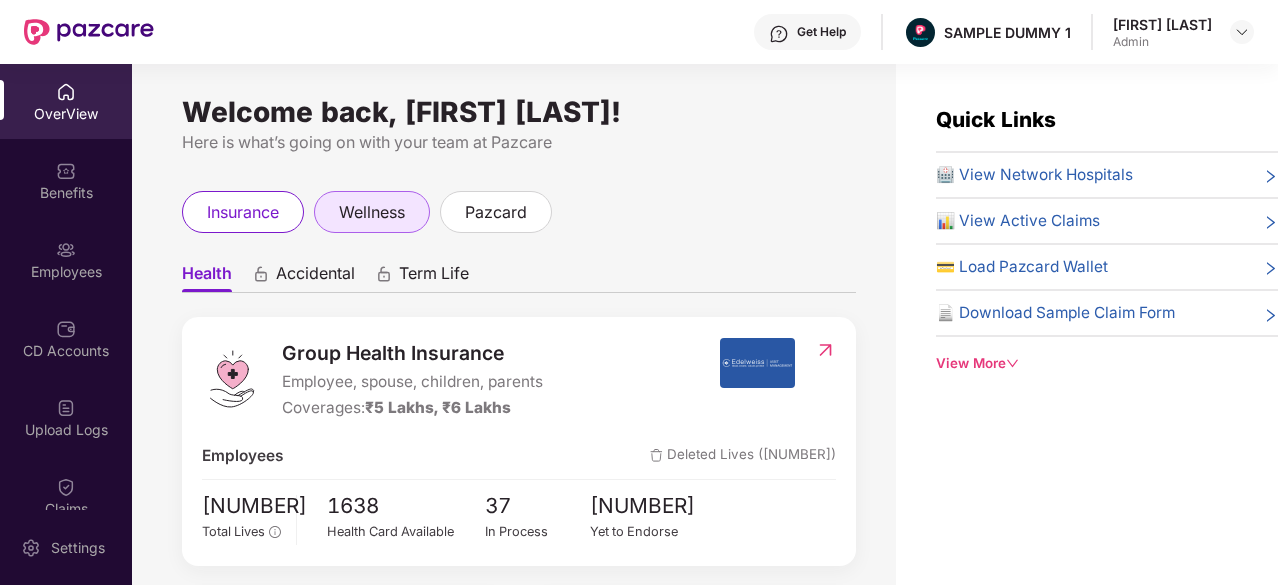 click on "wellness" at bounding box center [372, 212] 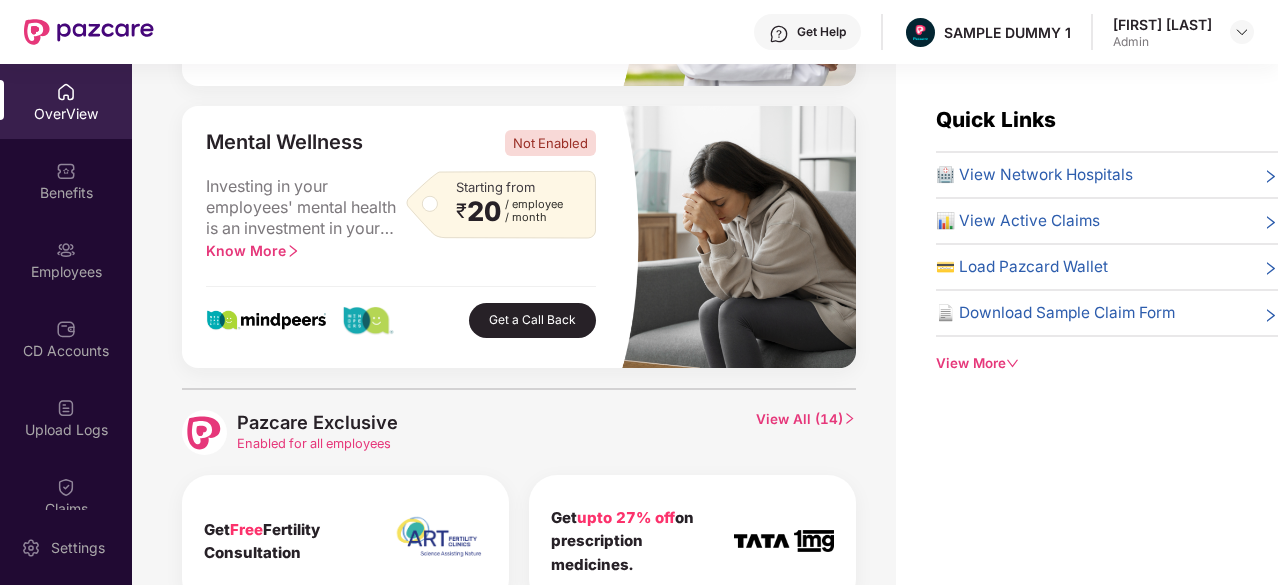scroll, scrollTop: 745, scrollLeft: 0, axis: vertical 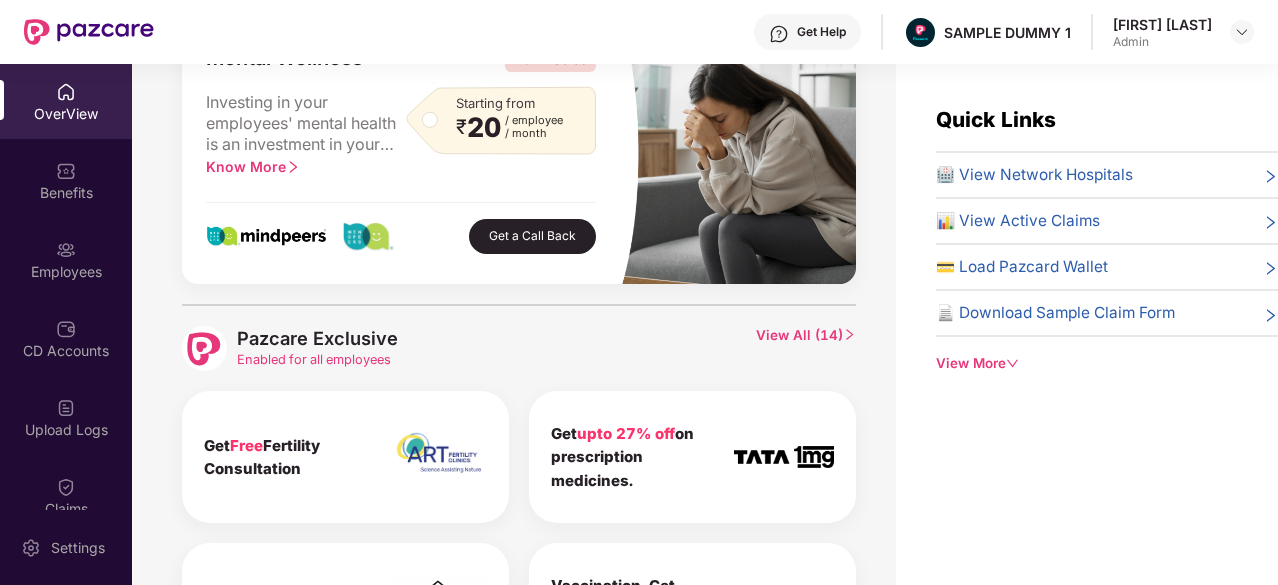 click on "View All ( 14 )" at bounding box center (806, 348) 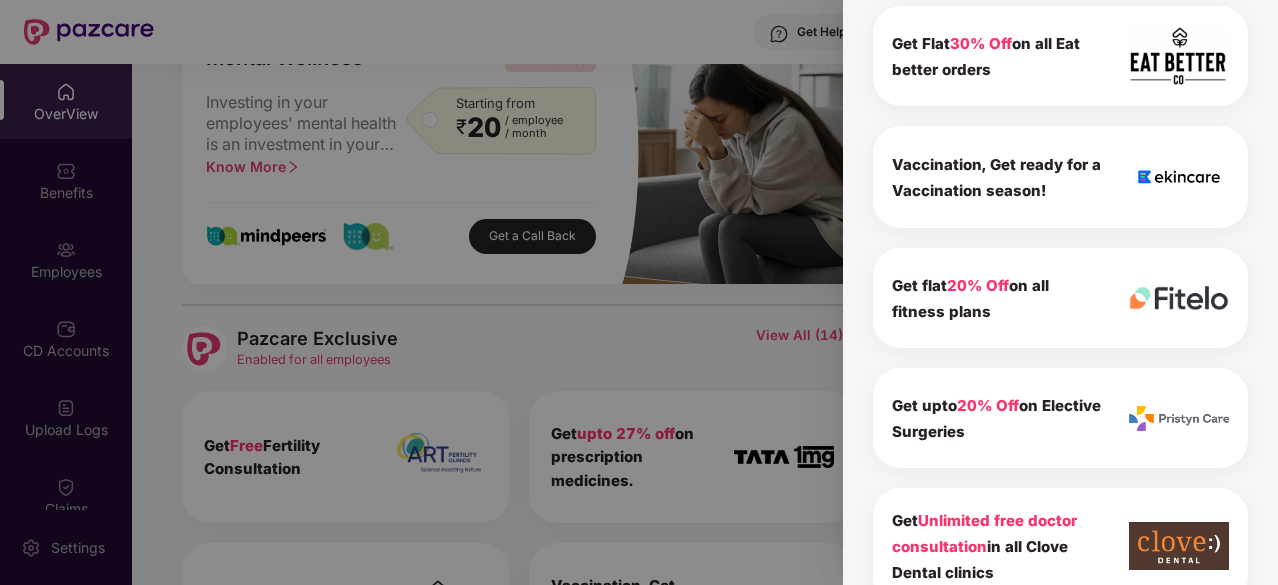 scroll, scrollTop: 524, scrollLeft: 0, axis: vertical 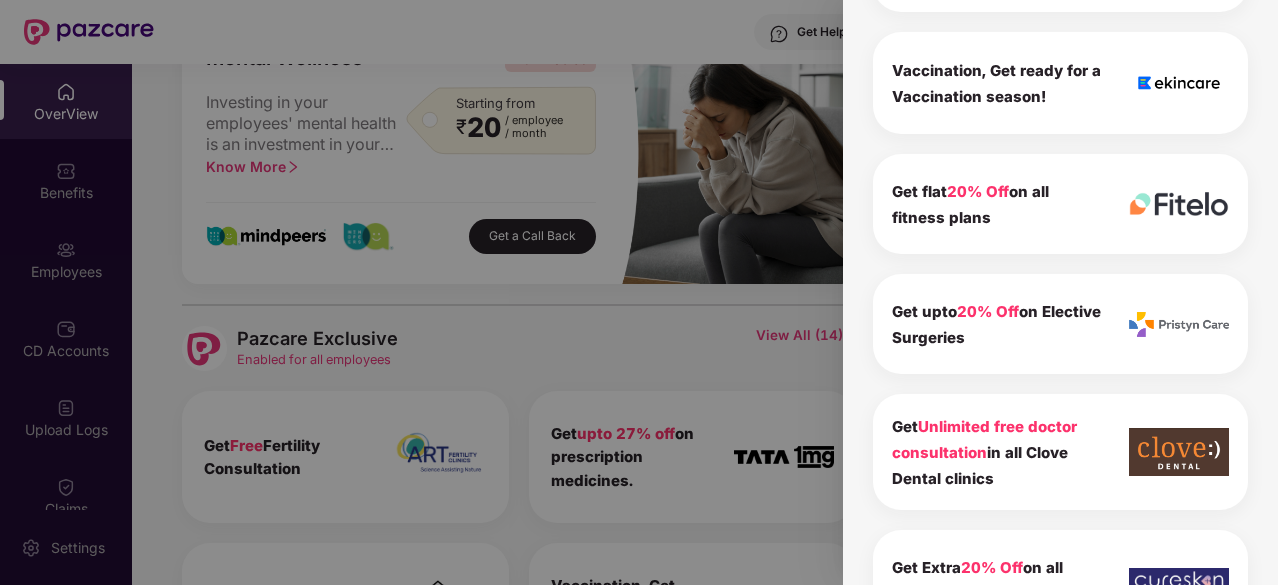 drag, startPoint x: 1001, startPoint y: 473, endPoint x: 880, endPoint y: 426, distance: 129.80756 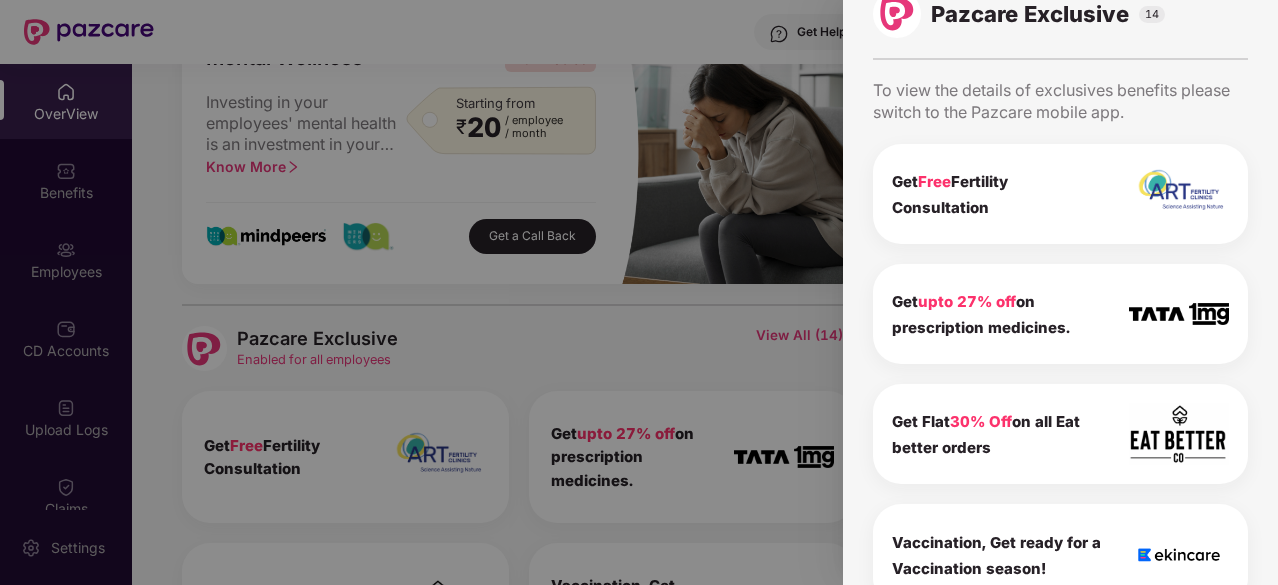 scroll, scrollTop: 0, scrollLeft: 0, axis: both 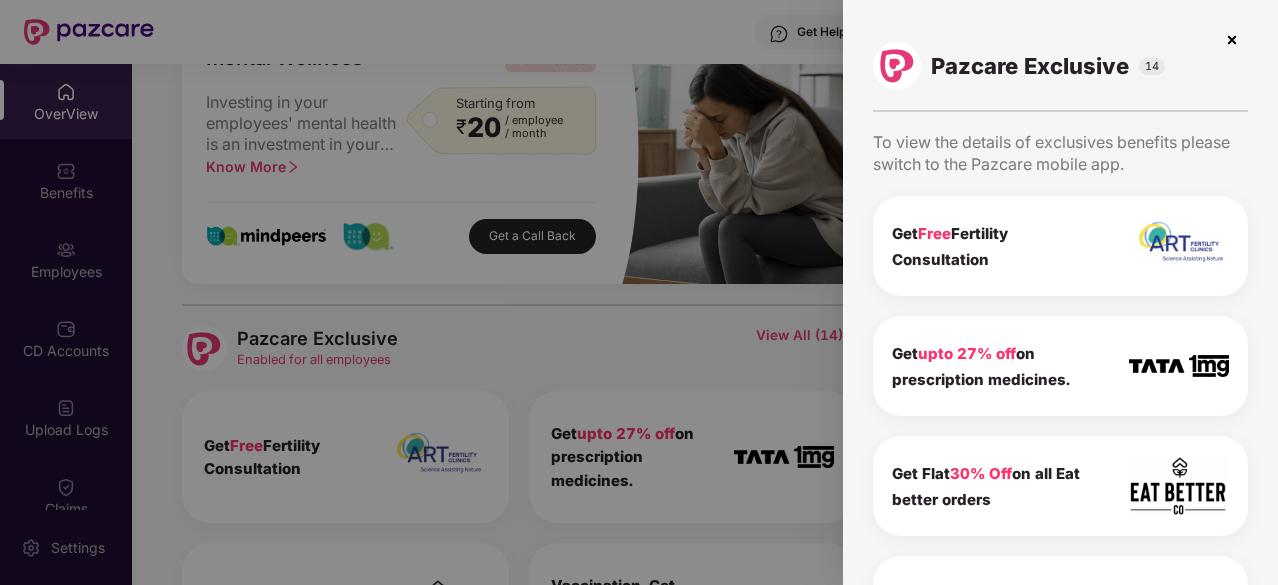 click at bounding box center [1232, 40] 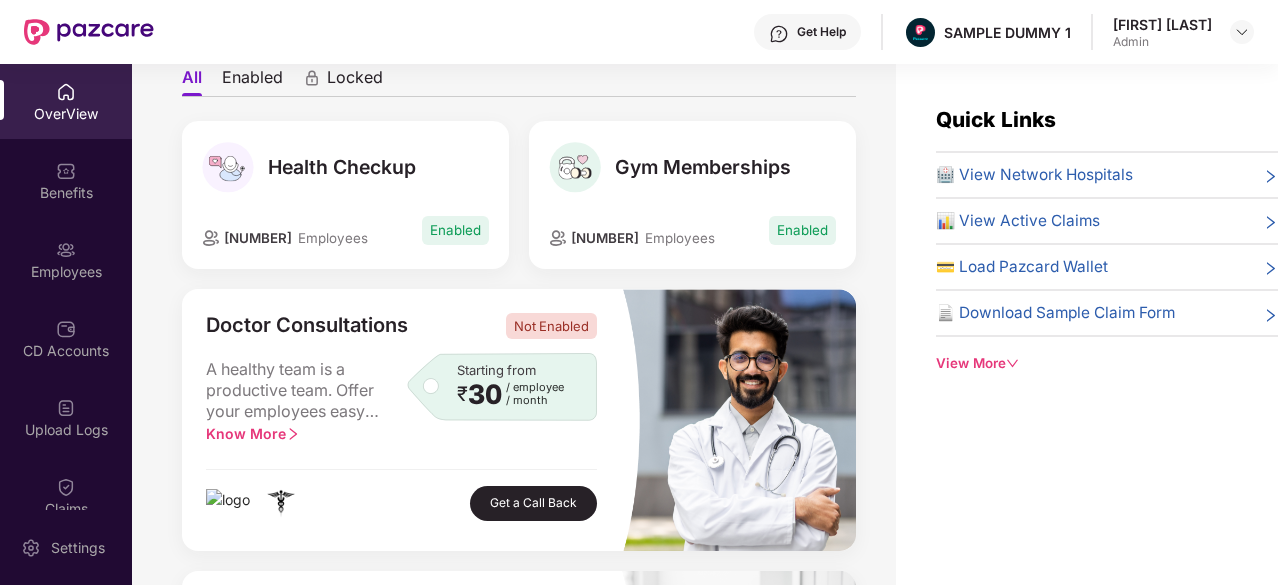 scroll, scrollTop: 0, scrollLeft: 0, axis: both 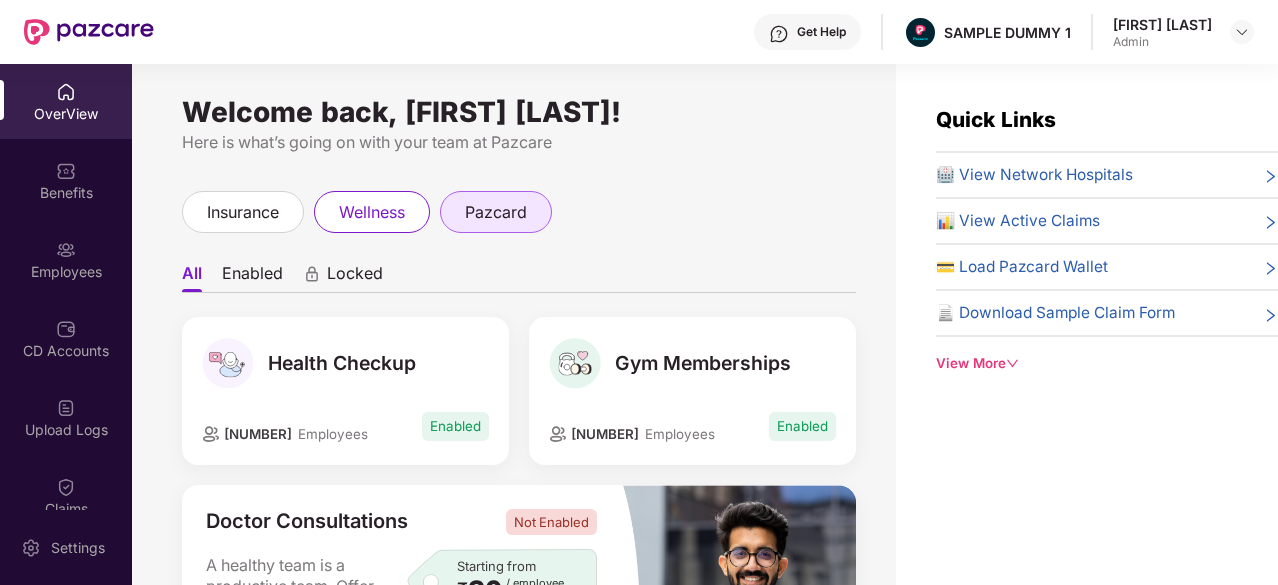click on "pazcard" at bounding box center [496, 212] 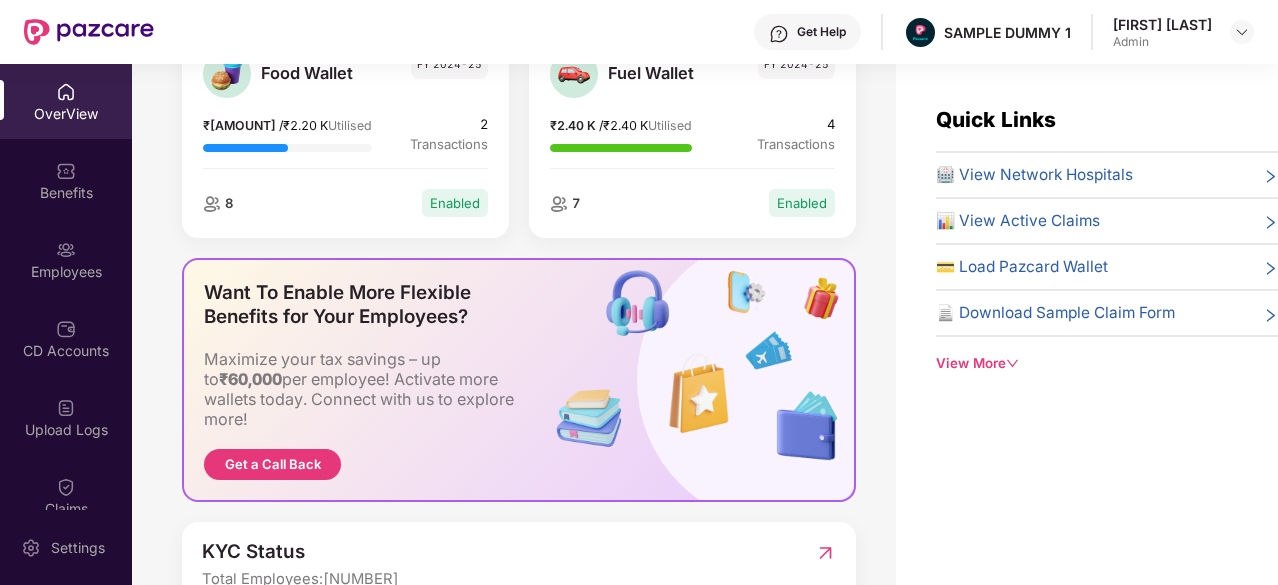 scroll, scrollTop: 404, scrollLeft: 0, axis: vertical 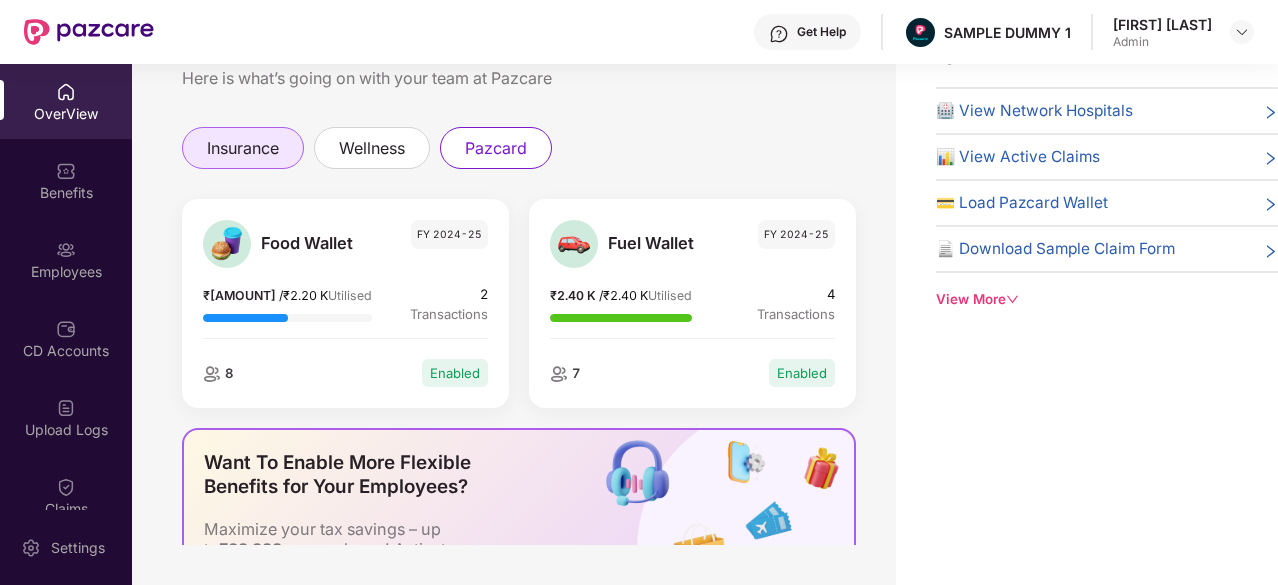 click on "insurance" at bounding box center [243, 148] 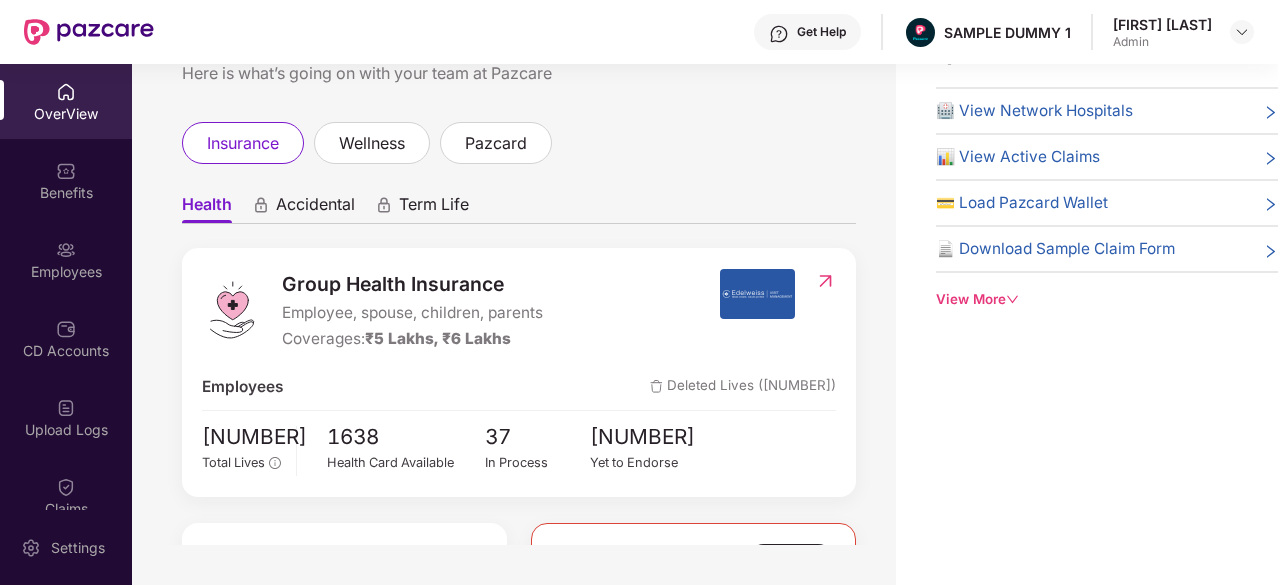 scroll, scrollTop: 1, scrollLeft: 0, axis: vertical 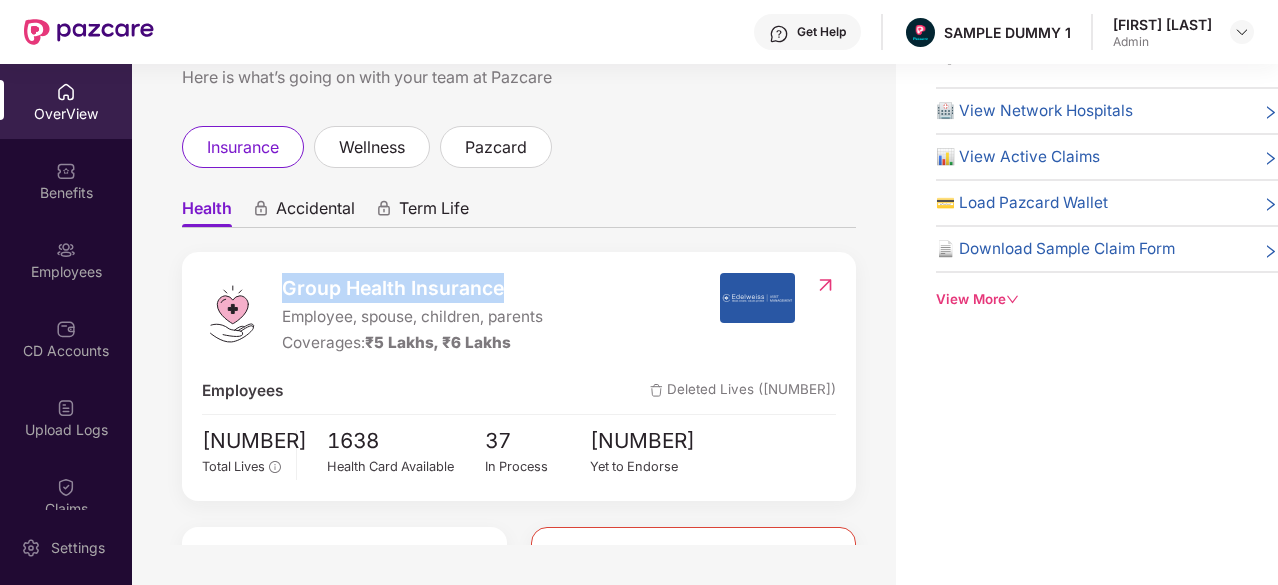 drag, startPoint x: 521, startPoint y: 284, endPoint x: 283, endPoint y: 297, distance: 238.35478 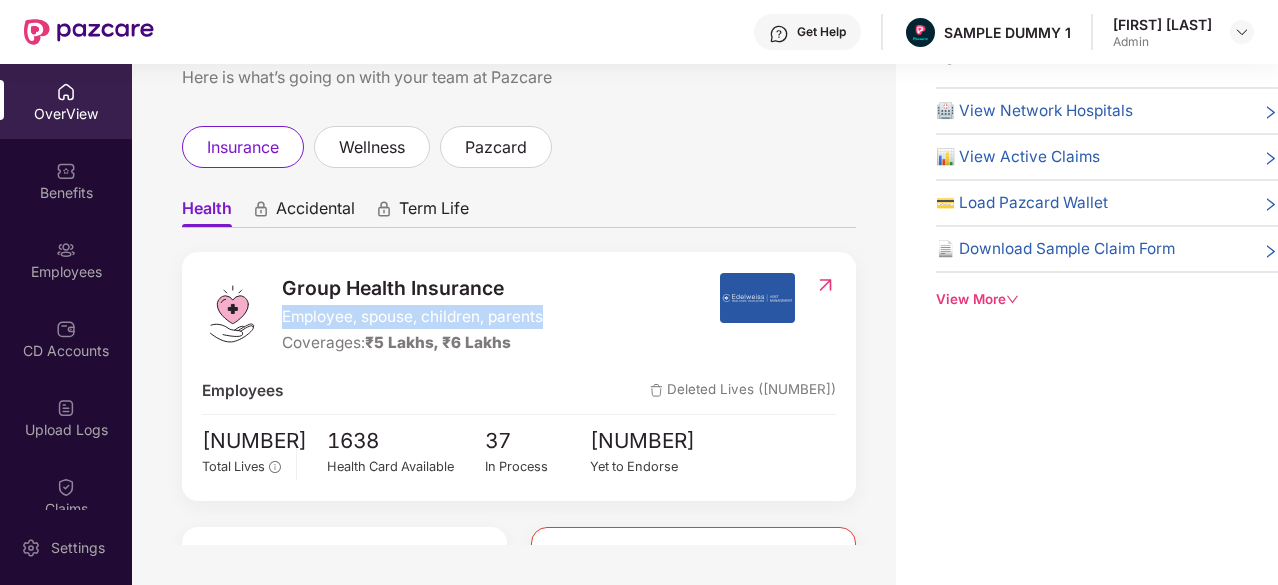 drag, startPoint x: 562, startPoint y: 321, endPoint x: 273, endPoint y: 322, distance: 289.00174 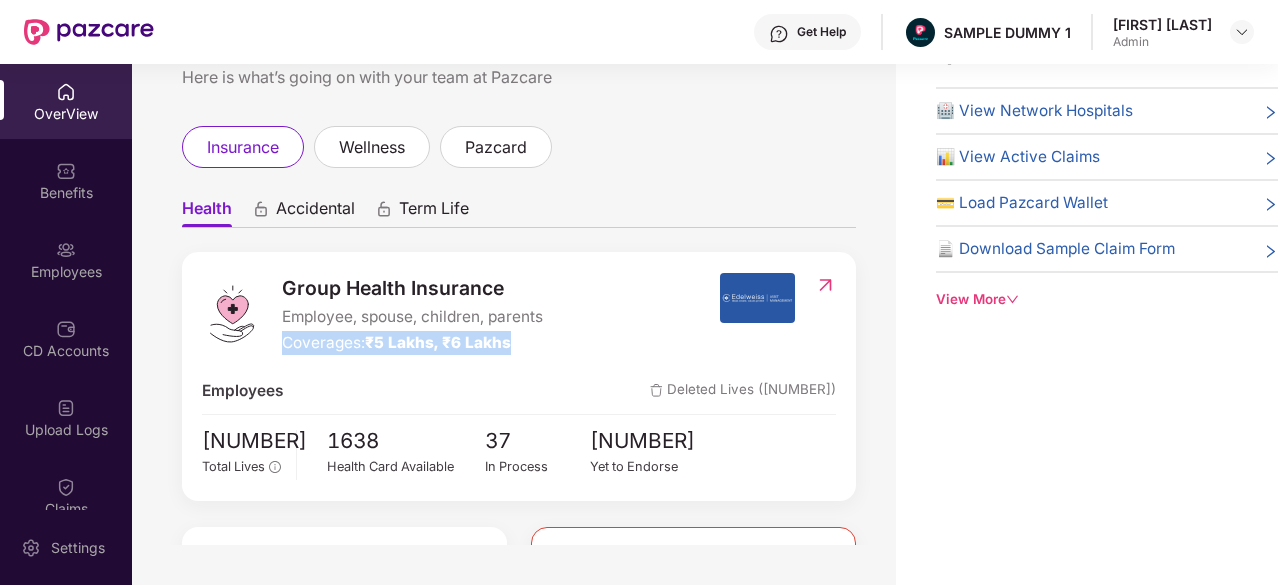 drag, startPoint x: 526, startPoint y: 345, endPoint x: 279, endPoint y: 347, distance: 247.0081 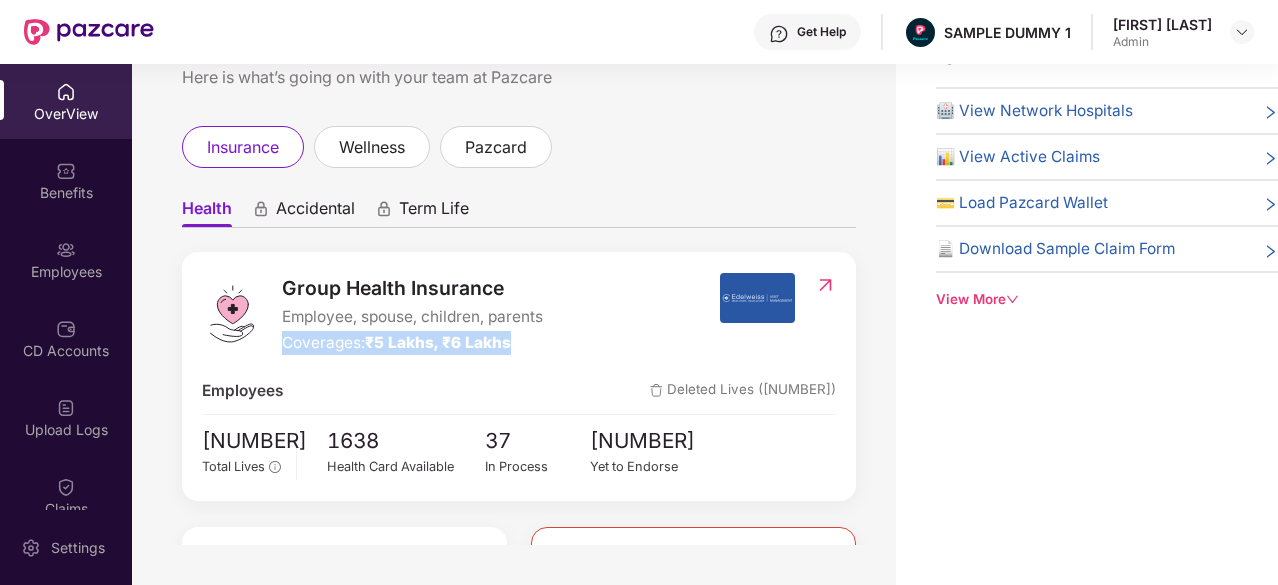 scroll, scrollTop: 47, scrollLeft: 0, axis: vertical 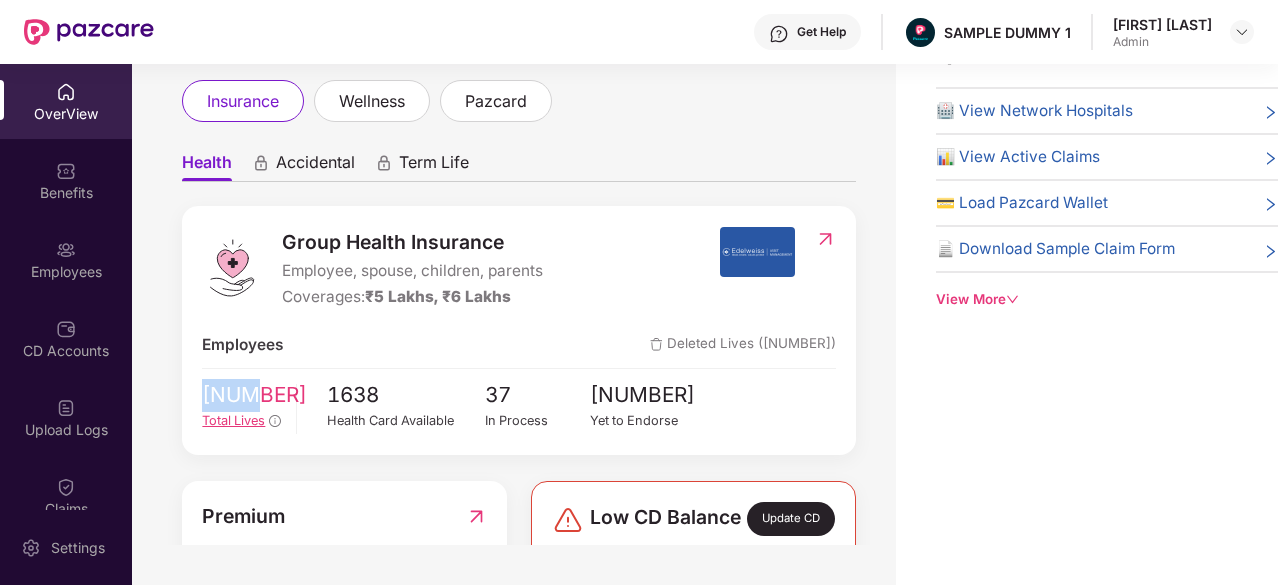drag, startPoint x: 199, startPoint y: 381, endPoint x: 266, endPoint y: 397, distance: 68.88396 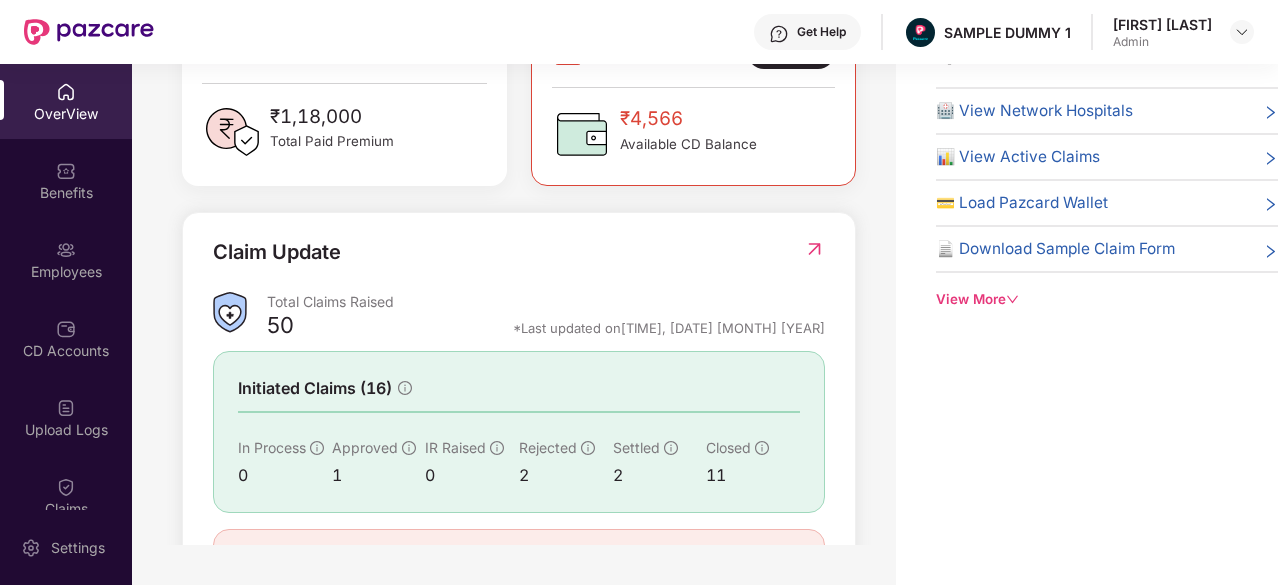 scroll, scrollTop: 568, scrollLeft: 0, axis: vertical 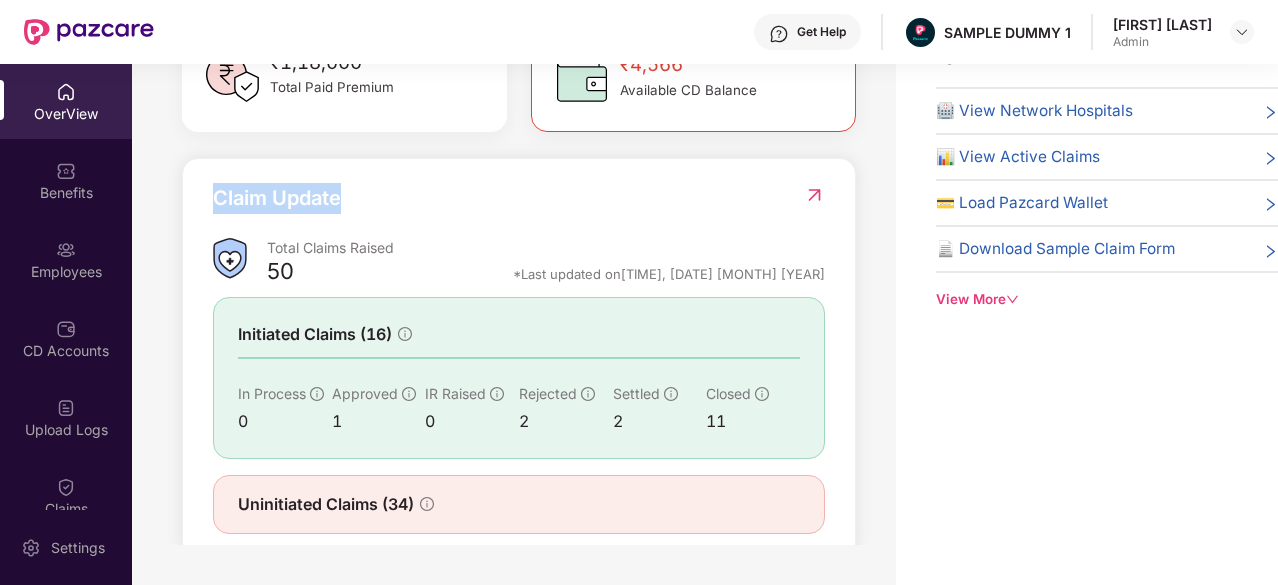 drag, startPoint x: 370, startPoint y: 217, endPoint x: 206, endPoint y: 204, distance: 164.51443 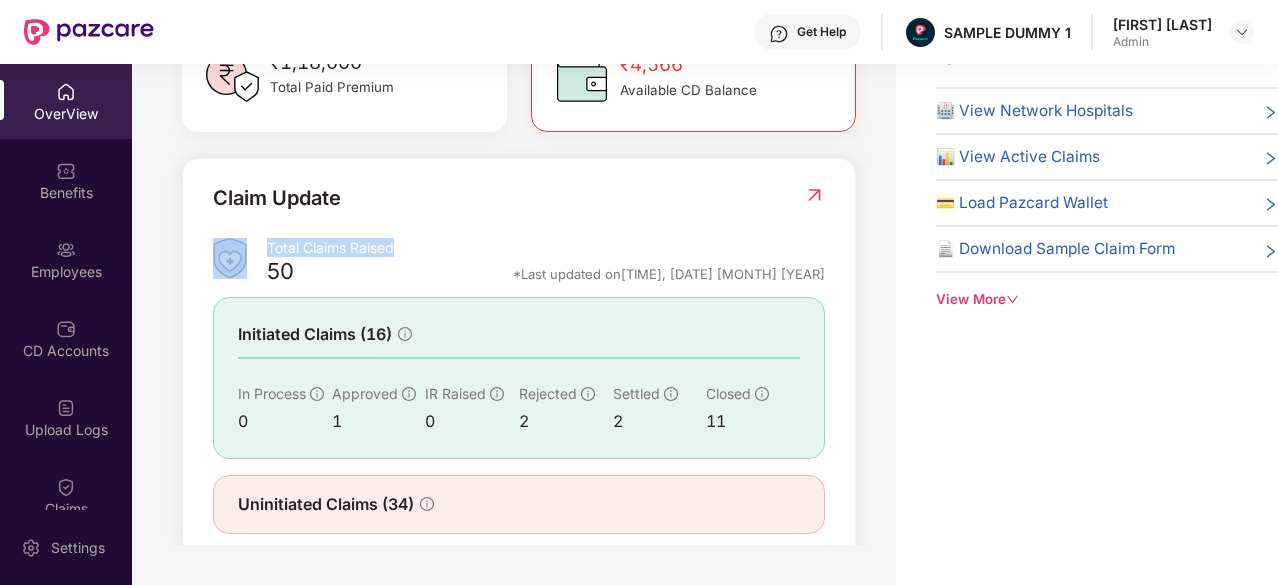 drag, startPoint x: 457, startPoint y: 269, endPoint x: 262, endPoint y: 263, distance: 195.09229 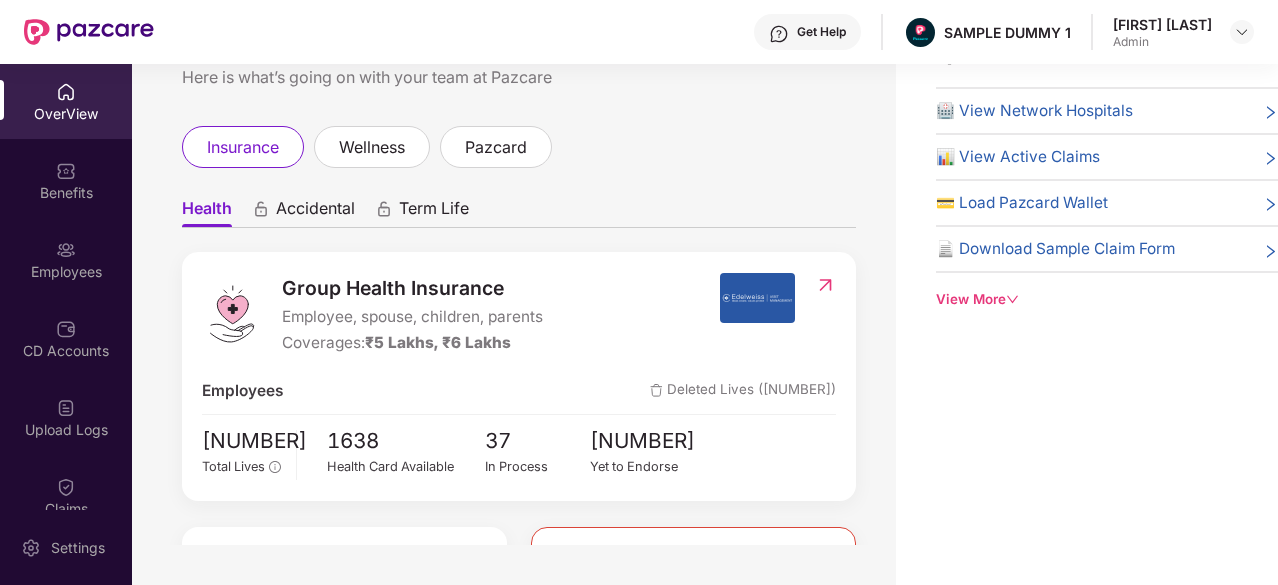 scroll, scrollTop: 0, scrollLeft: 0, axis: both 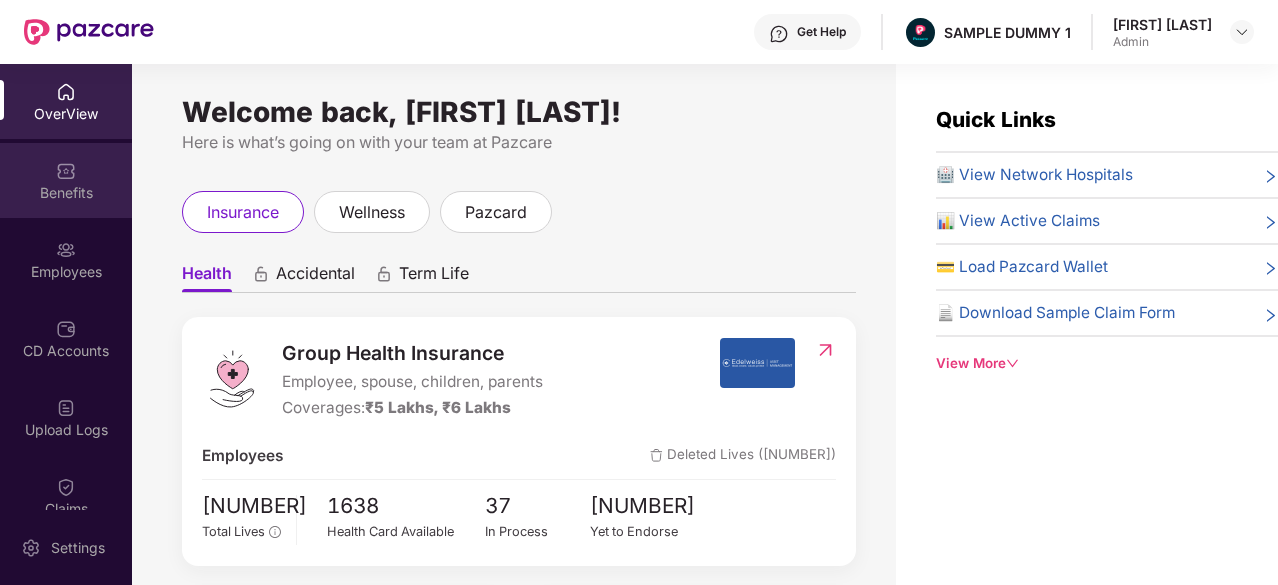 click on "Benefits" at bounding box center (66, 193) 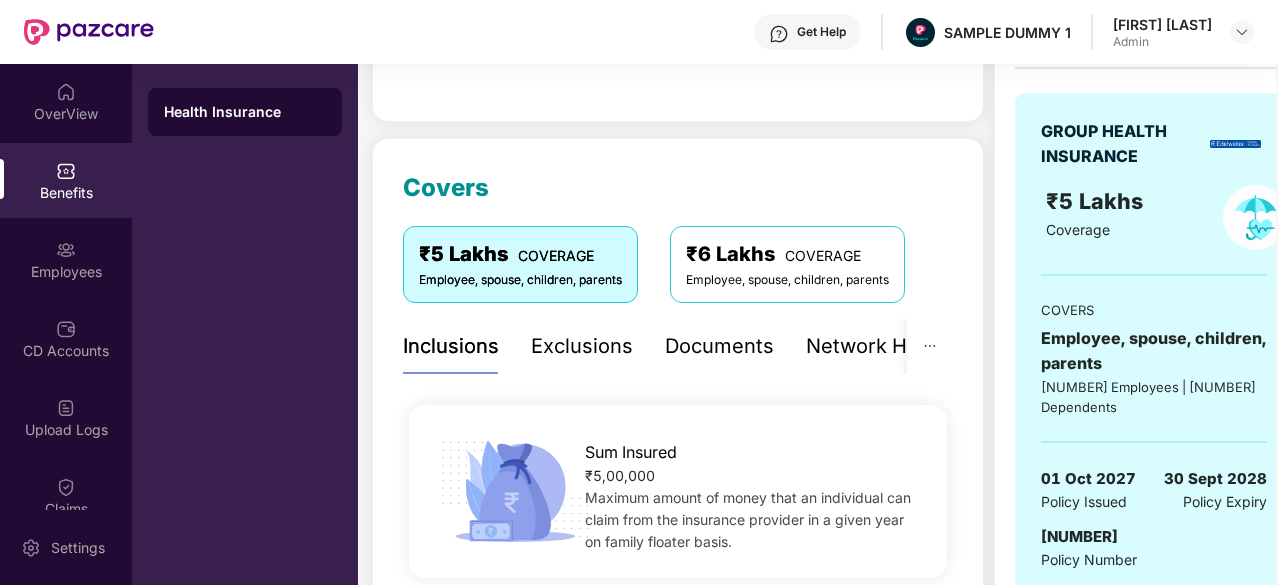 scroll, scrollTop: 288, scrollLeft: 0, axis: vertical 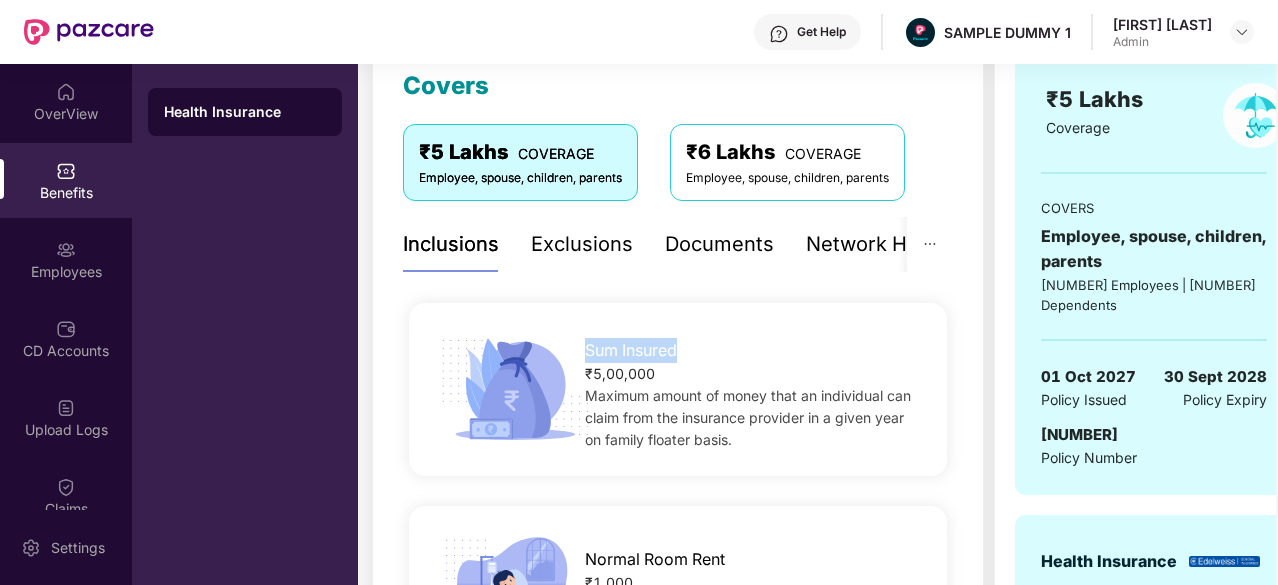 drag, startPoint x: 682, startPoint y: 353, endPoint x: 576, endPoint y: 357, distance: 106.07545 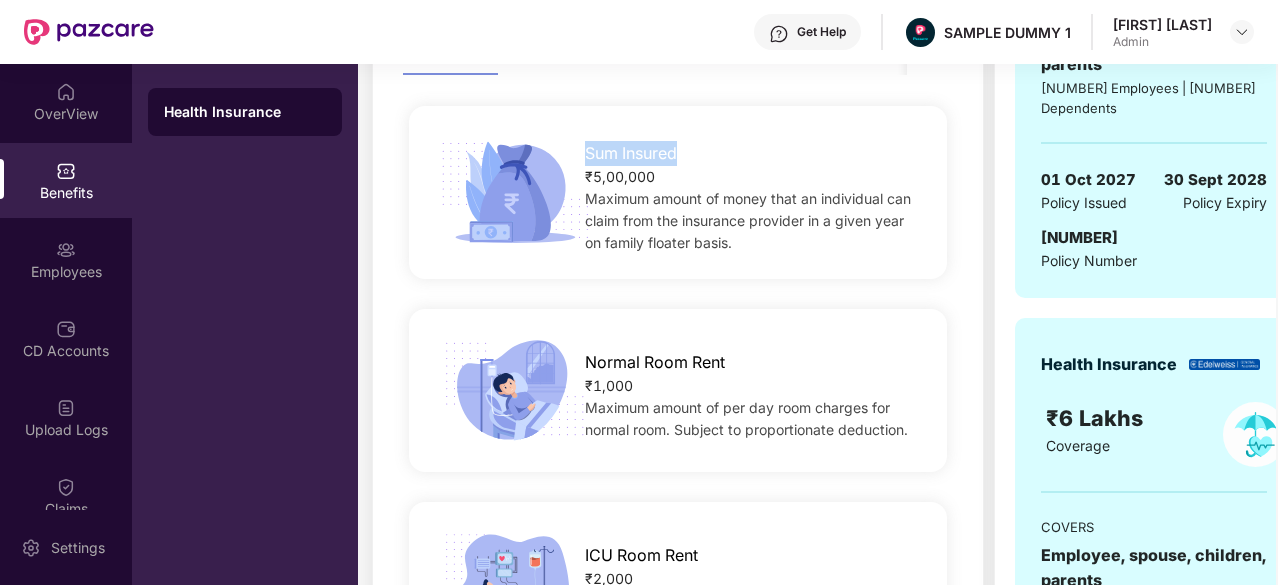 scroll, scrollTop: 149, scrollLeft: 0, axis: vertical 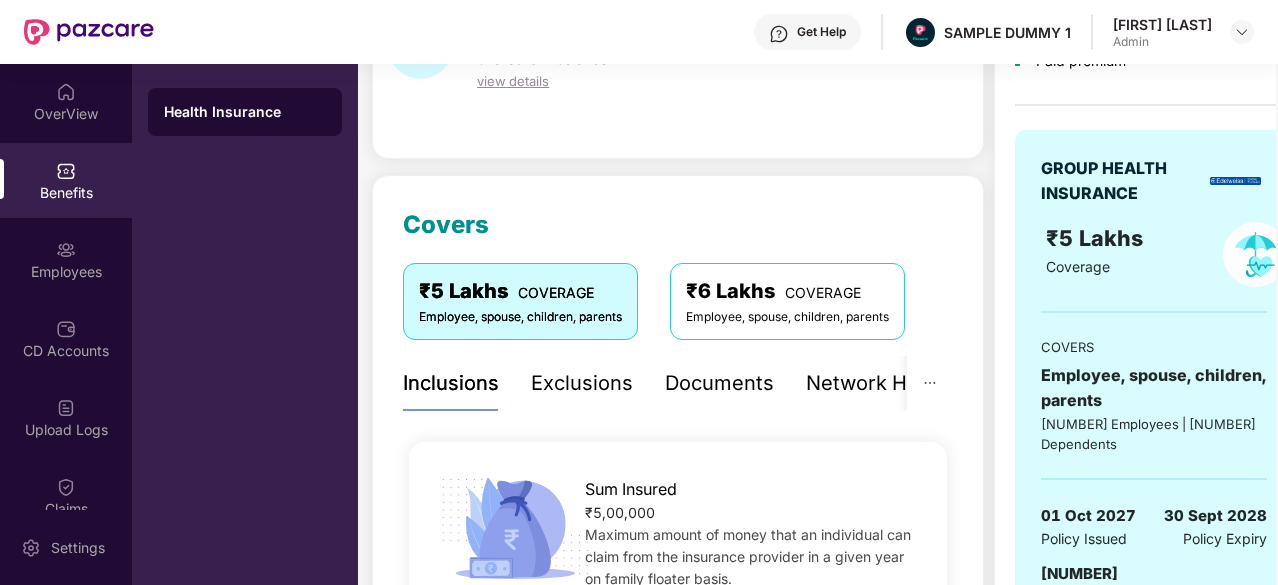 click on "Exclusions" at bounding box center [582, 383] 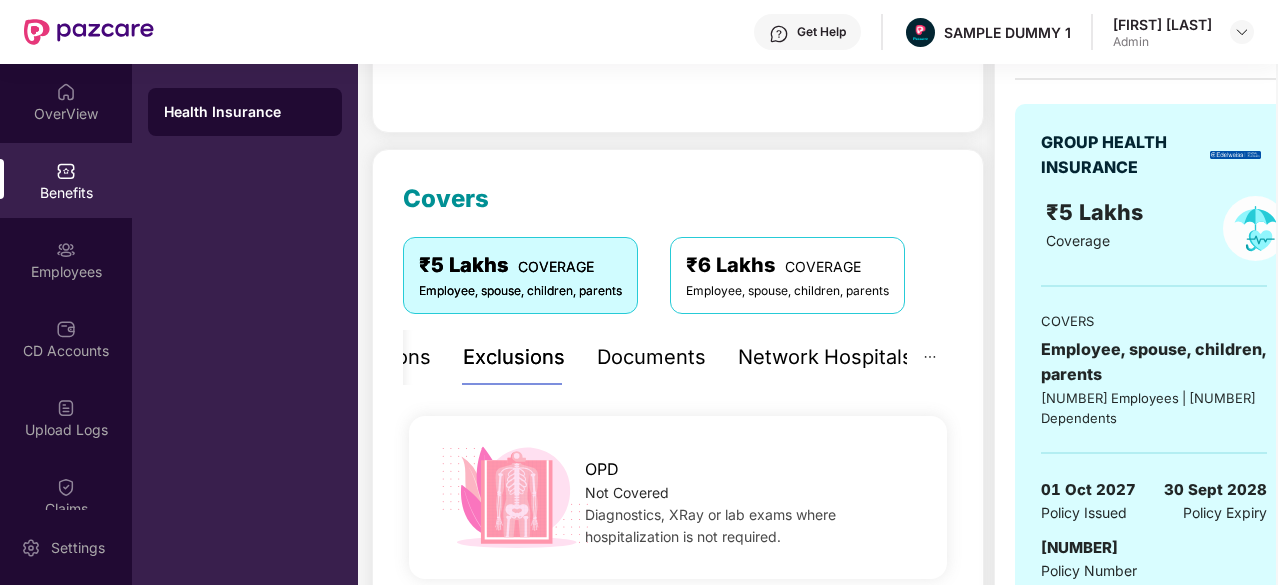scroll, scrollTop: 174, scrollLeft: 0, axis: vertical 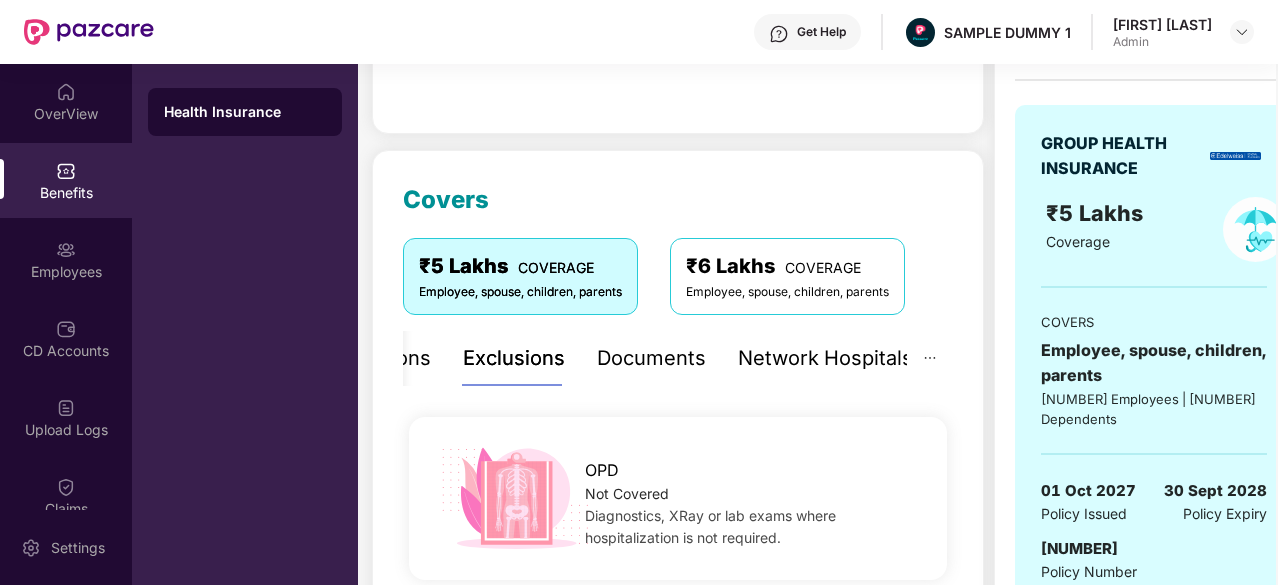 click on "Documents" at bounding box center [651, 358] 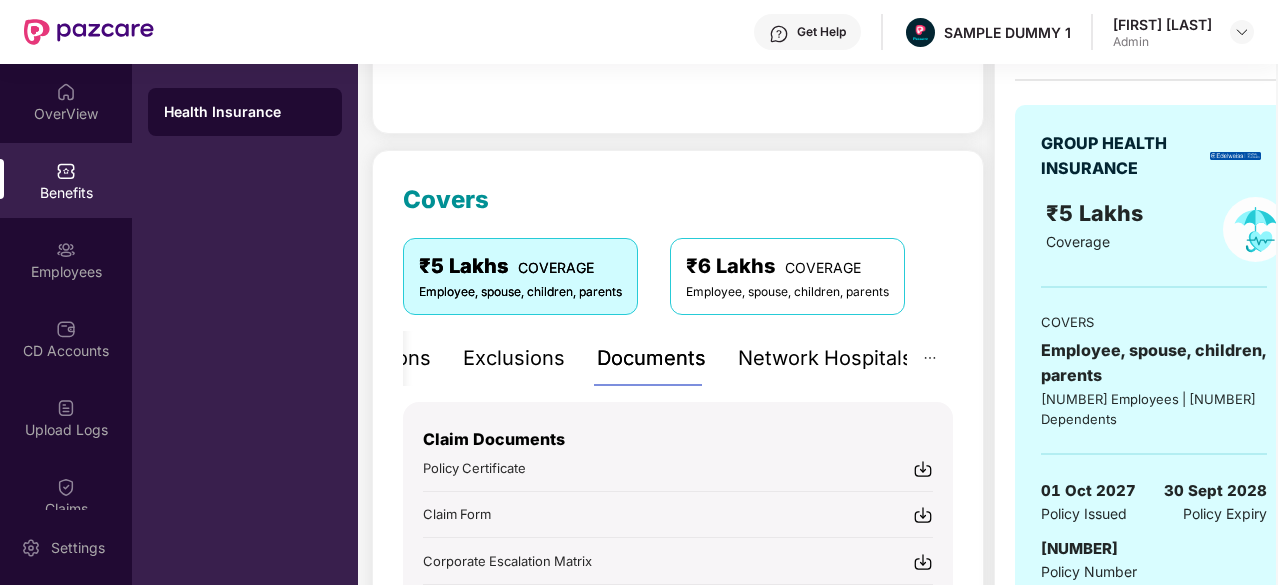 scroll, scrollTop: 266, scrollLeft: 0, axis: vertical 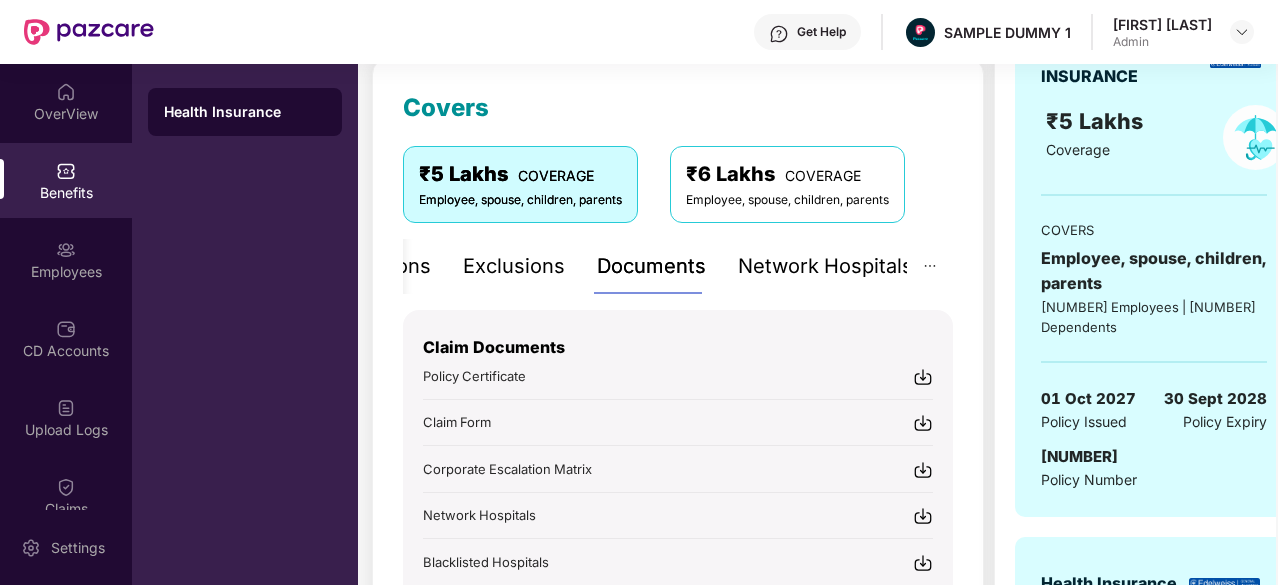 click at bounding box center [923, 377] 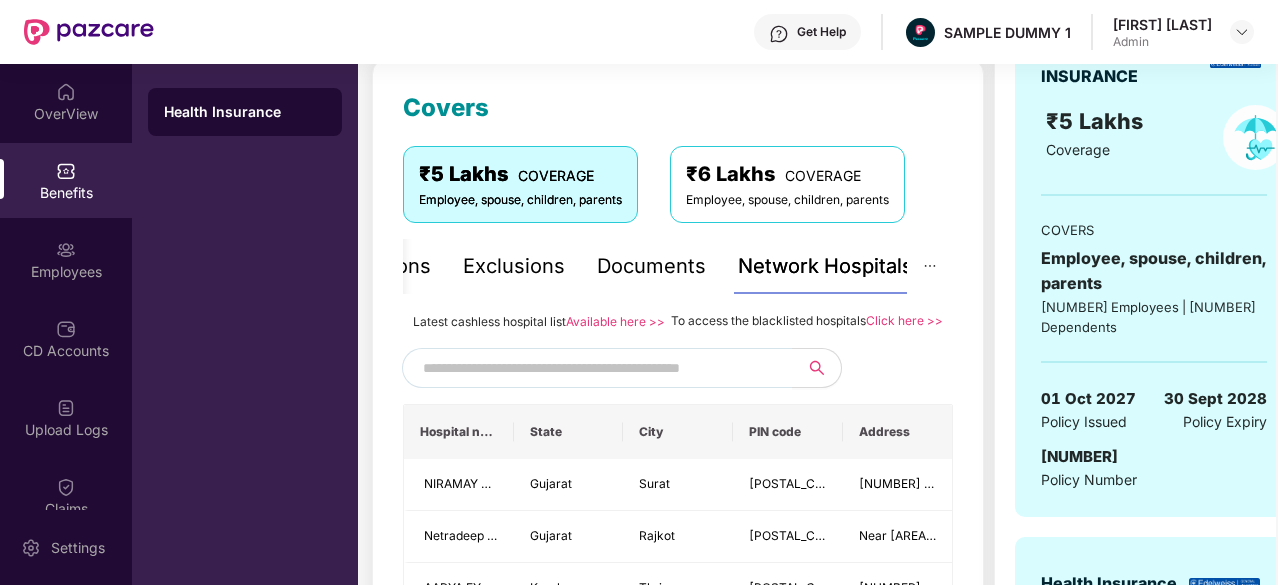 click at bounding box center [594, 368] 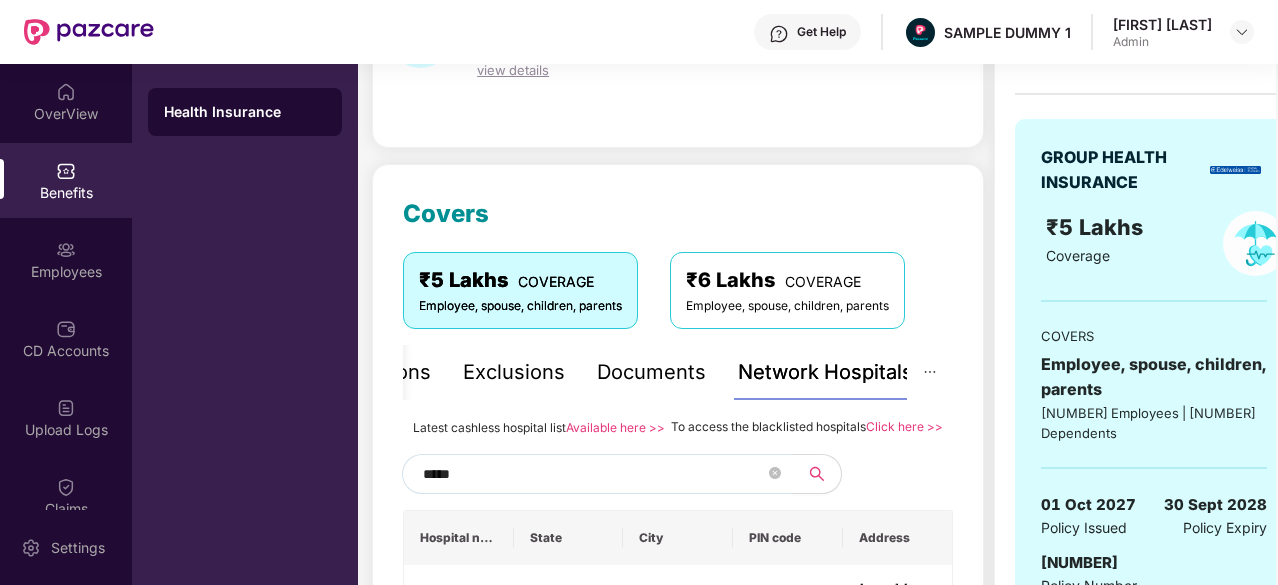 scroll, scrollTop: 159, scrollLeft: 0, axis: vertical 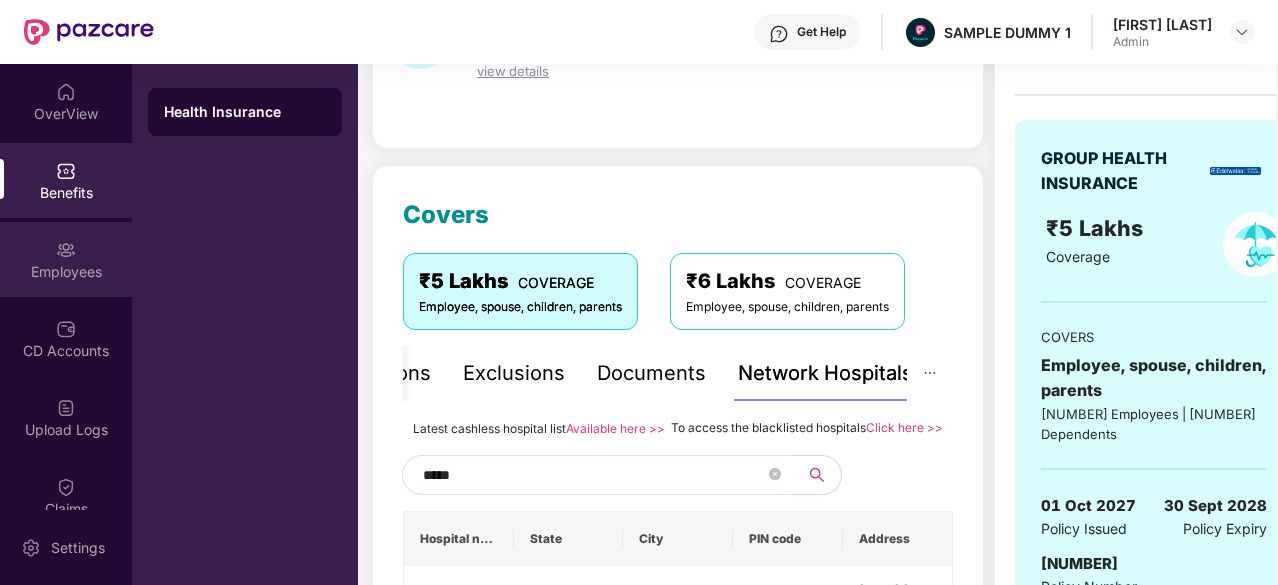 type on "*****" 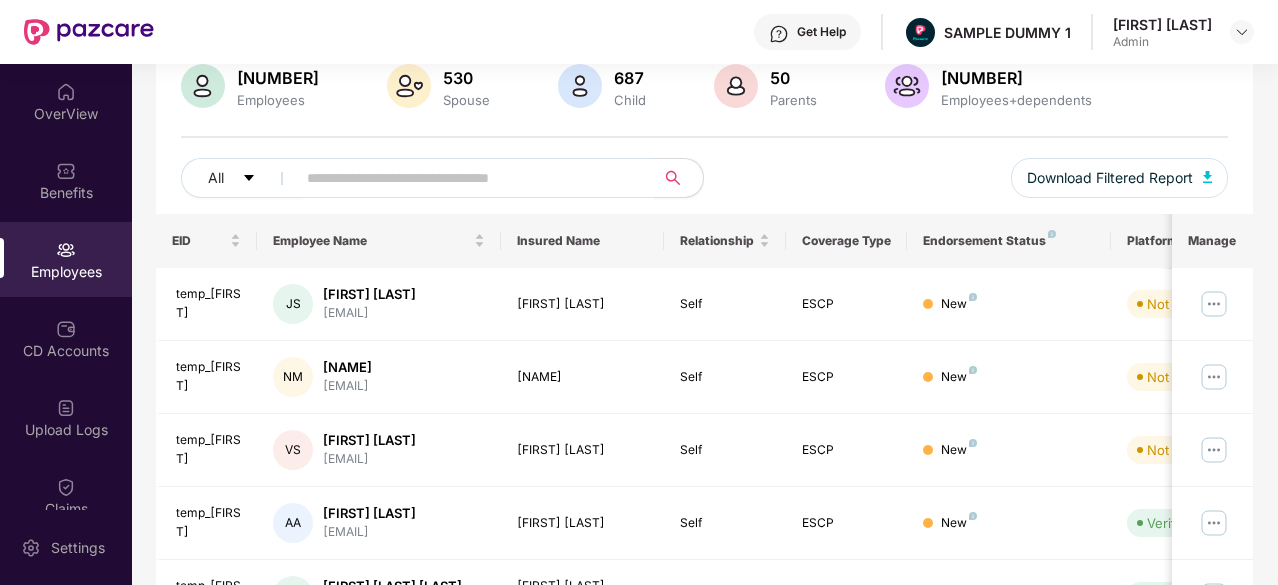 scroll, scrollTop: 0, scrollLeft: 0, axis: both 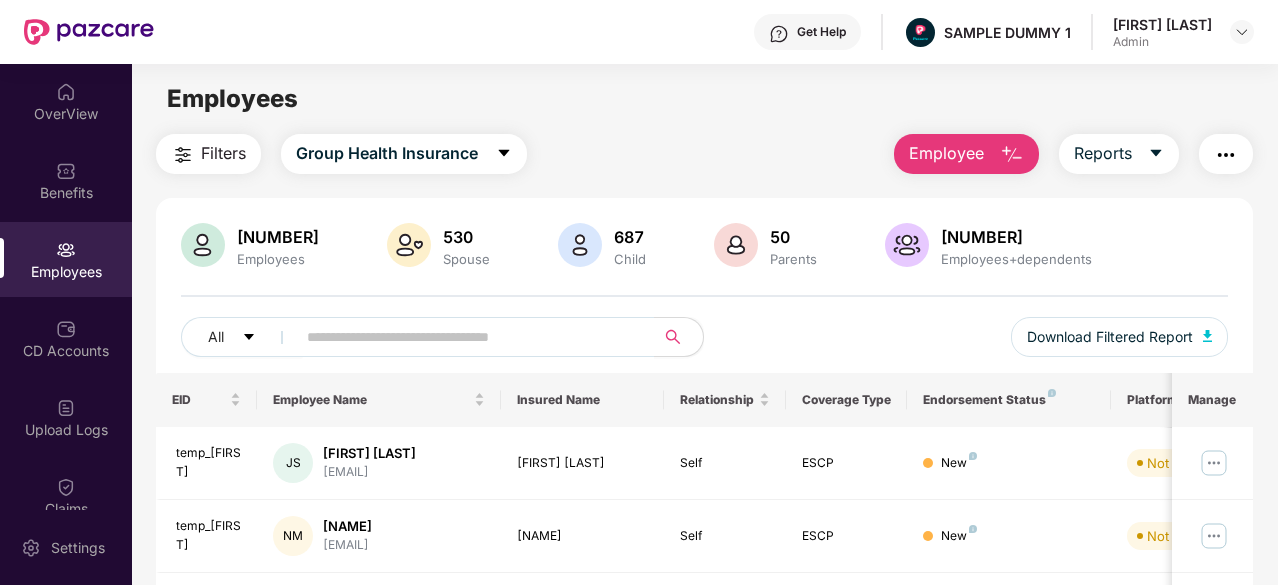 click on "Employee" at bounding box center (946, 153) 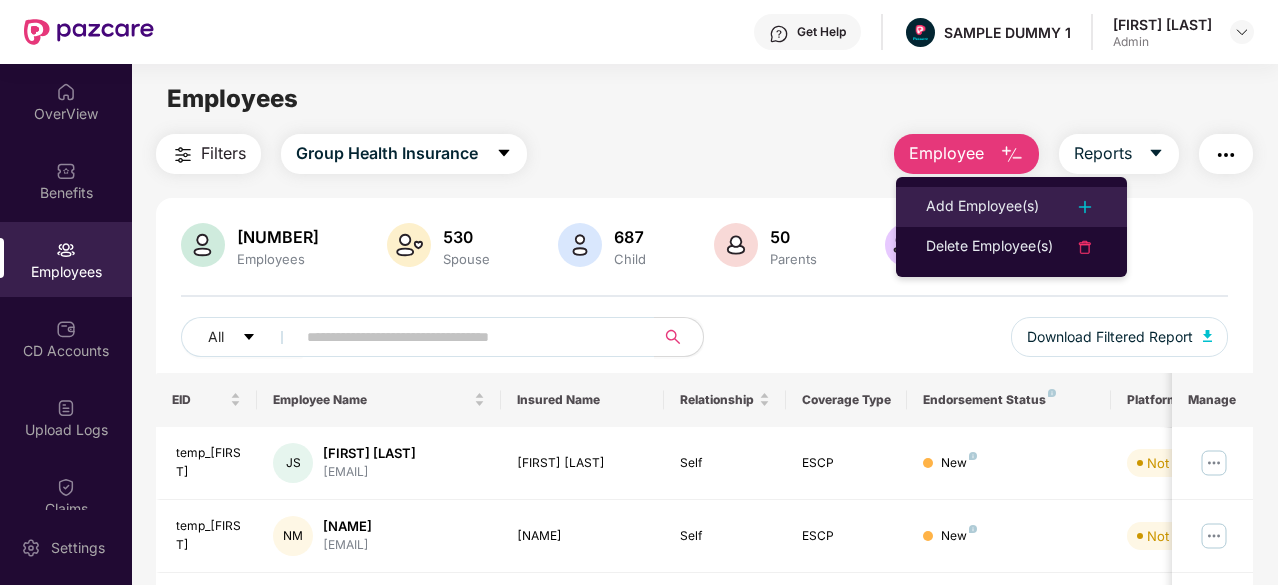 click on "Add Employee(s)" at bounding box center [982, 207] 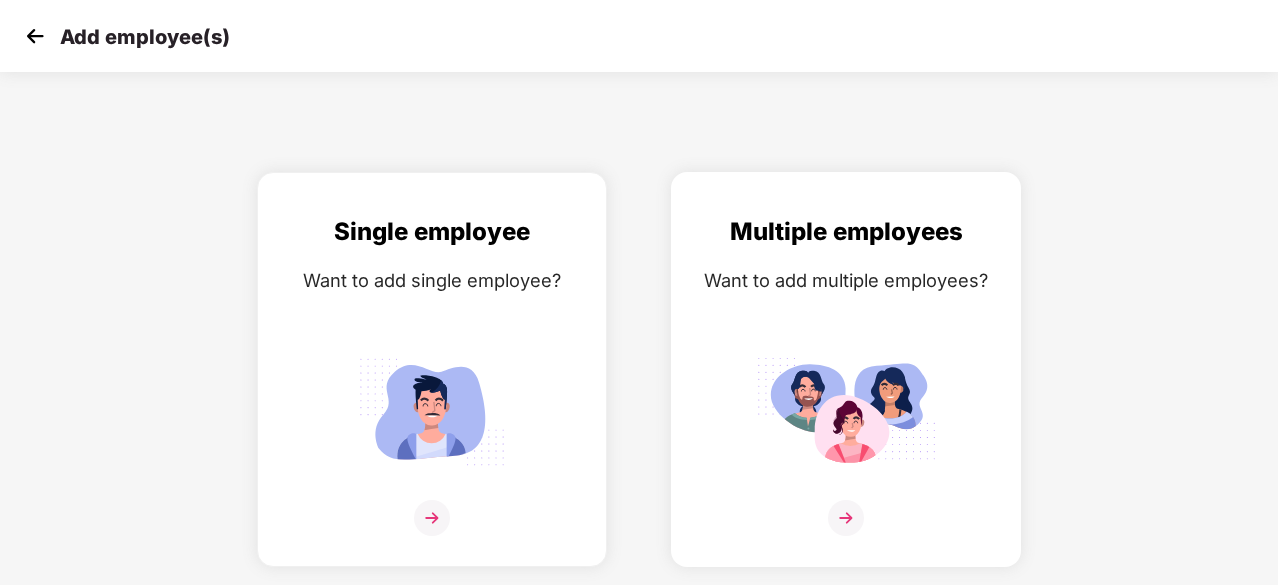 click on "Multiple employees Want to add multiple employees?" at bounding box center [846, 387] 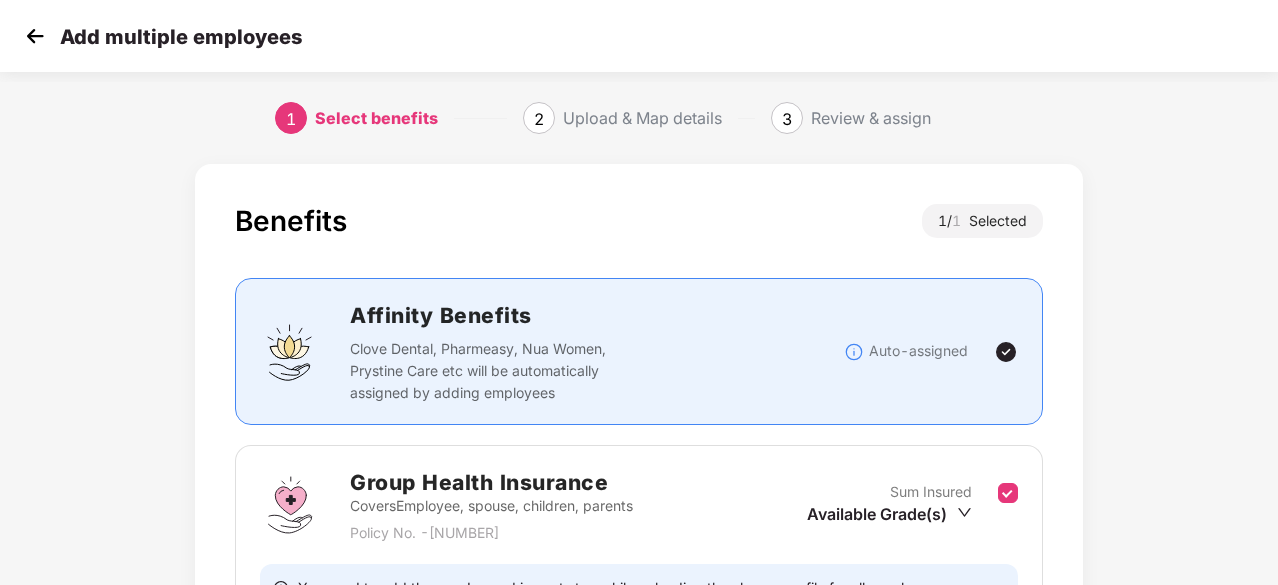 scroll, scrollTop: 219, scrollLeft: 0, axis: vertical 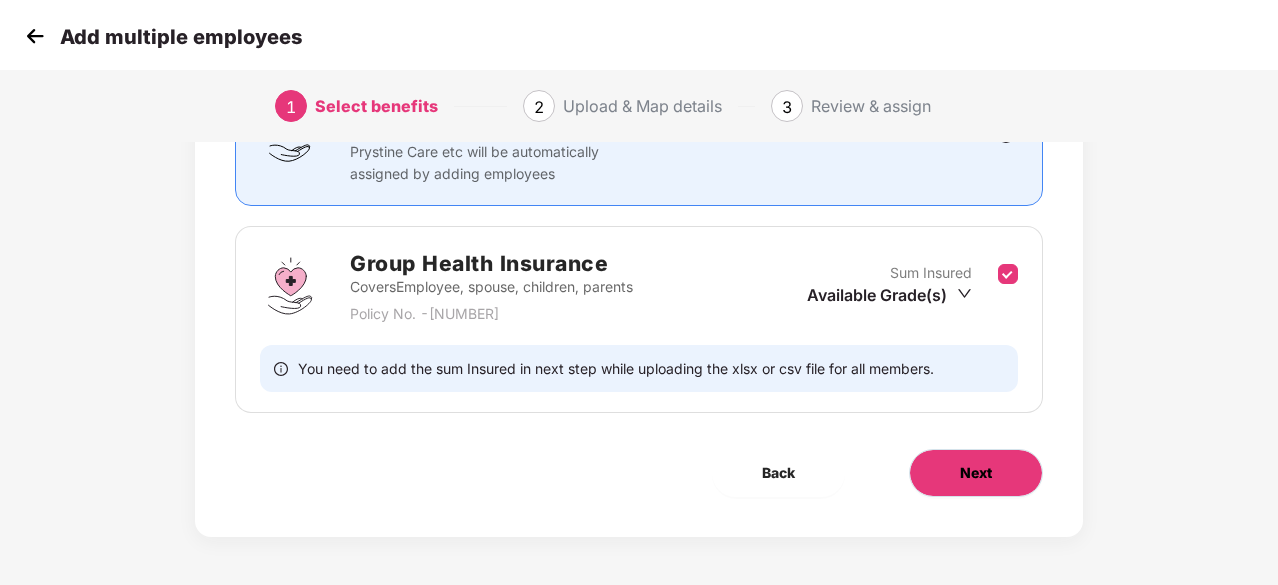click on "Next" at bounding box center [976, 473] 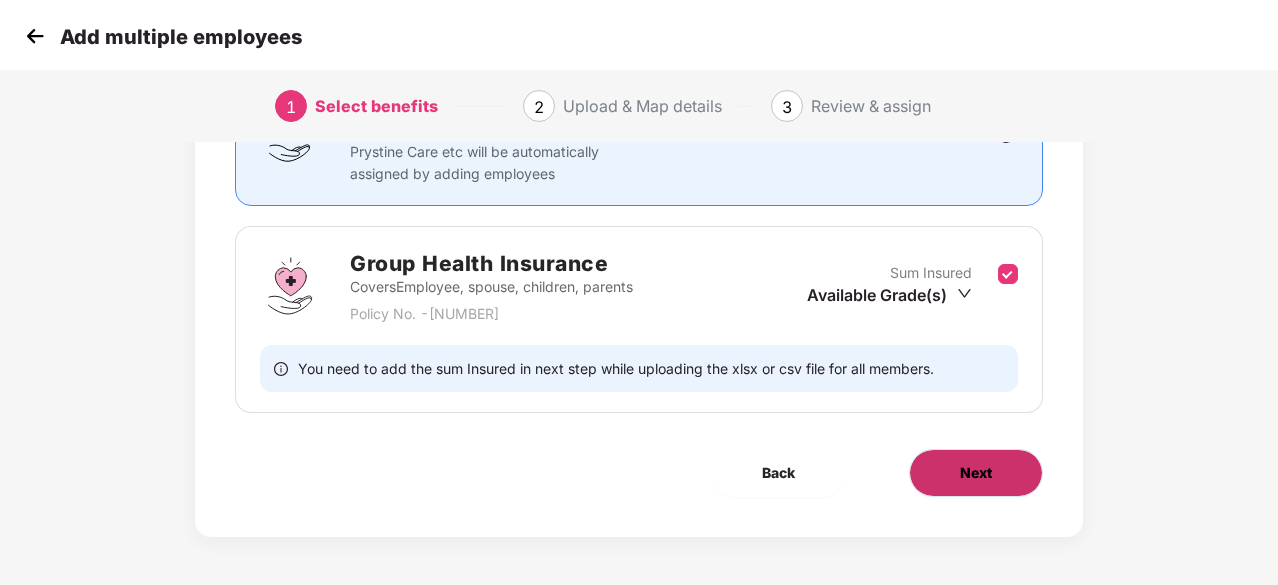 scroll, scrollTop: 0, scrollLeft: 0, axis: both 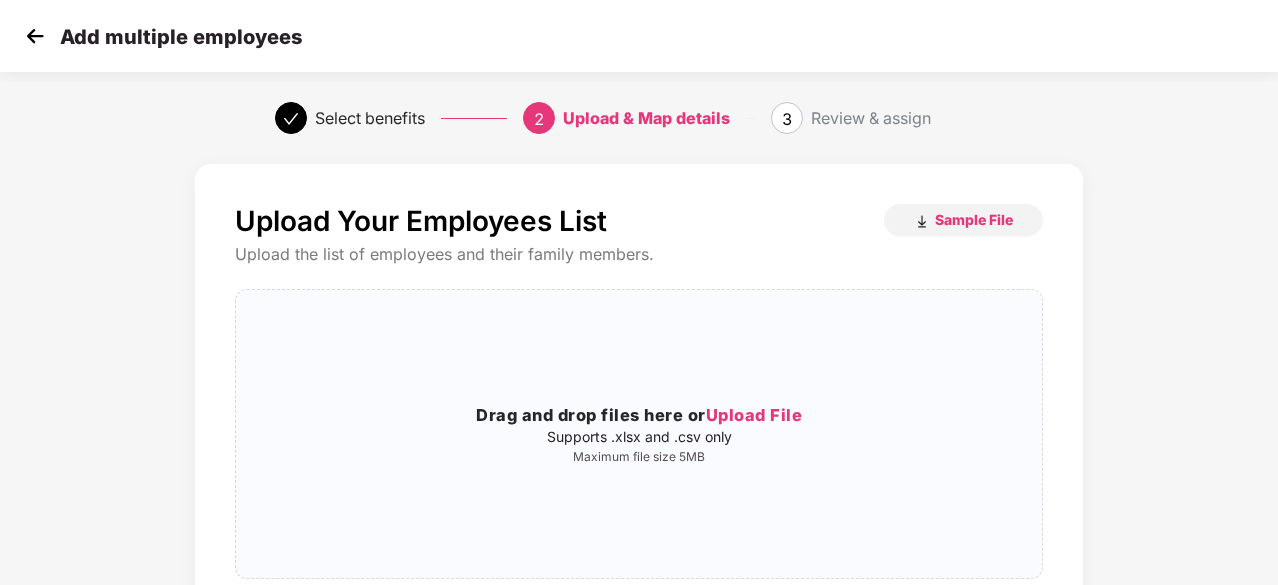 click at bounding box center [35, 36] 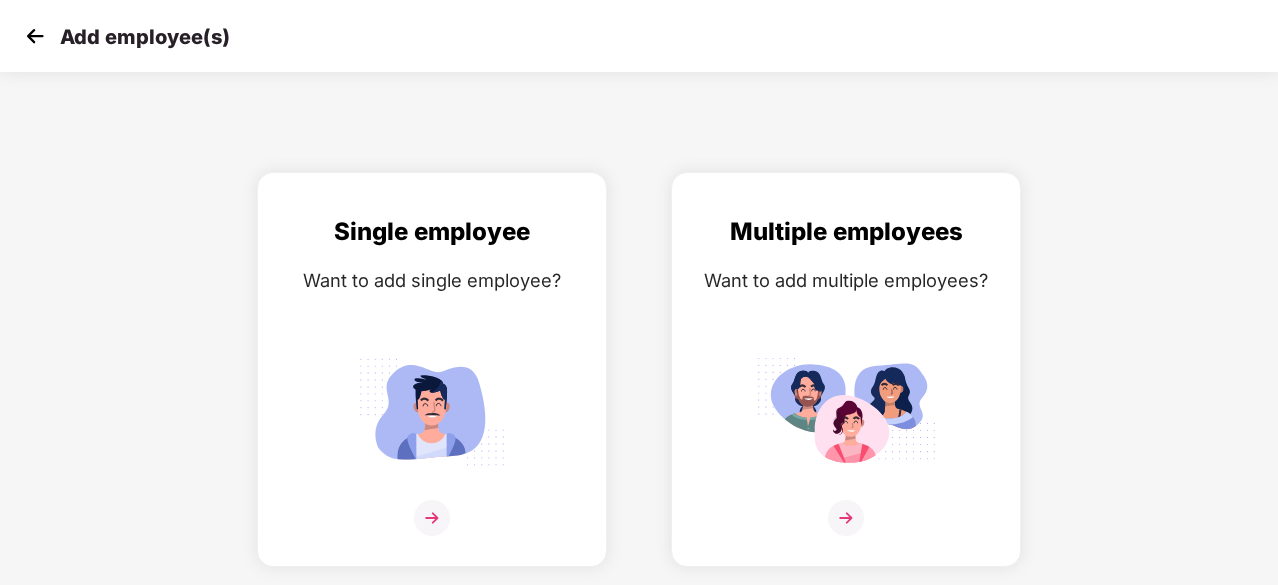 click at bounding box center (35, 36) 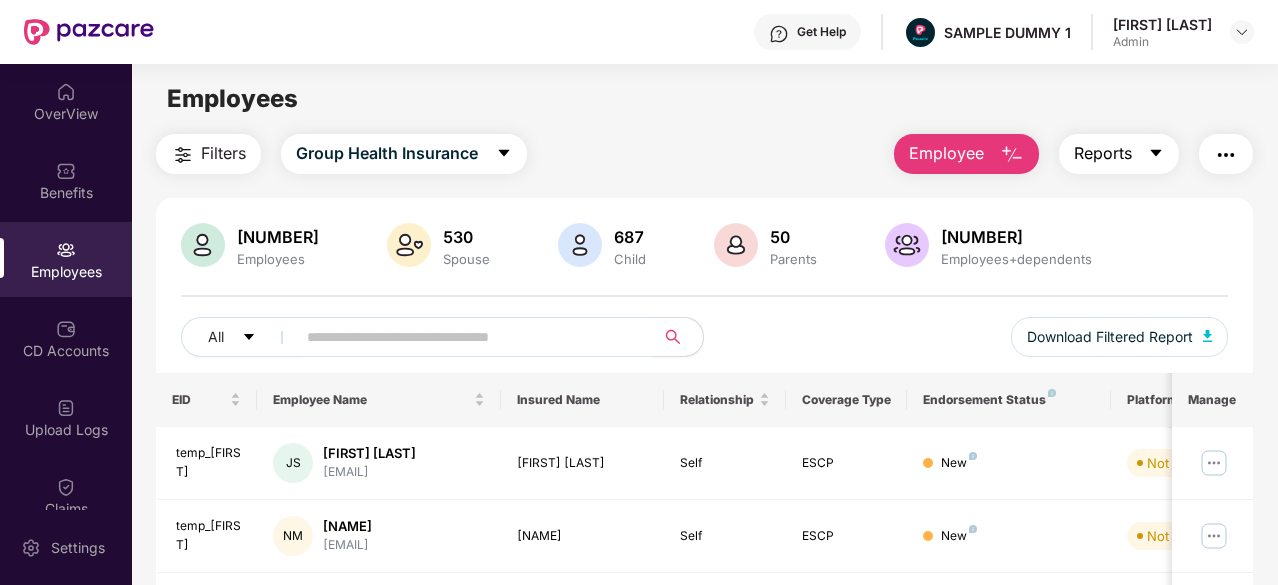 click on "Reports" at bounding box center (1119, 154) 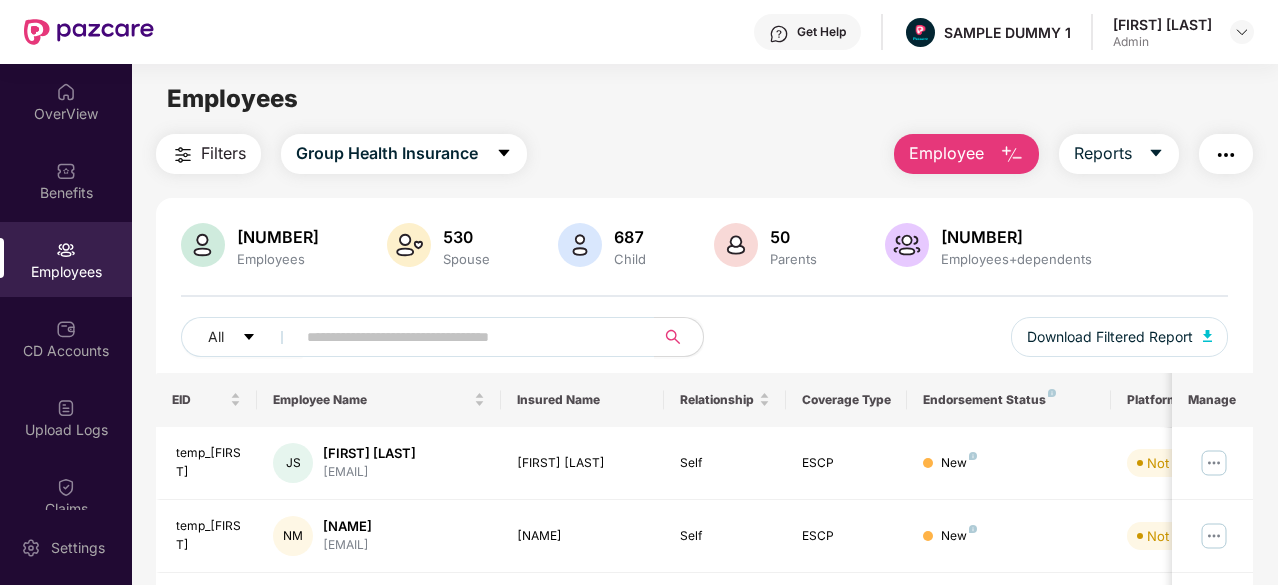 click on "All Download Filtered Report" at bounding box center (704, 345) 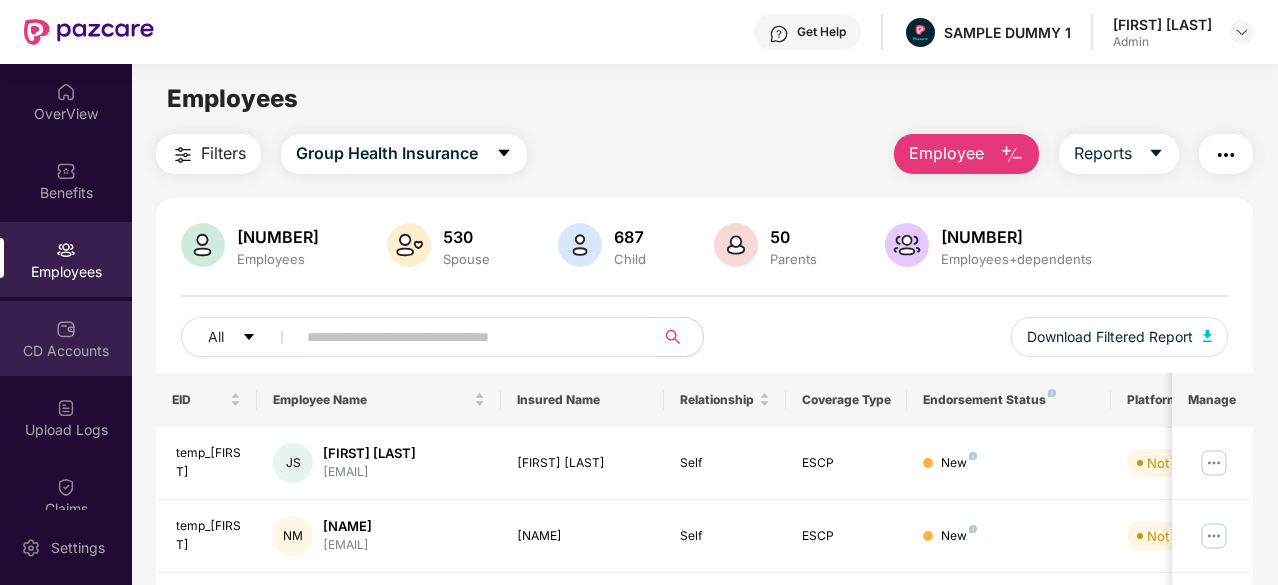 click on "CD Accounts" at bounding box center (66, 338) 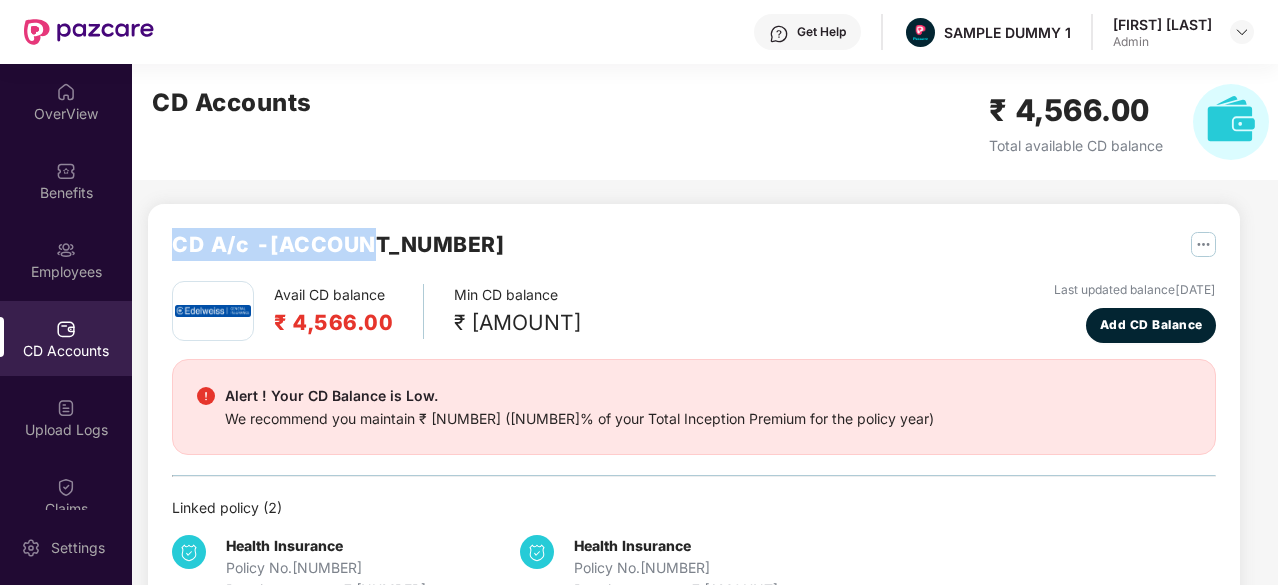 drag, startPoint x: 398, startPoint y: 246, endPoint x: 166, endPoint y: 255, distance: 232.1745 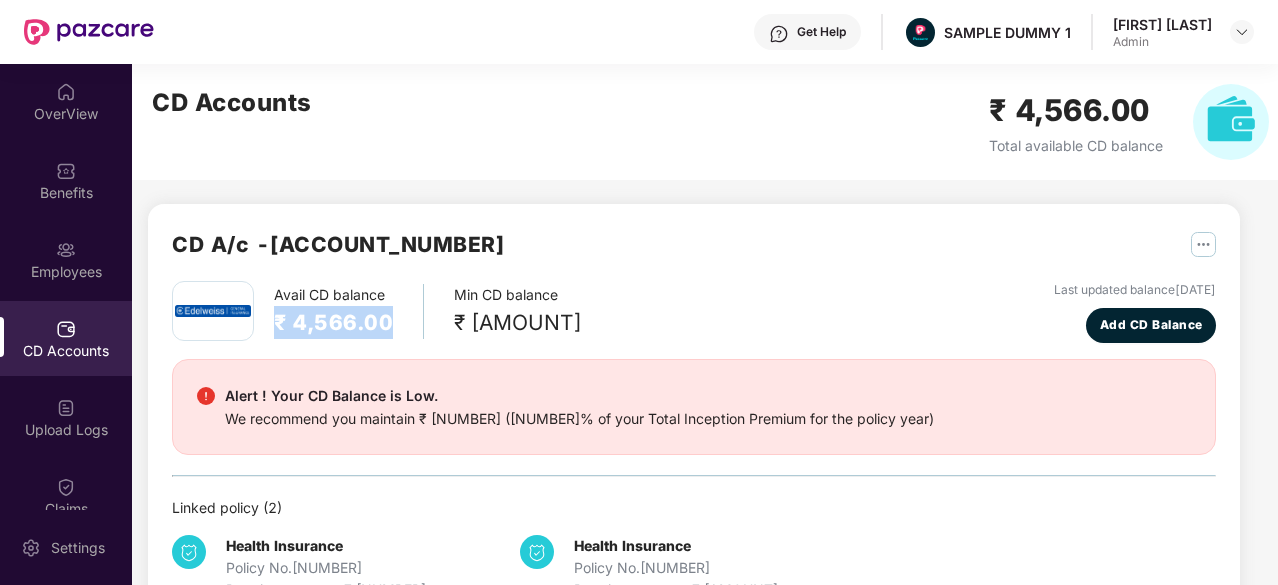 drag, startPoint x: 395, startPoint y: 320, endPoint x: 272, endPoint y: 309, distance: 123.49089 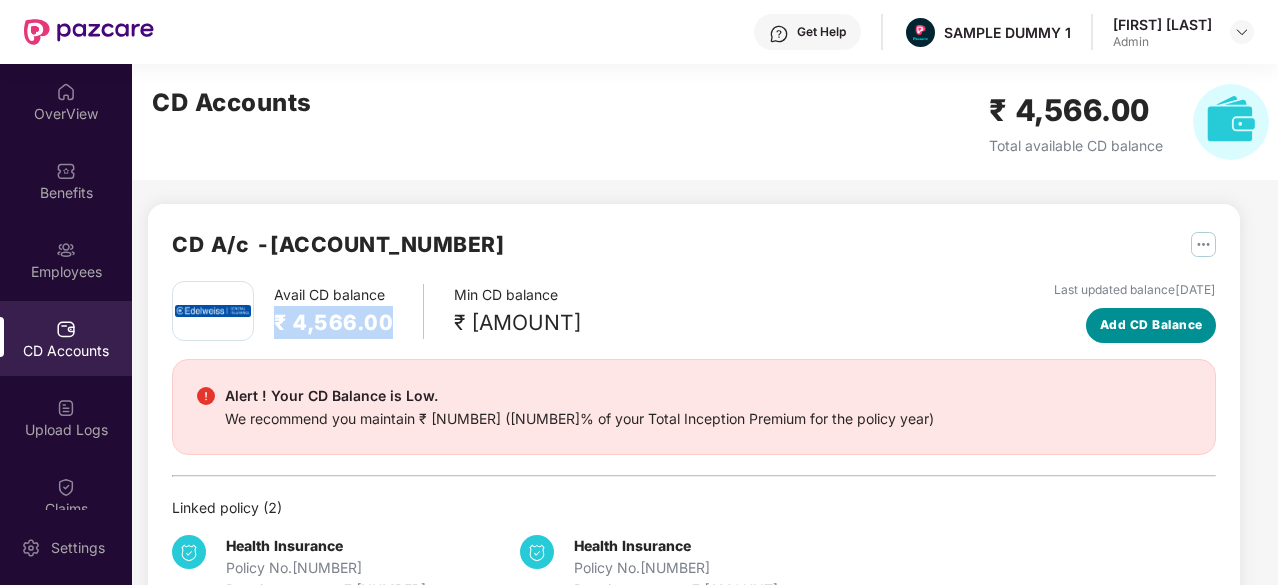 click on "Add CD Balance" at bounding box center [1151, 325] 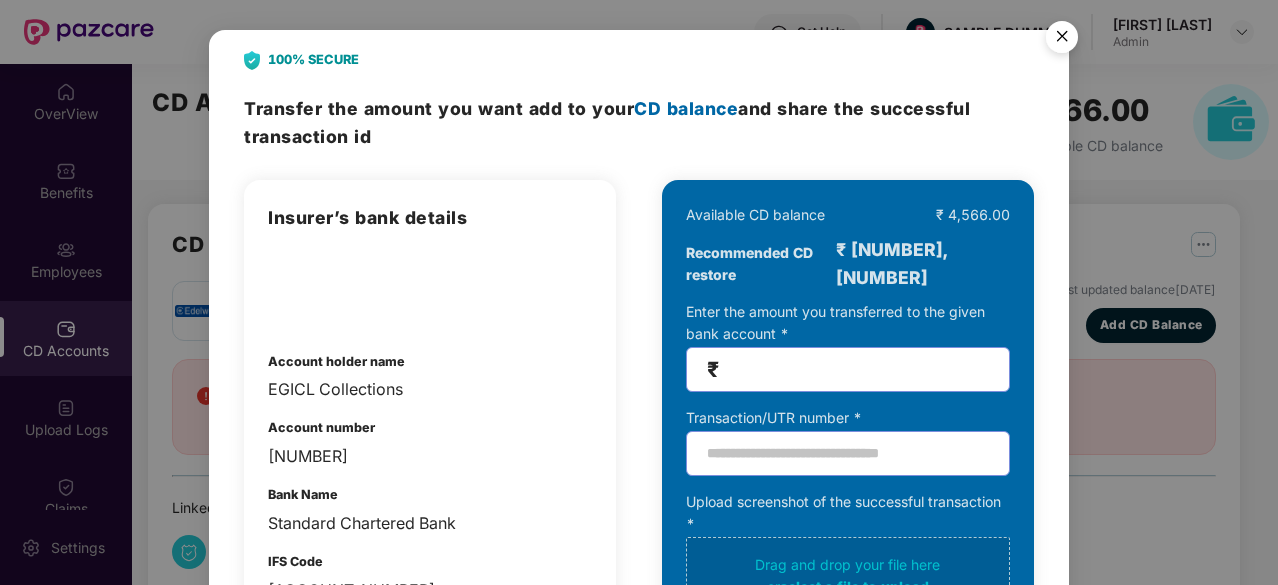 scroll, scrollTop: 88, scrollLeft: 0, axis: vertical 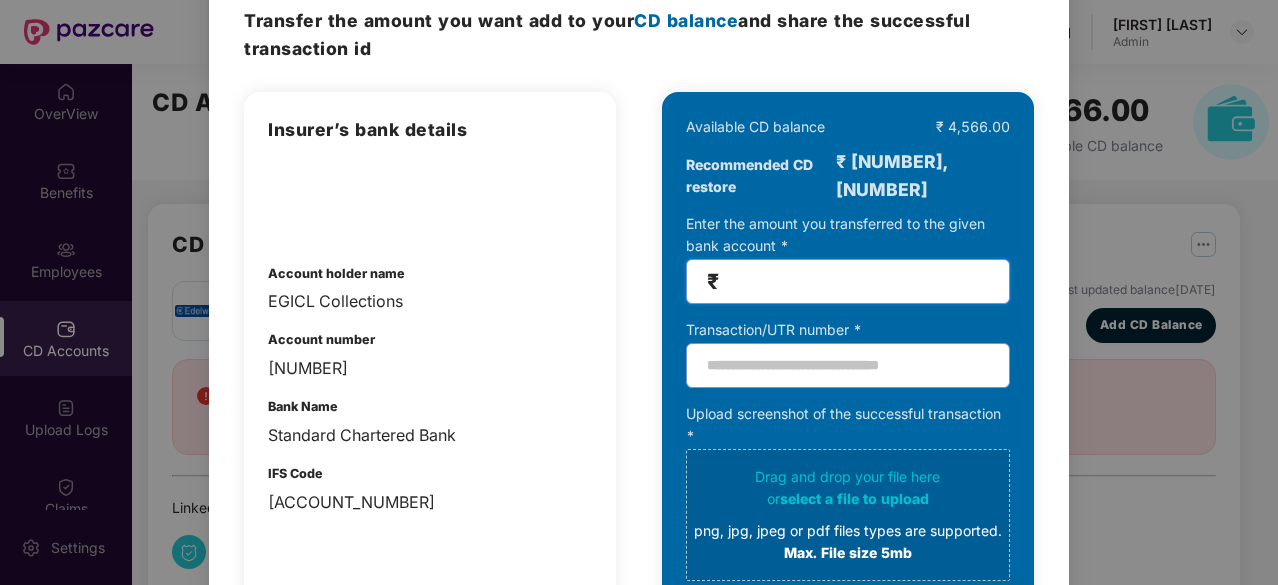 click at bounding box center (856, 281) 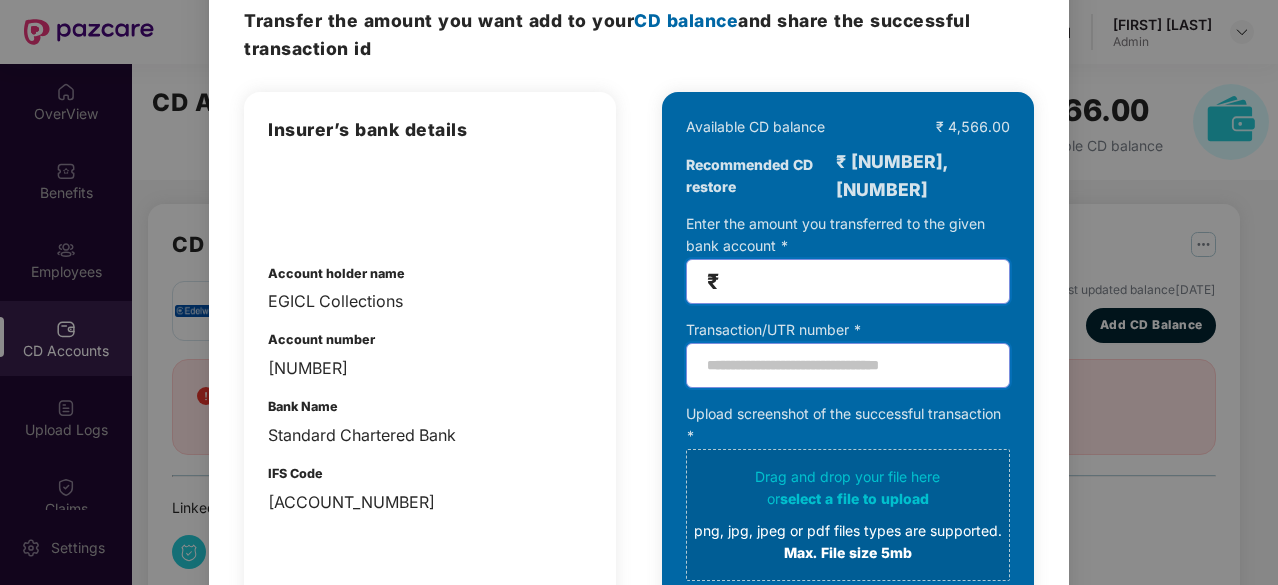 type 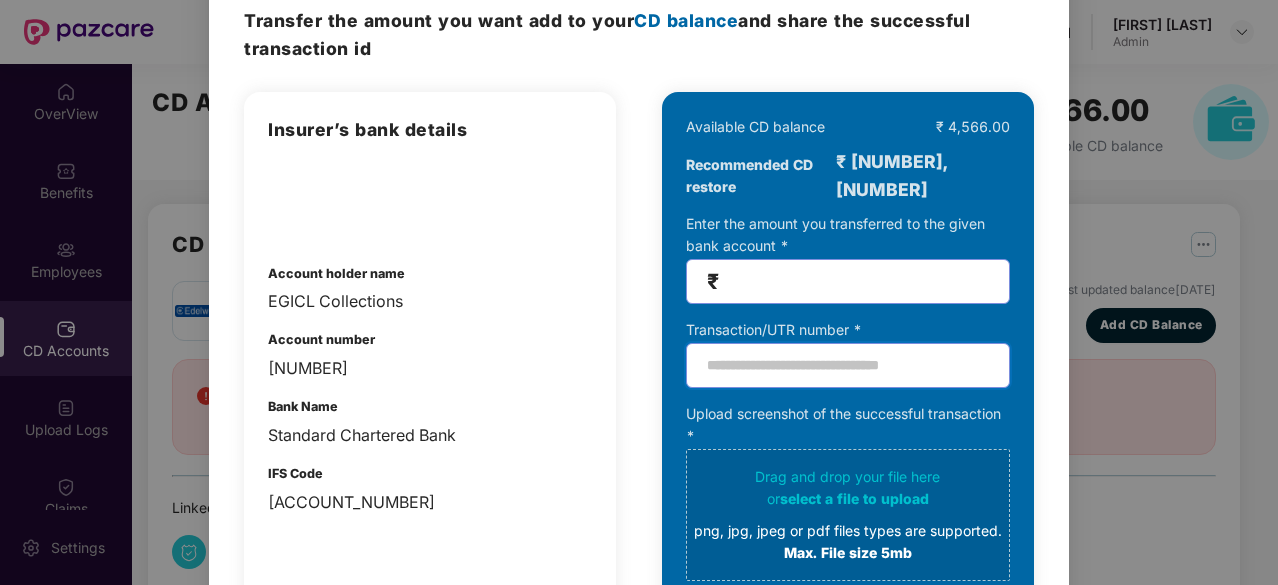 click at bounding box center [848, 365] 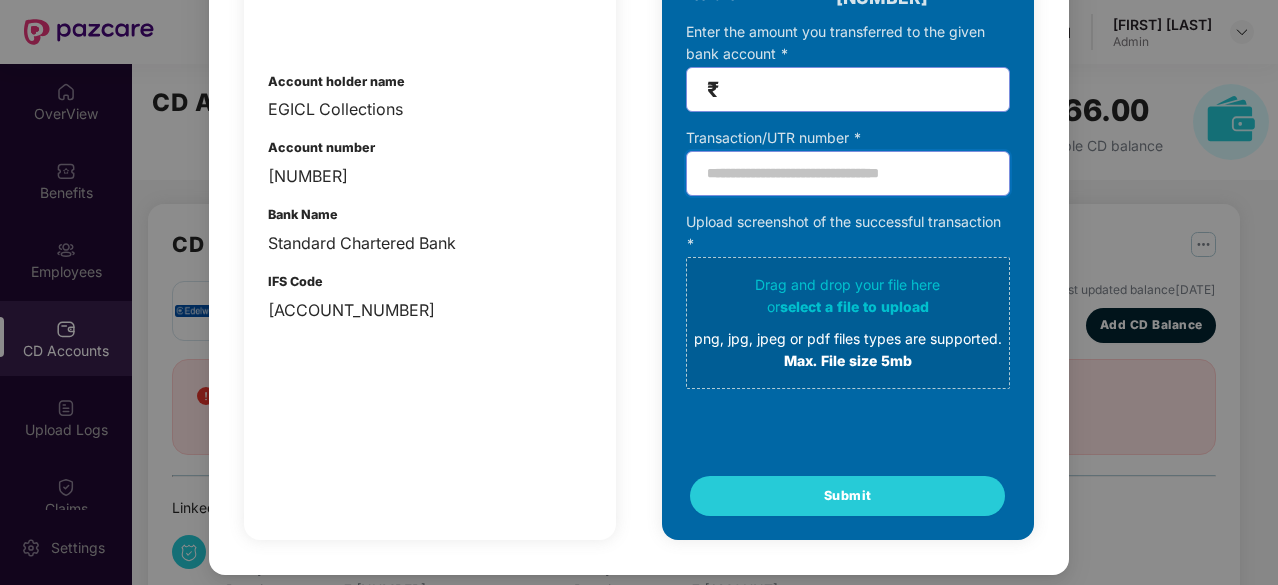 scroll, scrollTop: 0, scrollLeft: 0, axis: both 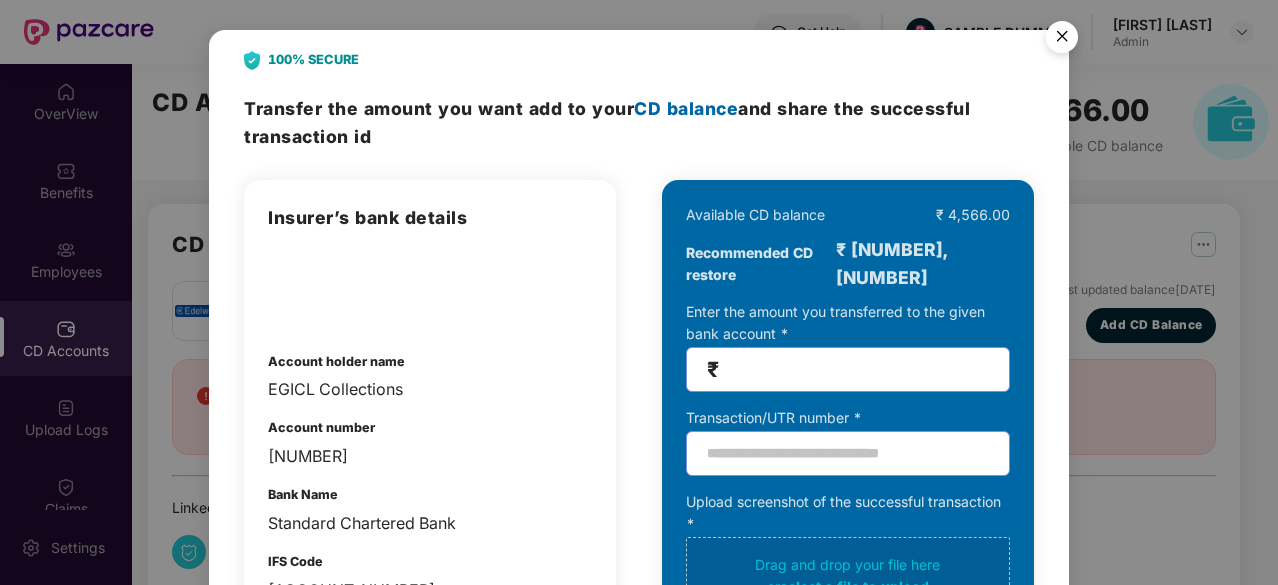 click at bounding box center [1062, 40] 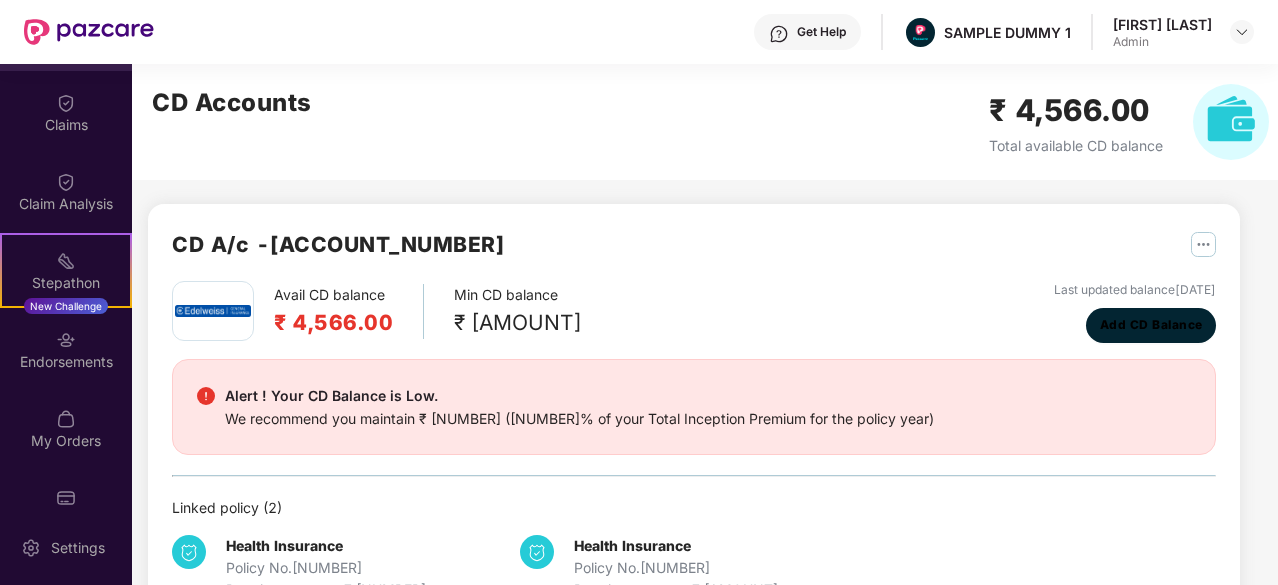 scroll, scrollTop: 386, scrollLeft: 0, axis: vertical 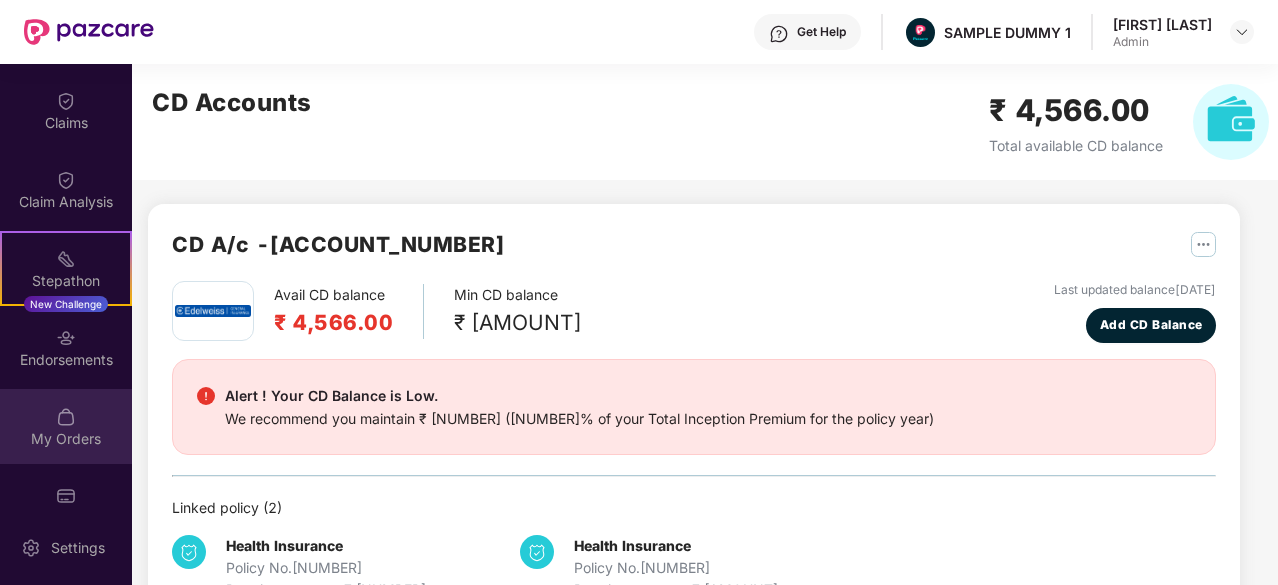 click on "My Orders" at bounding box center [66, 426] 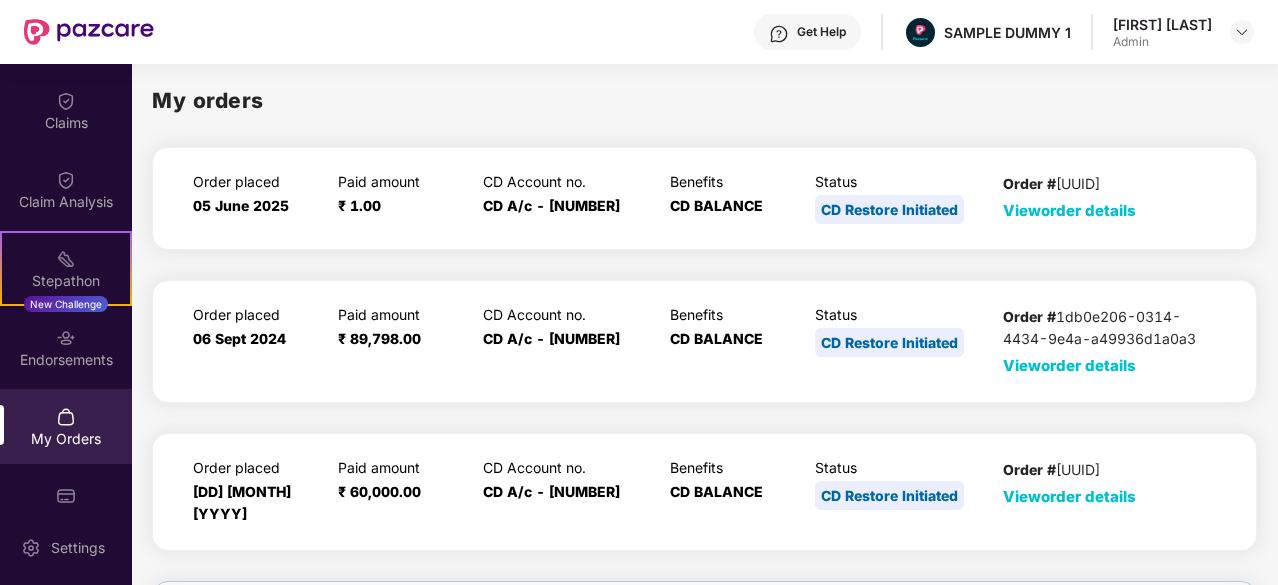 click on "View  order details" at bounding box center [1069, 210] 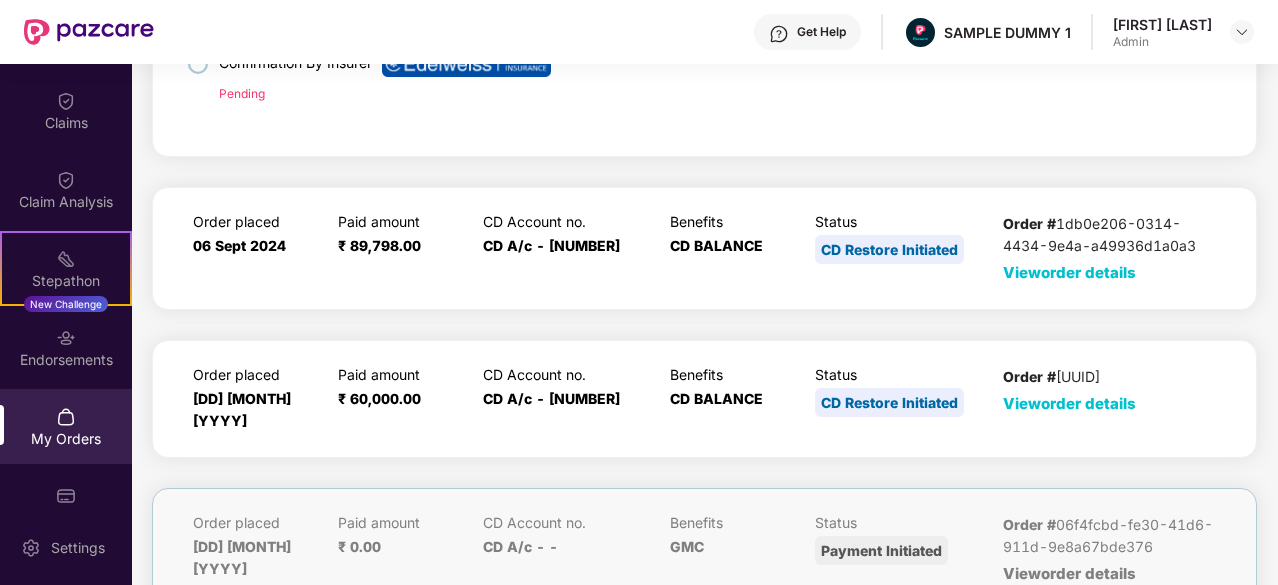 scroll, scrollTop: 0, scrollLeft: 0, axis: both 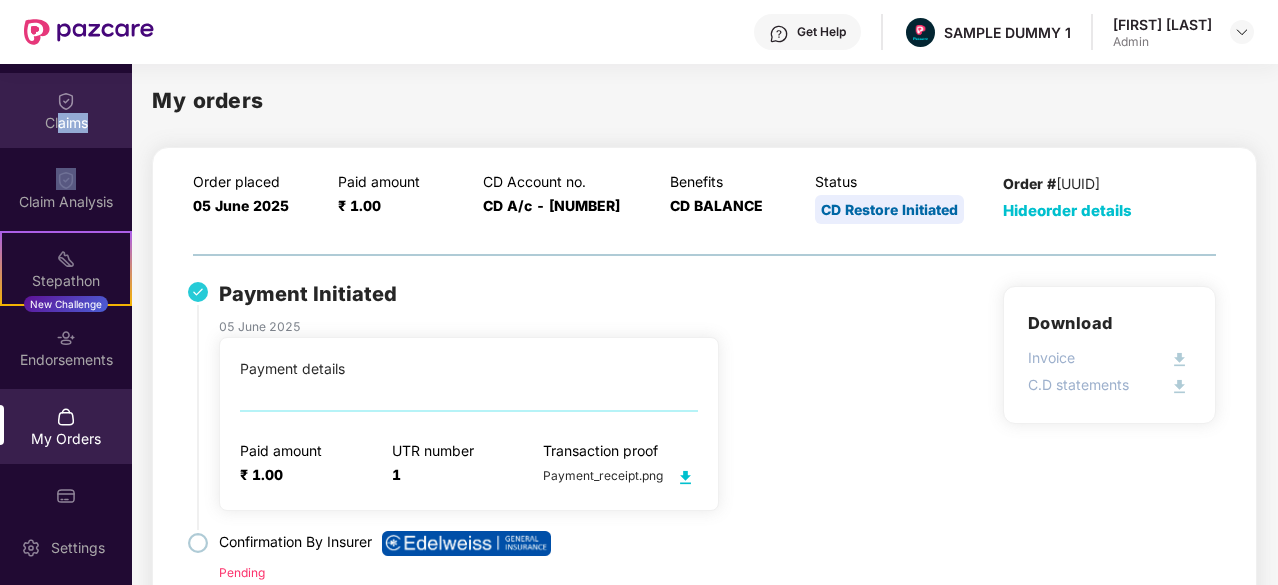 drag, startPoint x: 57, startPoint y: 155, endPoint x: 54, endPoint y: 132, distance: 23.194826 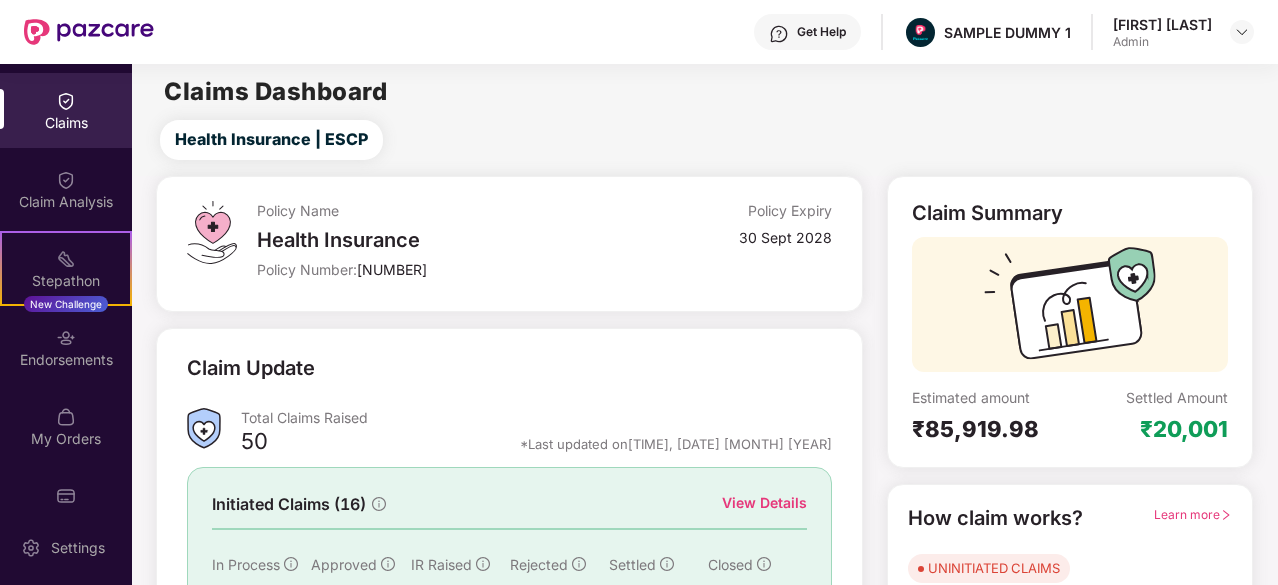 scroll, scrollTop: 196, scrollLeft: 0, axis: vertical 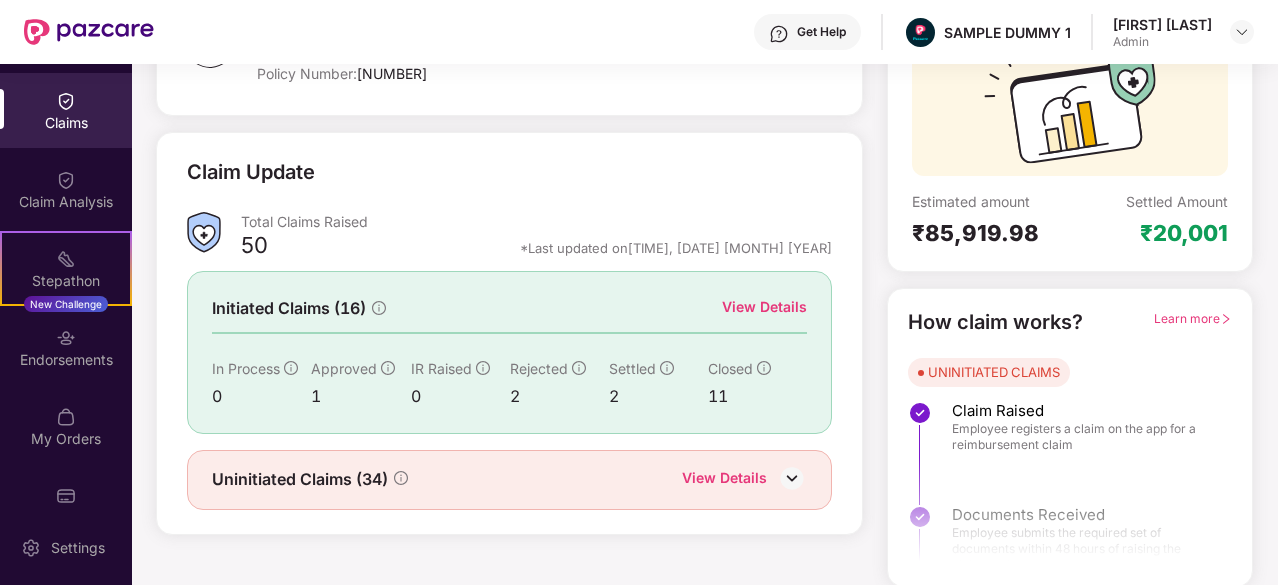click on "View Details" at bounding box center (764, 307) 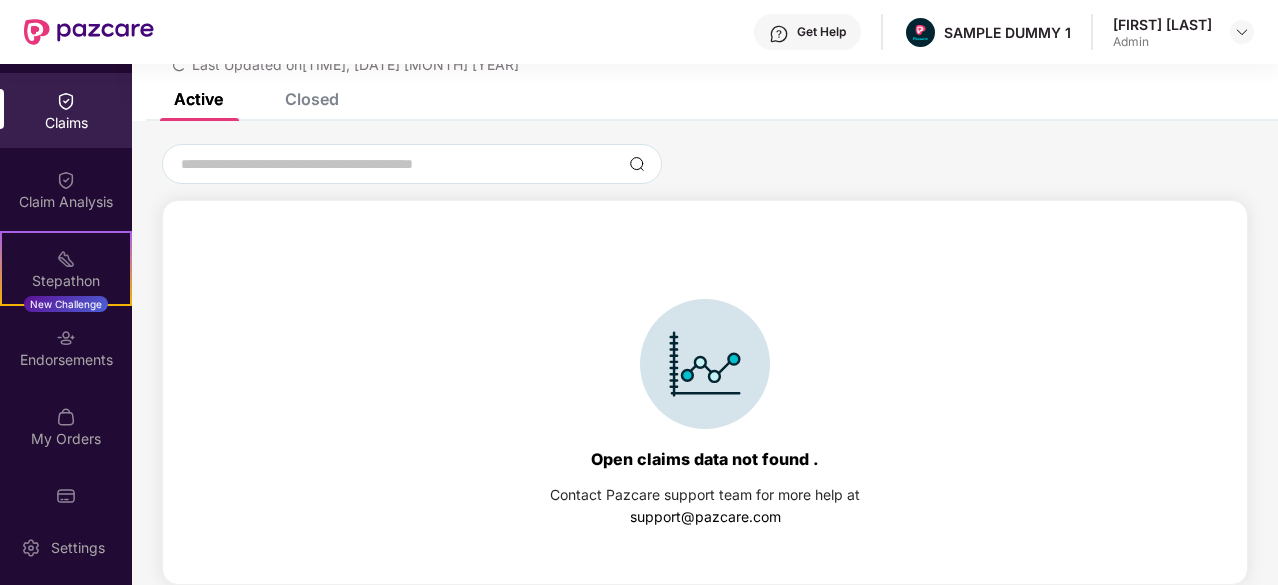 scroll, scrollTop: 0, scrollLeft: 0, axis: both 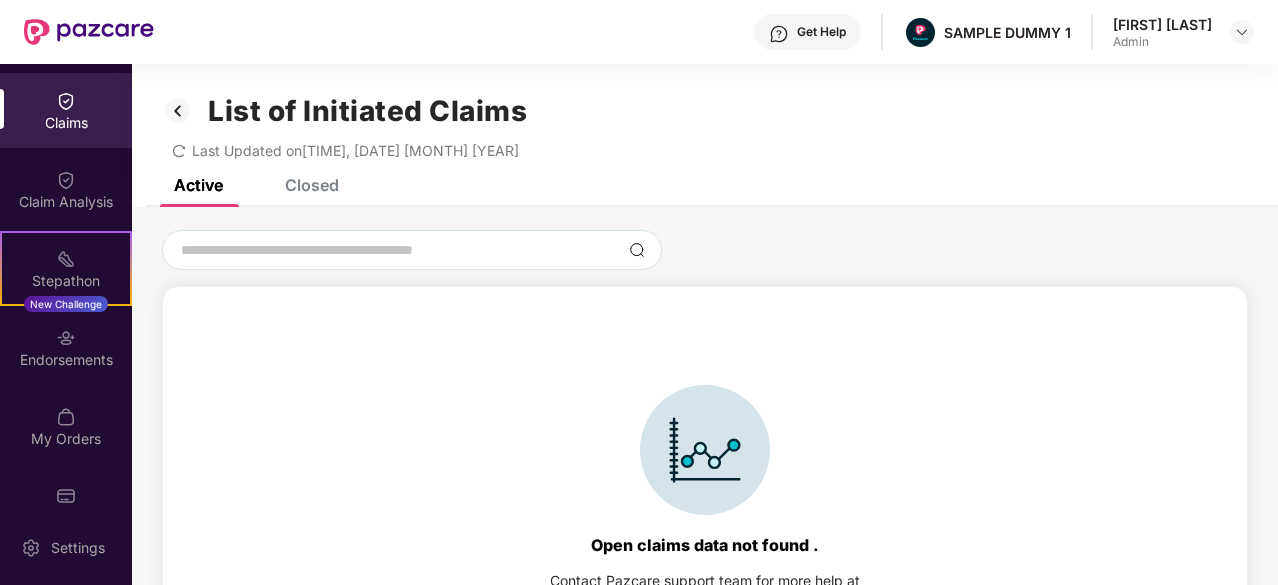 click on "Closed" at bounding box center [312, 185] 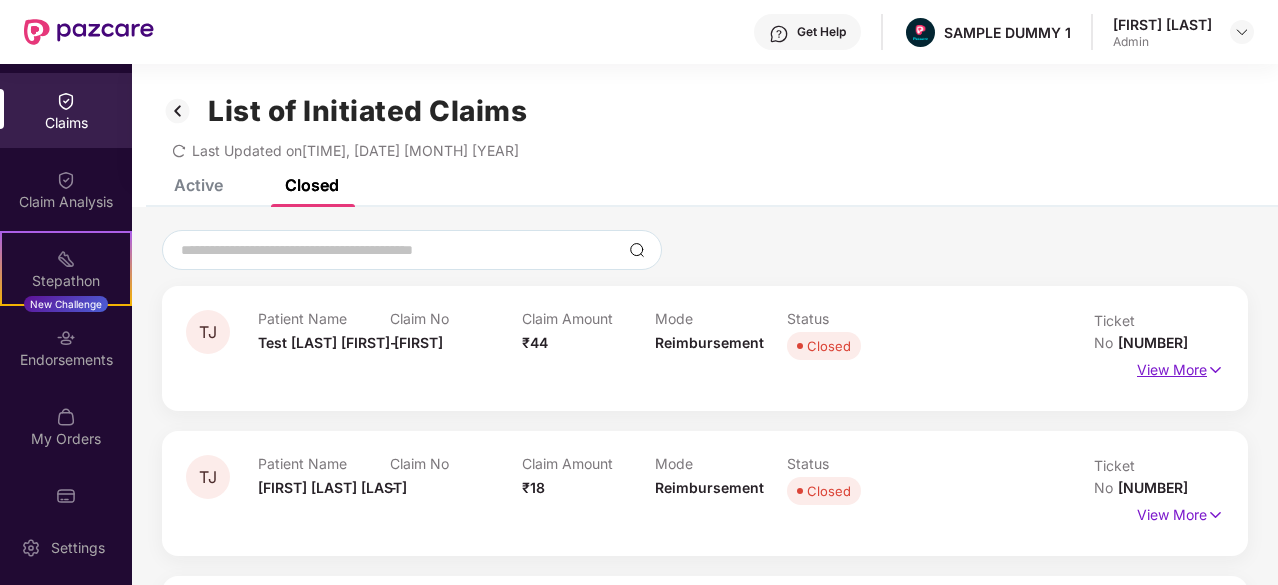 click on "View More" at bounding box center [1180, 367] 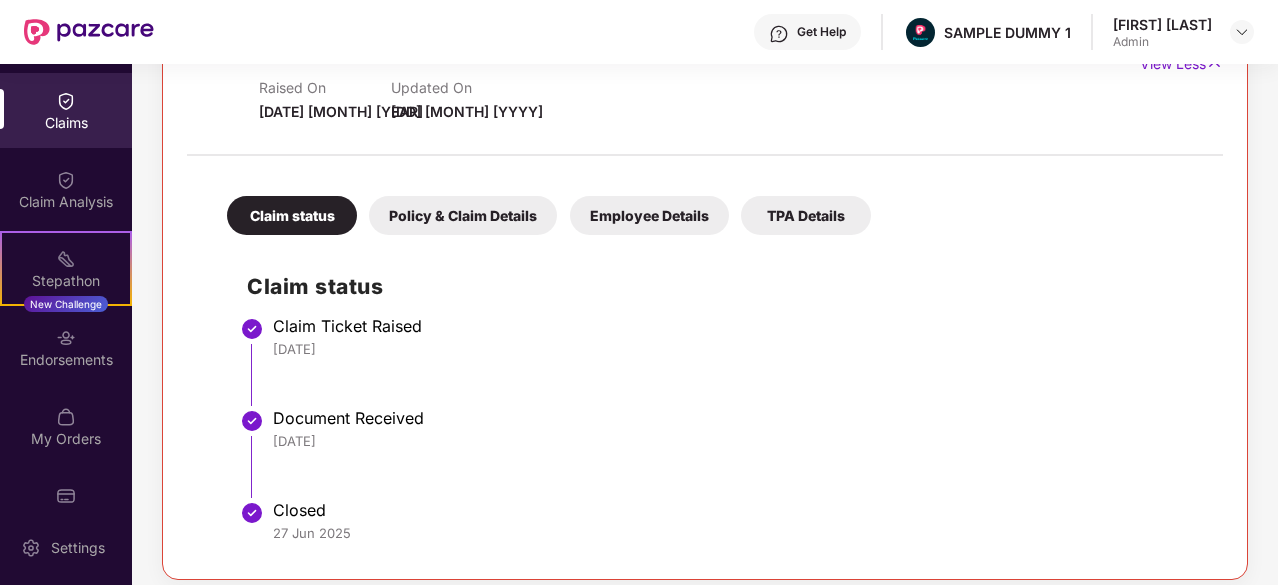 scroll, scrollTop: 381, scrollLeft: 0, axis: vertical 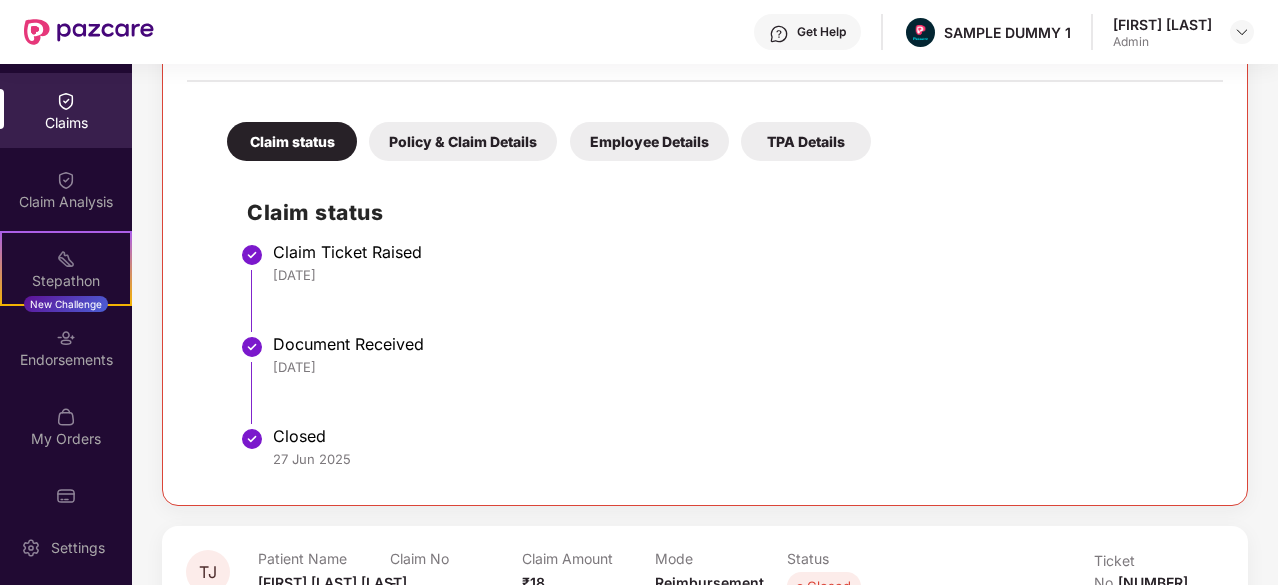 click on "Policy & Claim Details" at bounding box center [463, 141] 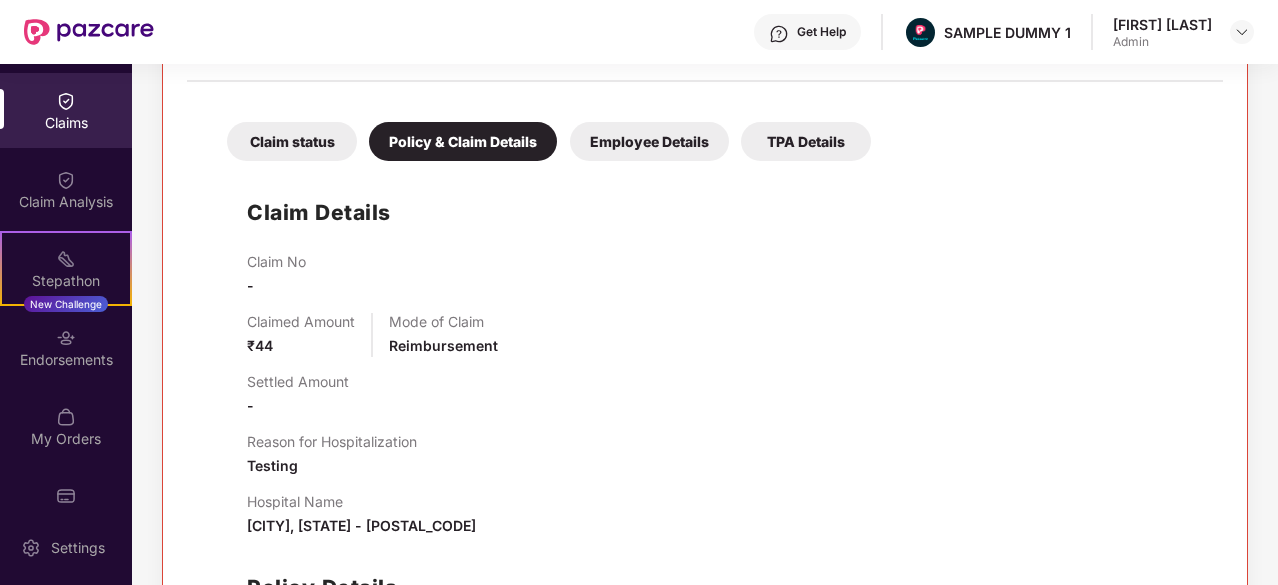 scroll, scrollTop: 495, scrollLeft: 0, axis: vertical 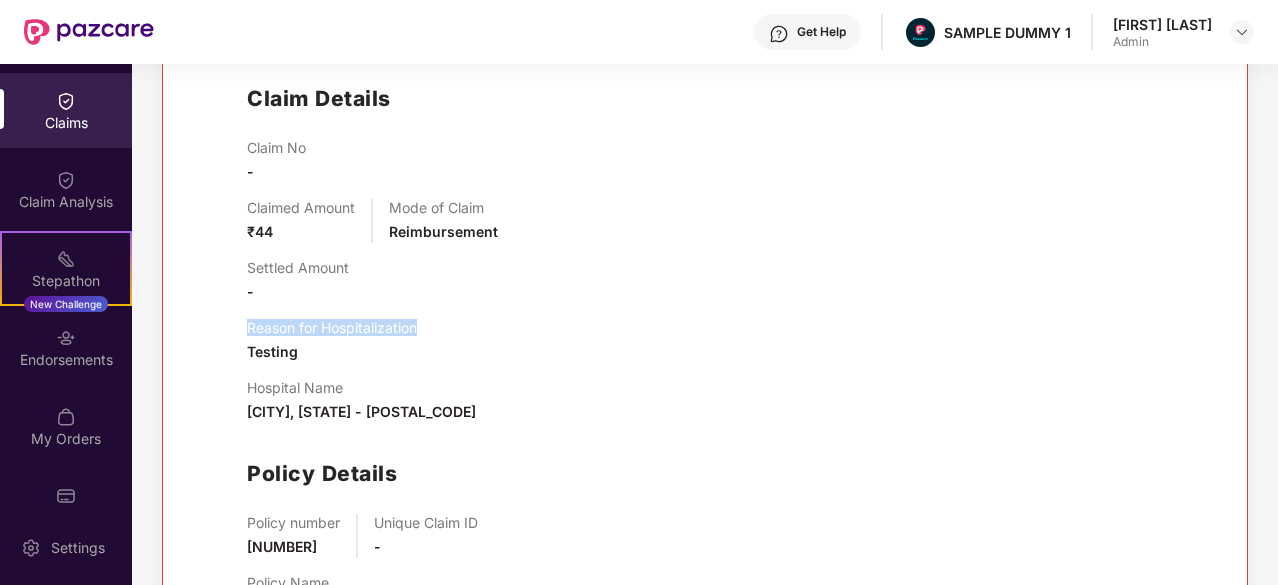 drag, startPoint x: 446, startPoint y: 325, endPoint x: 222, endPoint y: 331, distance: 224.08034 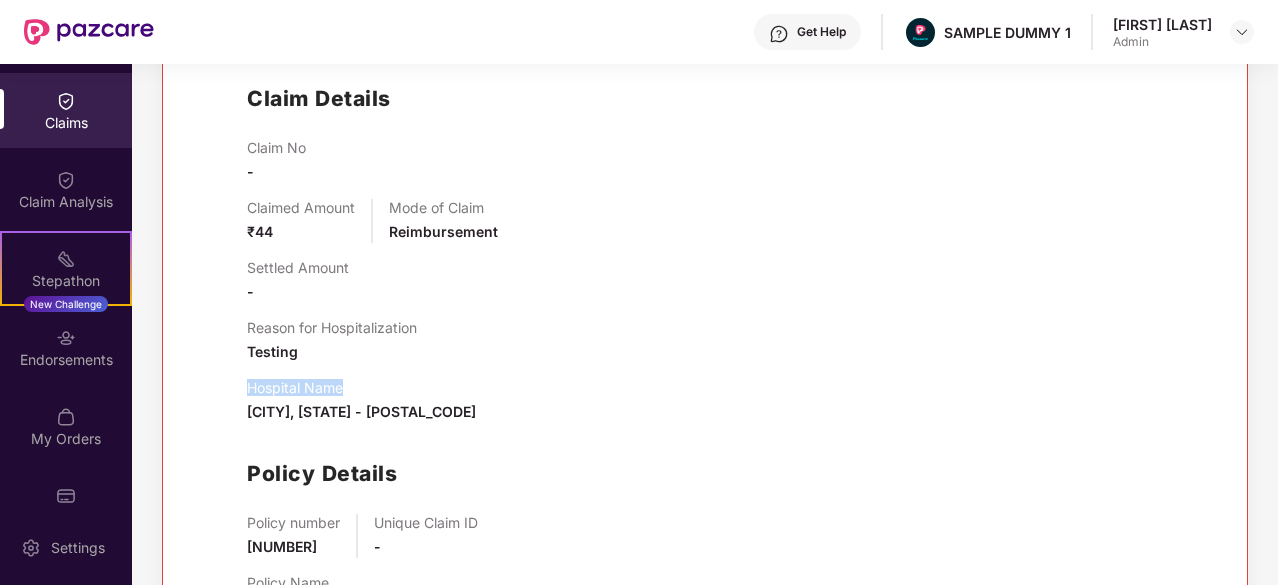 drag, startPoint x: 361, startPoint y: 387, endPoint x: 237, endPoint y: 387, distance: 124 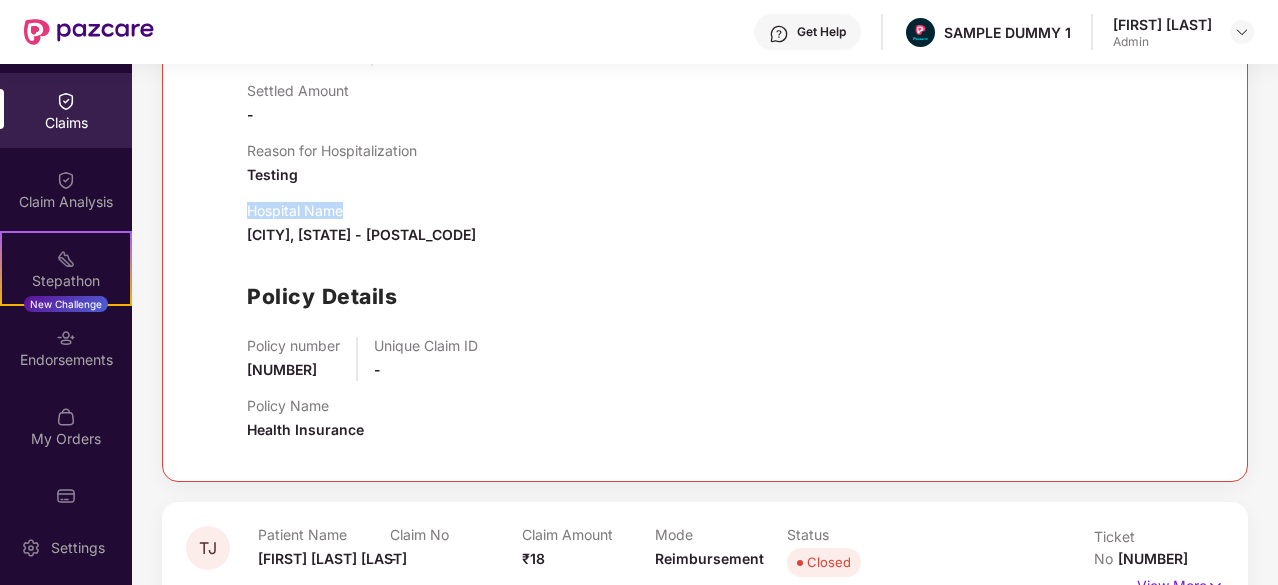 scroll, scrollTop: 468, scrollLeft: 0, axis: vertical 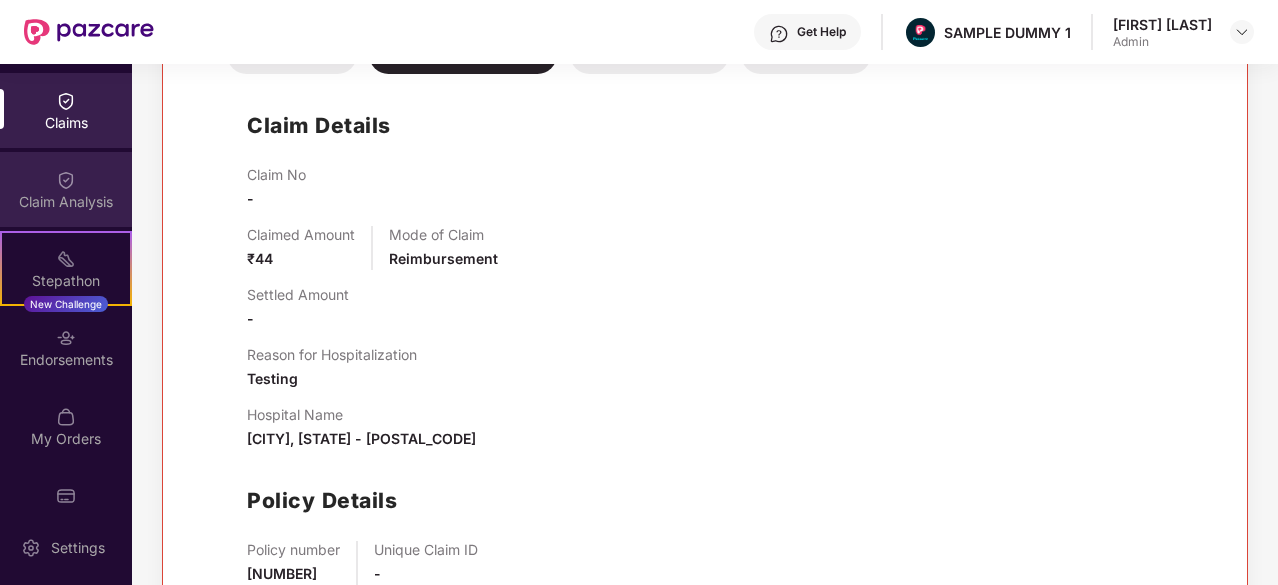 click on "Claim Analysis" at bounding box center (66, 189) 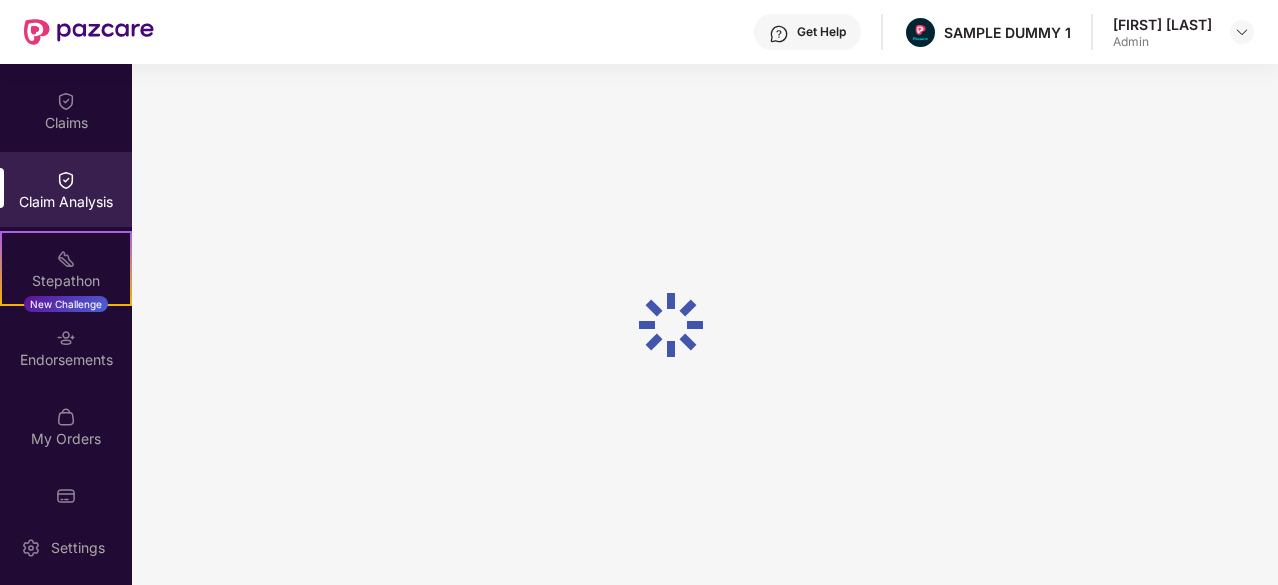 scroll, scrollTop: 0, scrollLeft: 0, axis: both 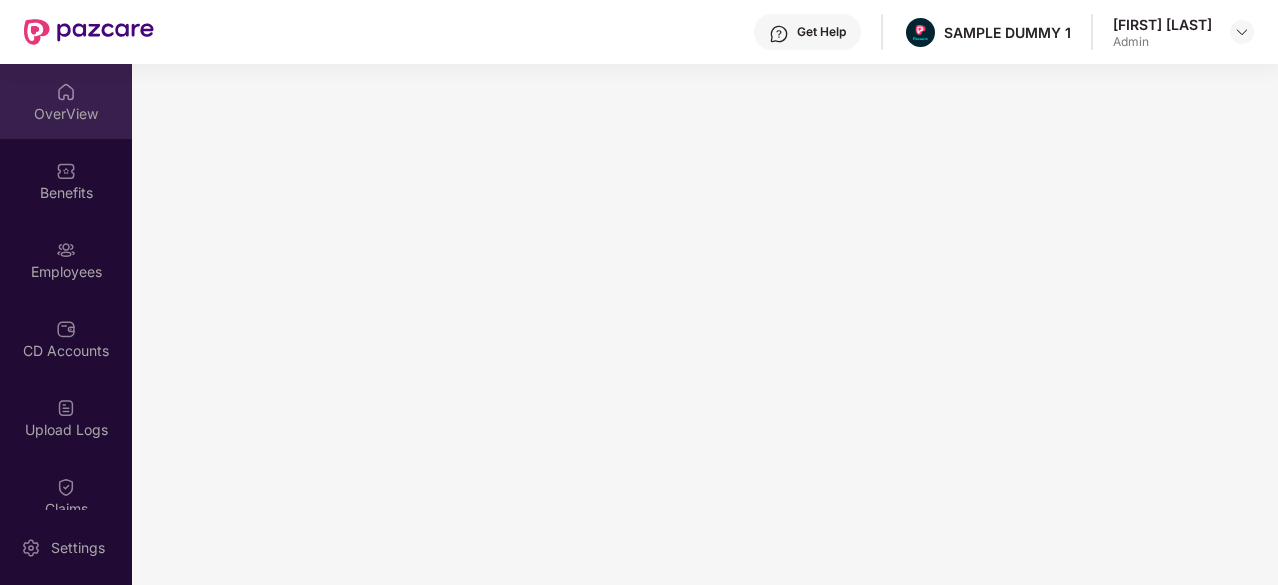 click on "OverView" at bounding box center (66, 101) 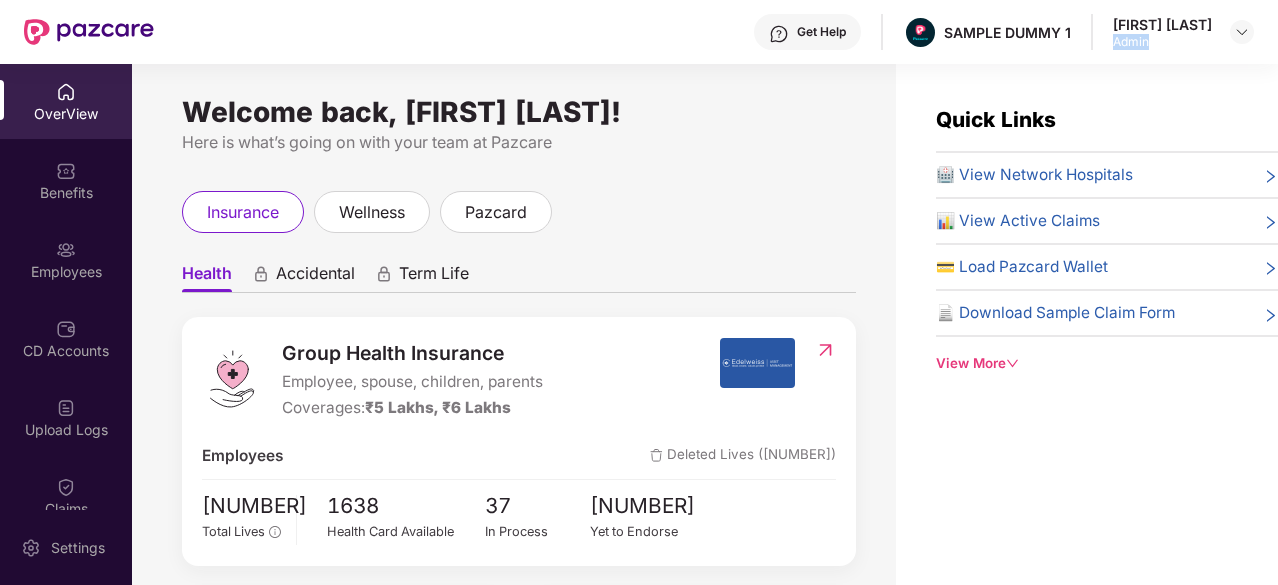 drag, startPoint x: 1162, startPoint y: 39, endPoint x: 1103, endPoint y: 35, distance: 59.135437 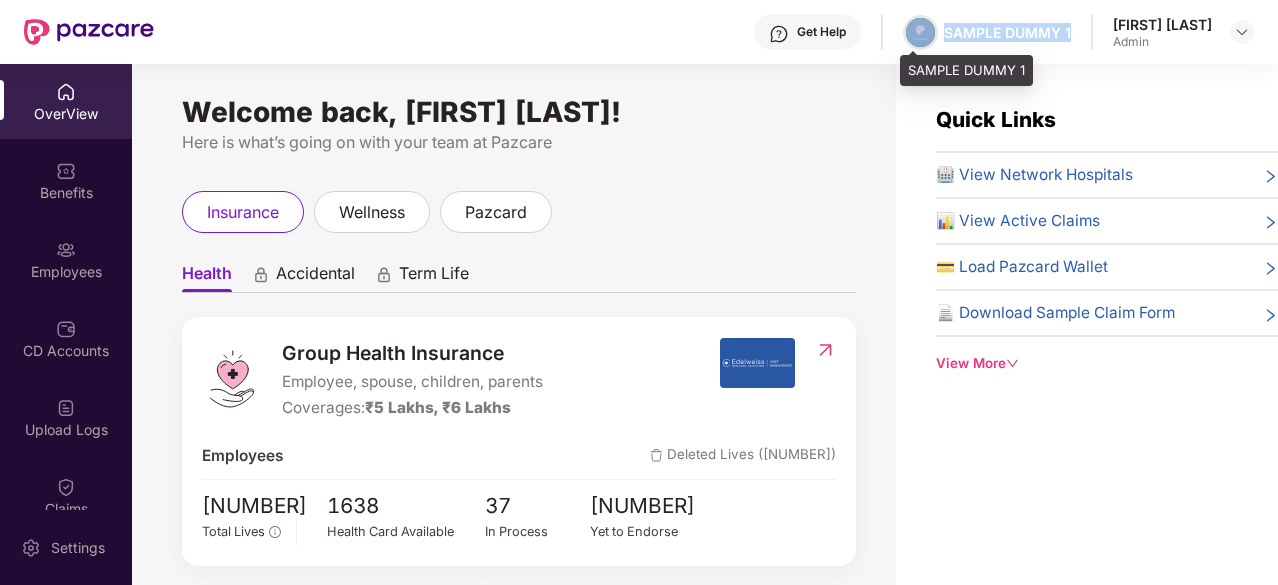 drag, startPoint x: 1074, startPoint y: 28, endPoint x: 927, endPoint y: 29, distance: 147.0034 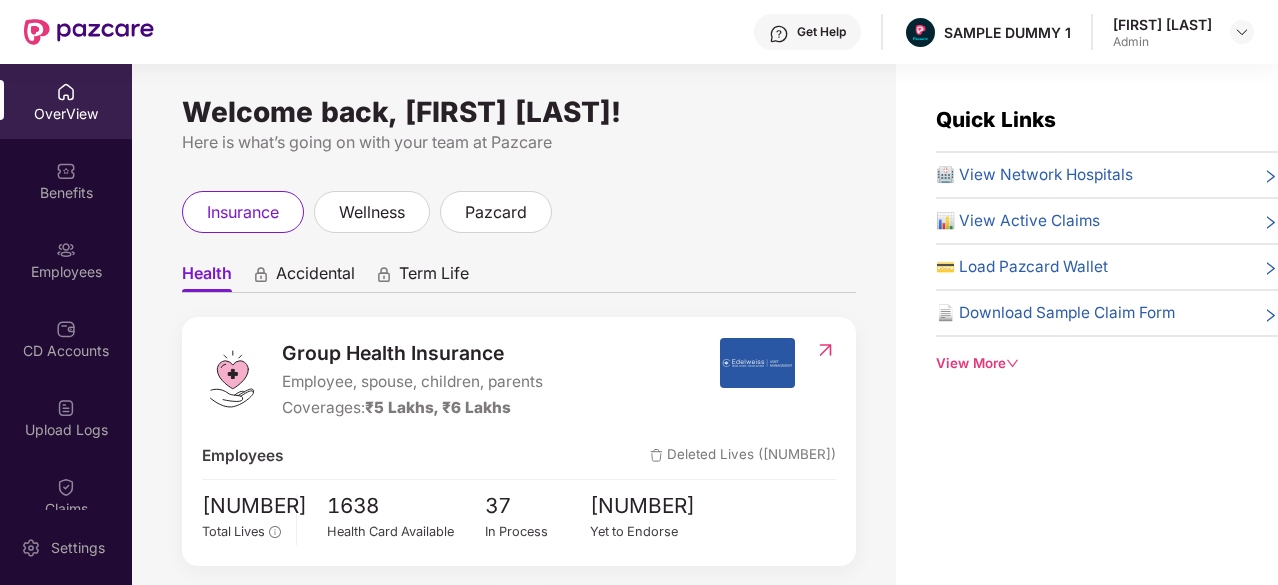 click on "Get Help" at bounding box center [821, 32] 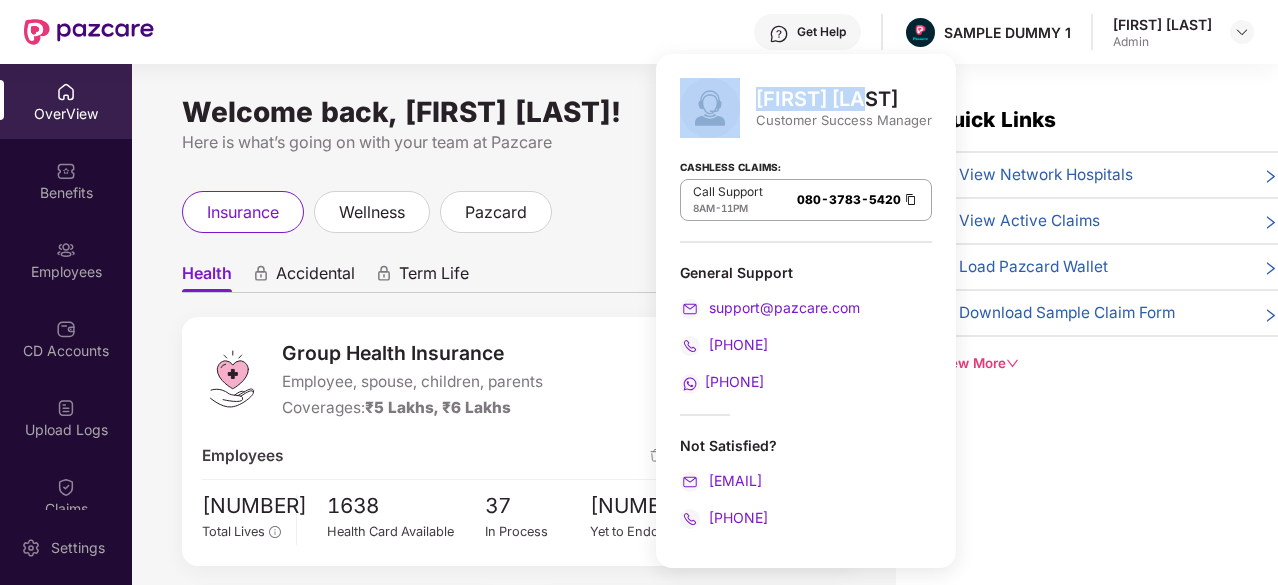 drag, startPoint x: 884, startPoint y: 103, endPoint x: 746, endPoint y: 97, distance: 138.13037 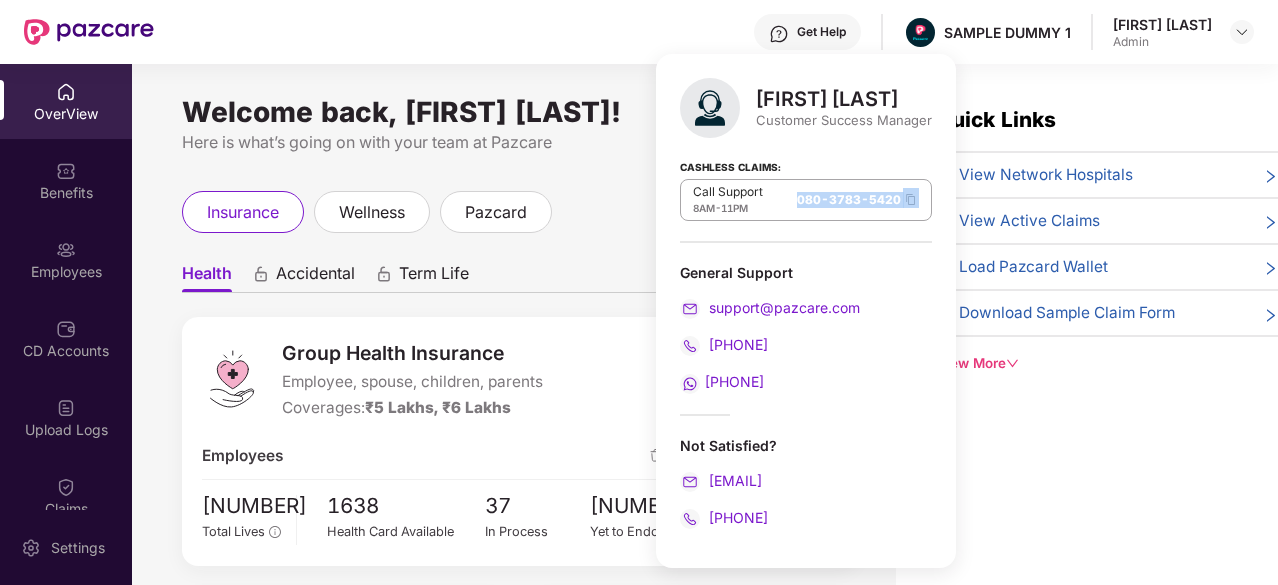 drag, startPoint x: 796, startPoint y: 193, endPoint x: 903, endPoint y: 204, distance: 107.563934 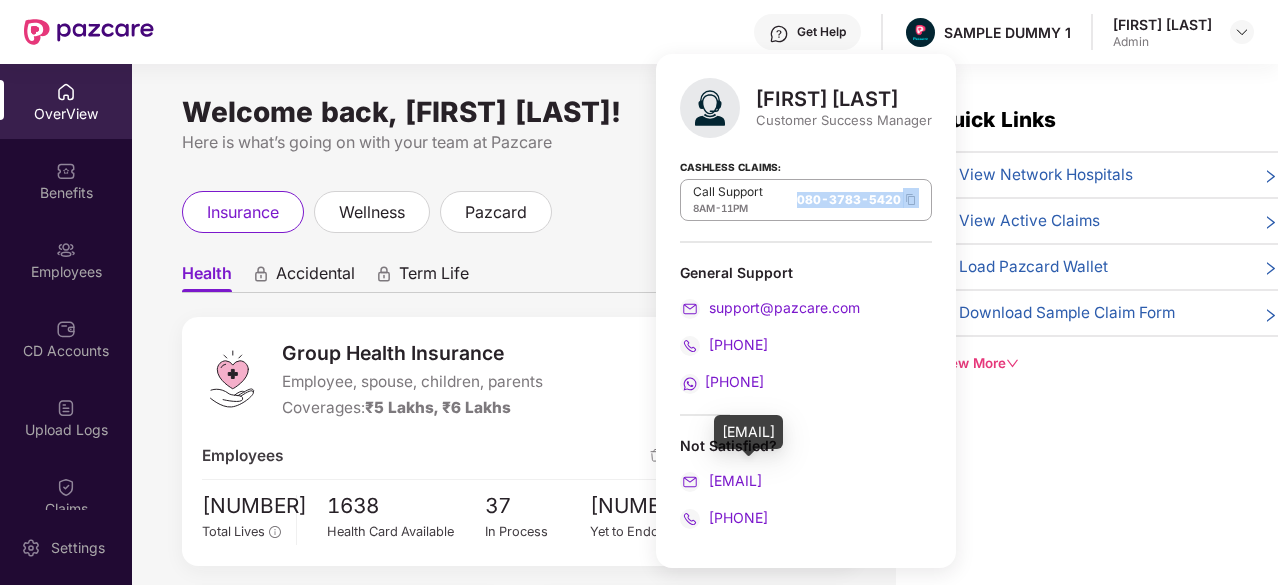 drag, startPoint x: 889, startPoint y: 481, endPoint x: 706, endPoint y: 481, distance: 183 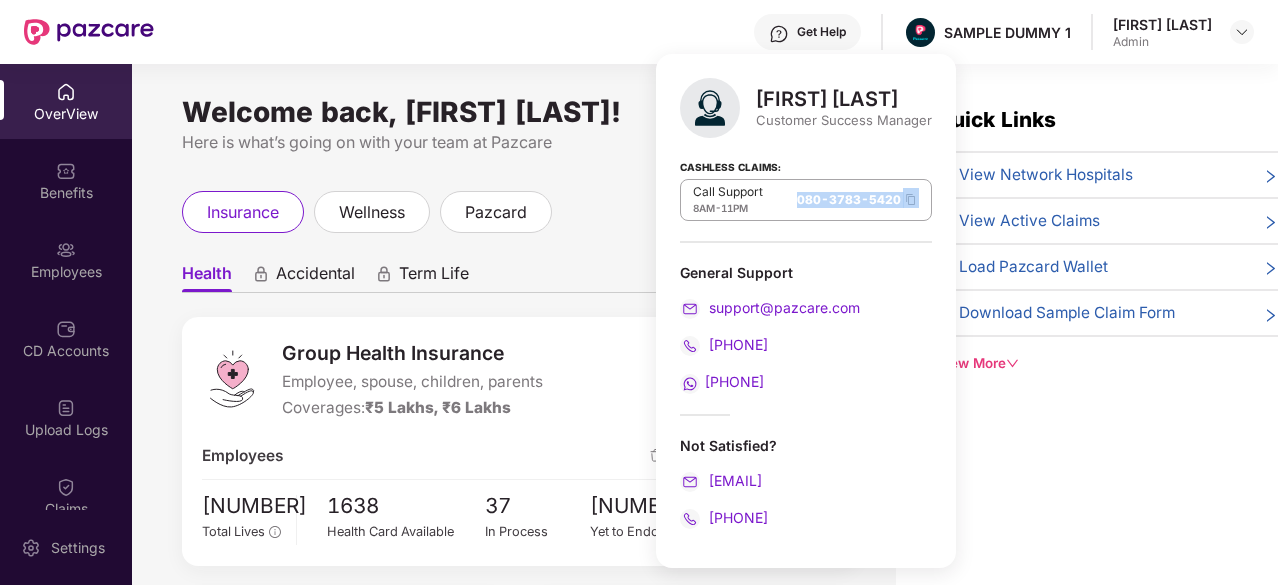 drag, startPoint x: 832, startPoint y: 512, endPoint x: 704, endPoint y: 523, distance: 128.47179 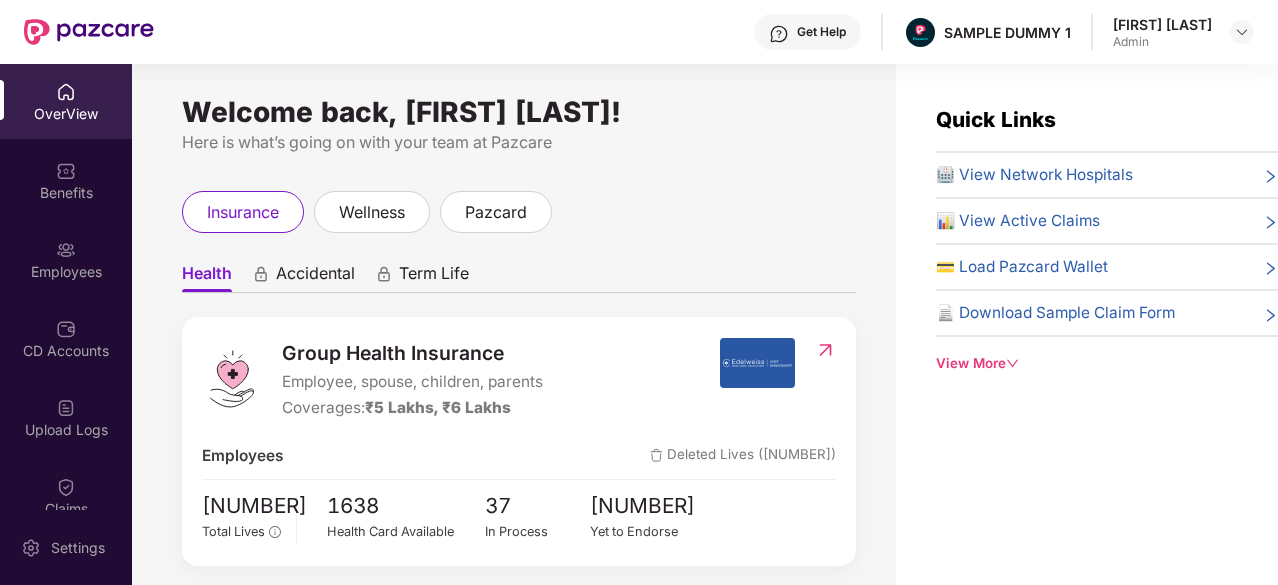 click on "Health Accidental Term Life Group Health Insurance Employee, spouse, children, parents Coverages: [CURRENCY][AMOUNT], [CURRENCY][AMOUNT] Employees Deleted Lives ([NUMBER]) [NUMBER] Total Lives [NUMBER] Health Card Available [NUMBER] In Process [NUMBER] Yet to Endorse Premium [CURRENCY][AMOUNT] Total Paid Premium Low CD Balance Update CD [CURRENCY][AMOUNT] Available CD Balance Claim Update Total Claims Raised [NUMBER] *Last updated on 07:33 PM, [DATE] Initiated Claims ([NUMBER]) In Process [NUMBER] Approved [NUMBER] IR Raised [NUMBER] Rejected [NUMBER] Settled [NUMBER] Closed [NUMBER] Uninitiated Claims ([NUMBER])" at bounding box center [519, 722] 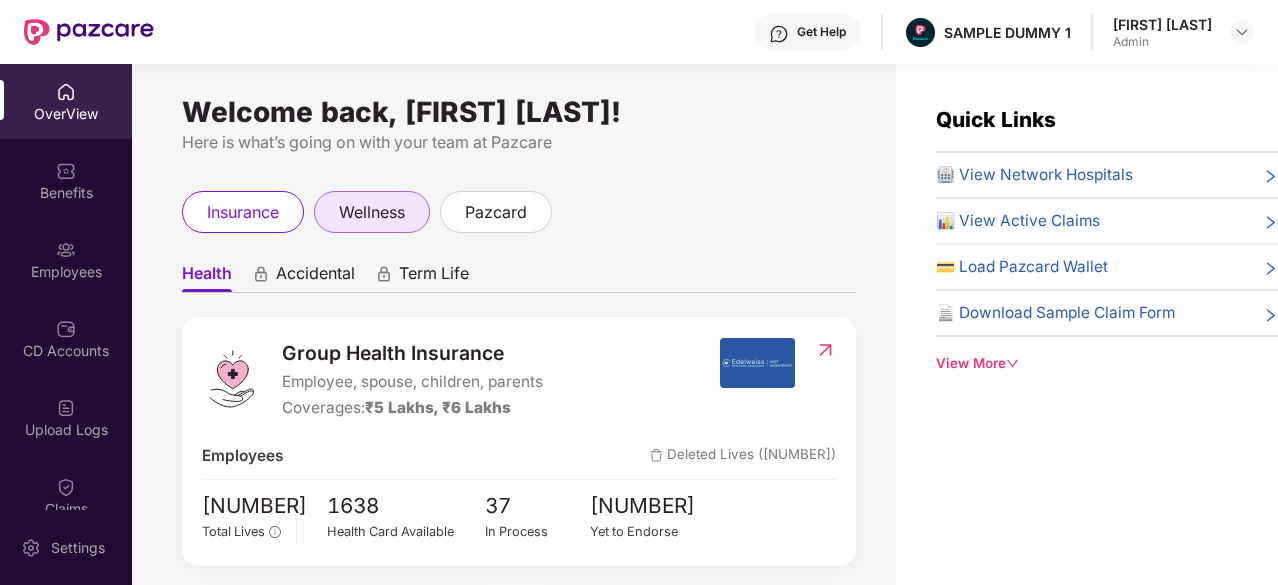 click on "wellness" at bounding box center (372, 212) 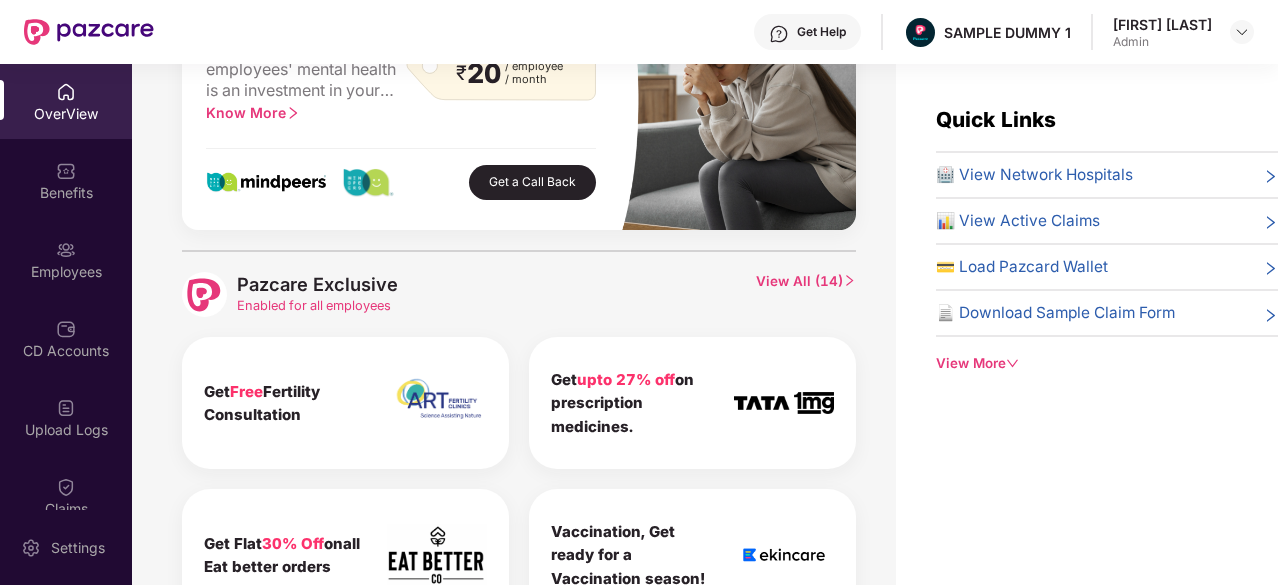 scroll, scrollTop: 797, scrollLeft: 0, axis: vertical 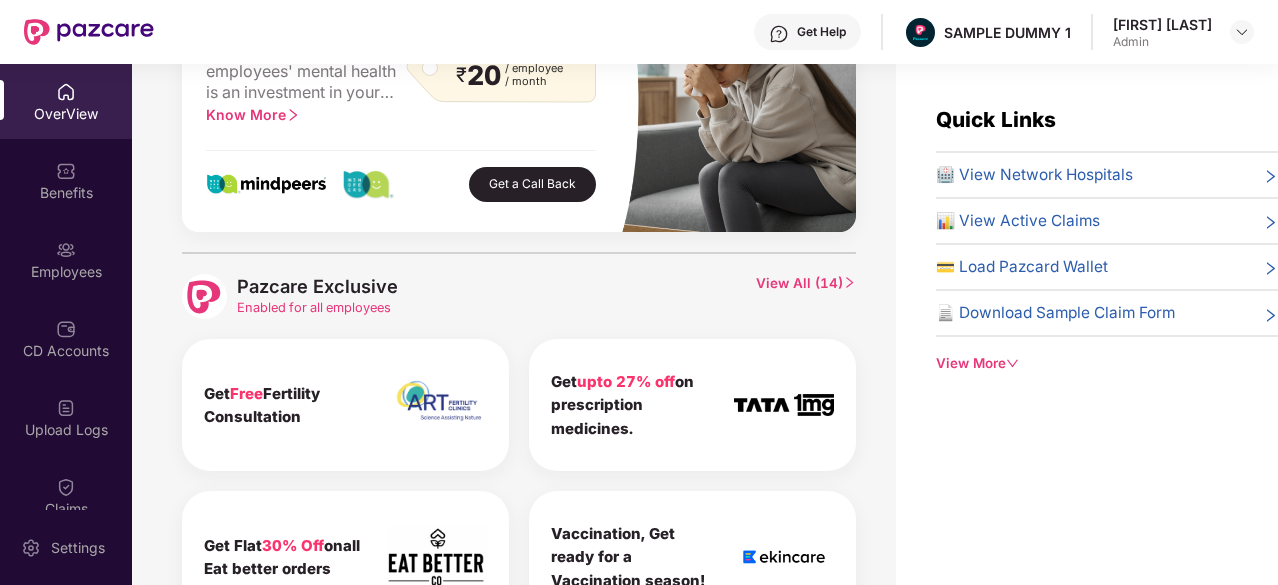 click on "View All ( 14 )" at bounding box center (806, 296) 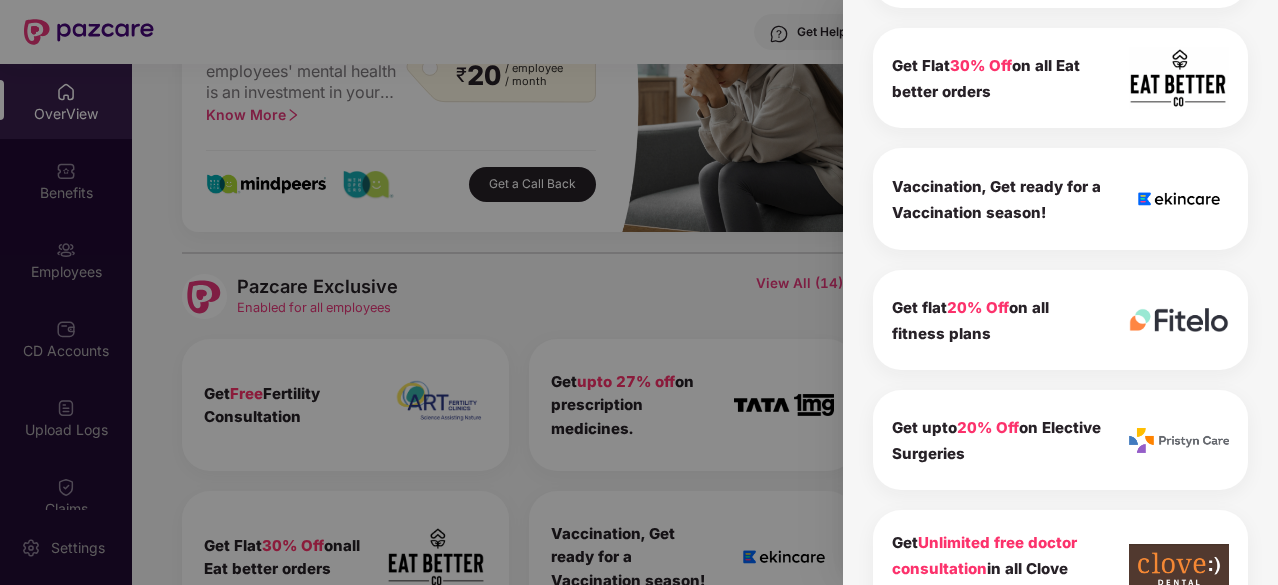 scroll, scrollTop: 610, scrollLeft: 0, axis: vertical 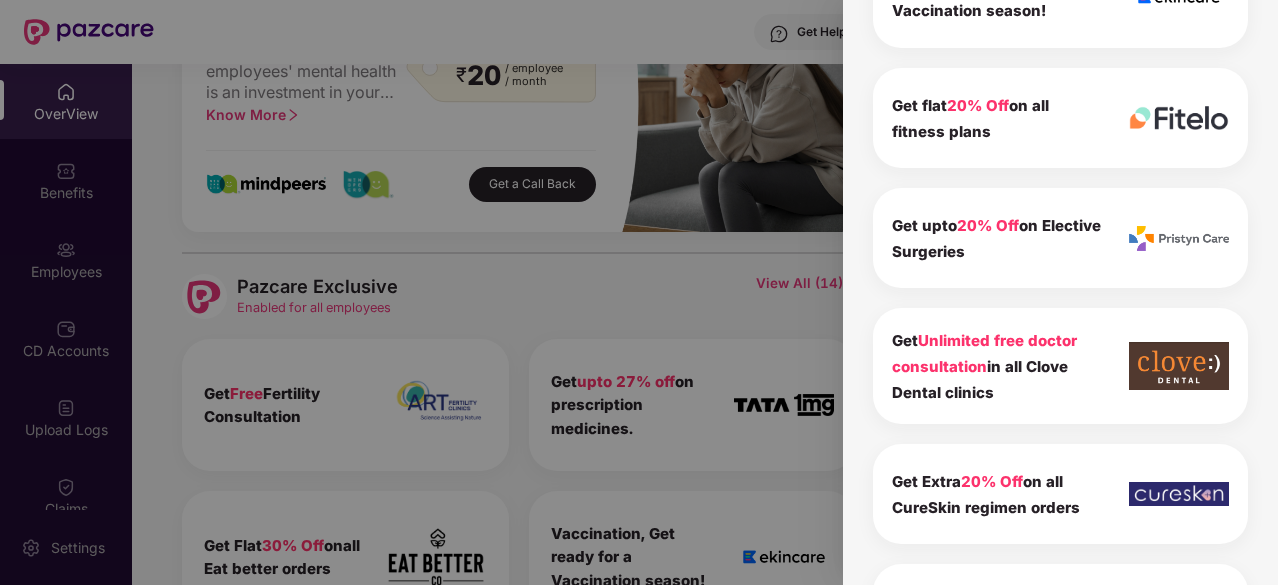 drag, startPoint x: 1008, startPoint y: 394, endPoint x: 882, endPoint y: 343, distance: 135.93013 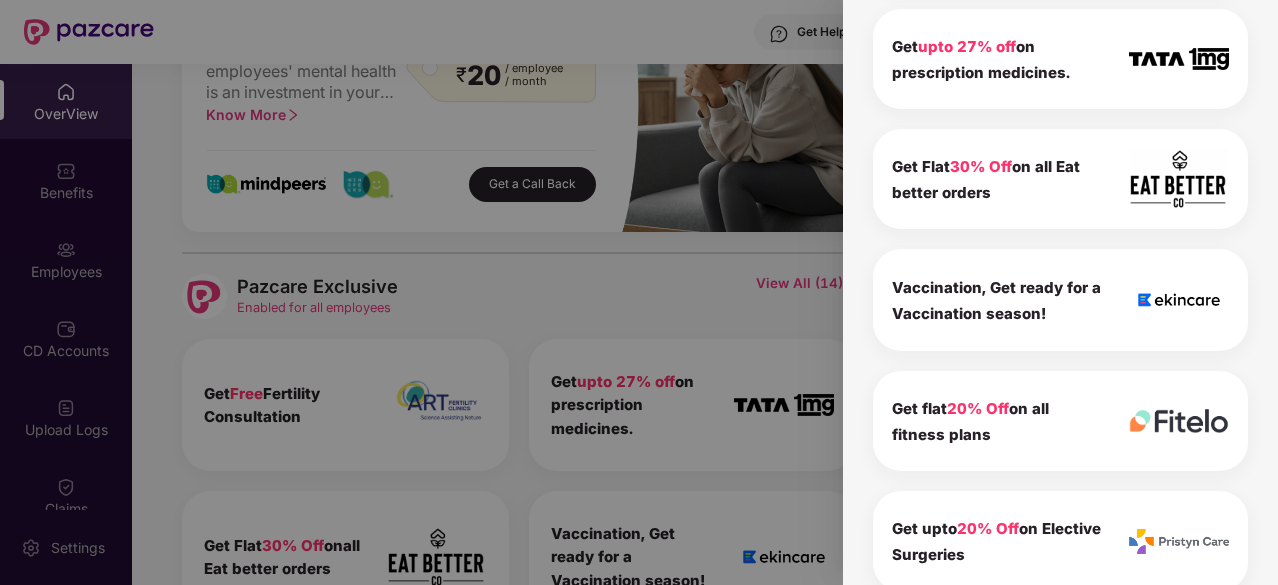 scroll, scrollTop: 0, scrollLeft: 0, axis: both 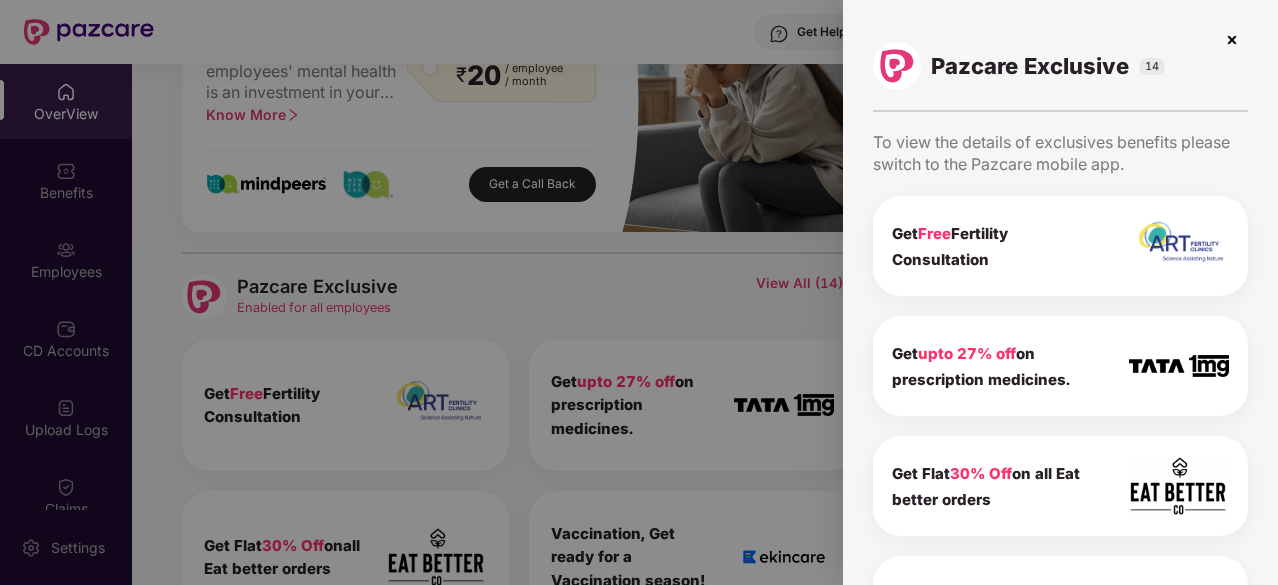 click at bounding box center [1232, 40] 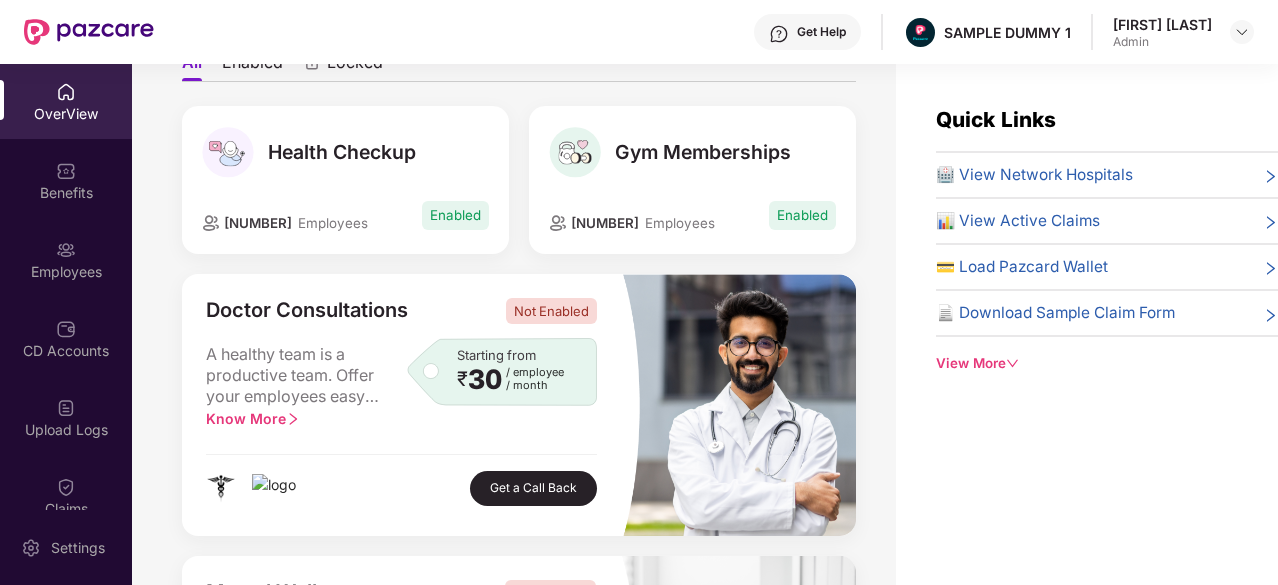 scroll, scrollTop: 0, scrollLeft: 0, axis: both 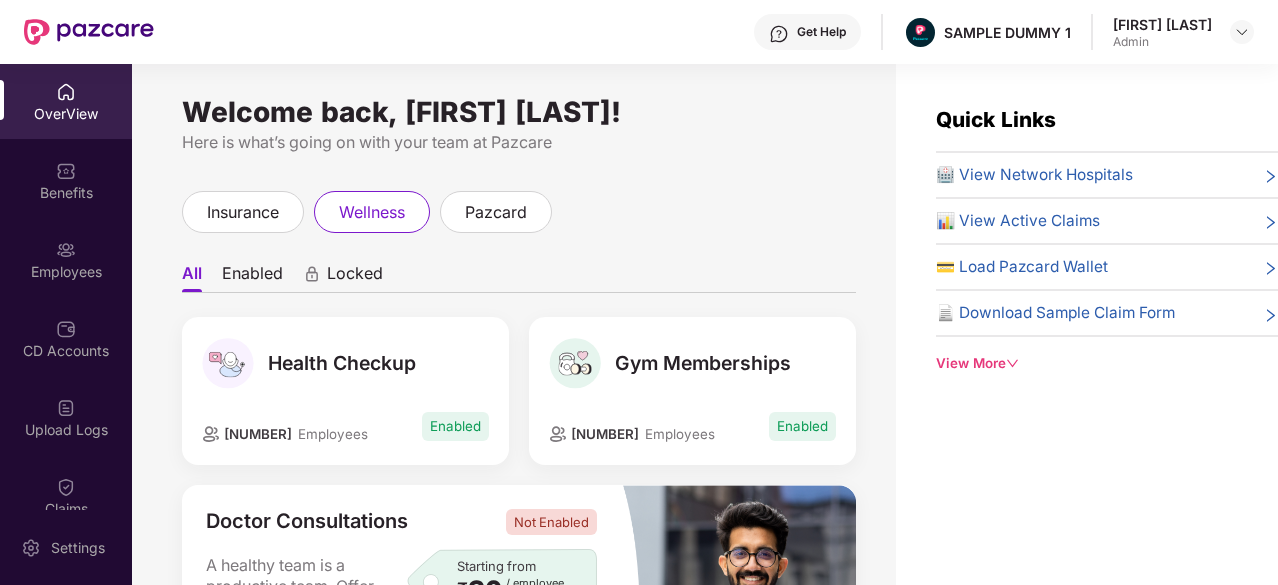 click on "OverView" at bounding box center [66, 101] 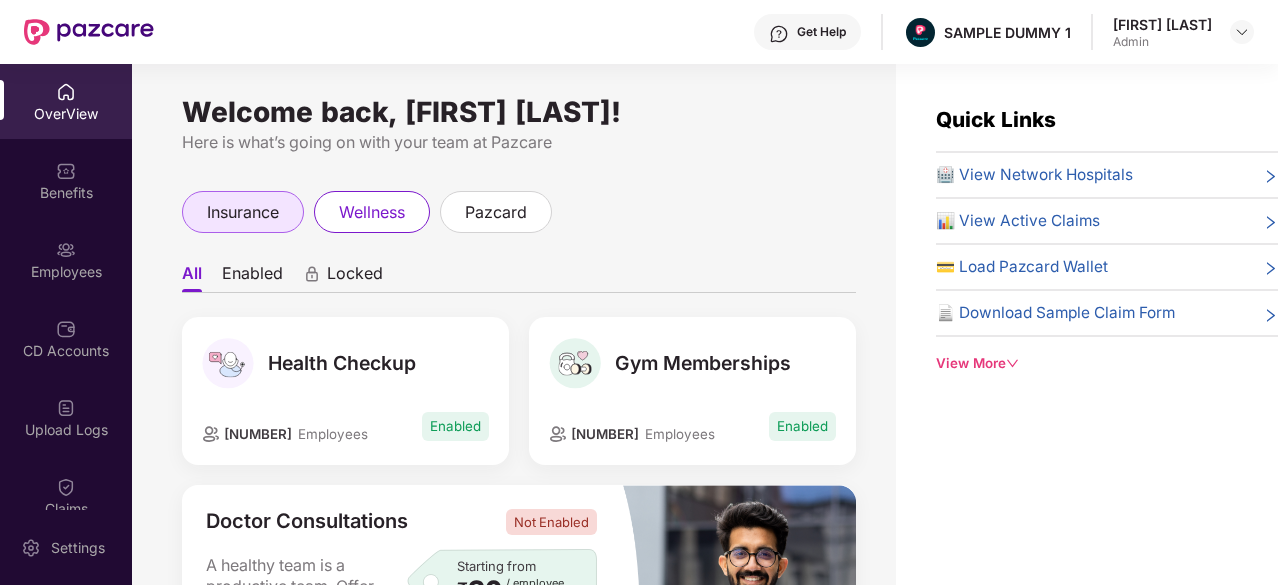 click on "insurance" at bounding box center (243, 212) 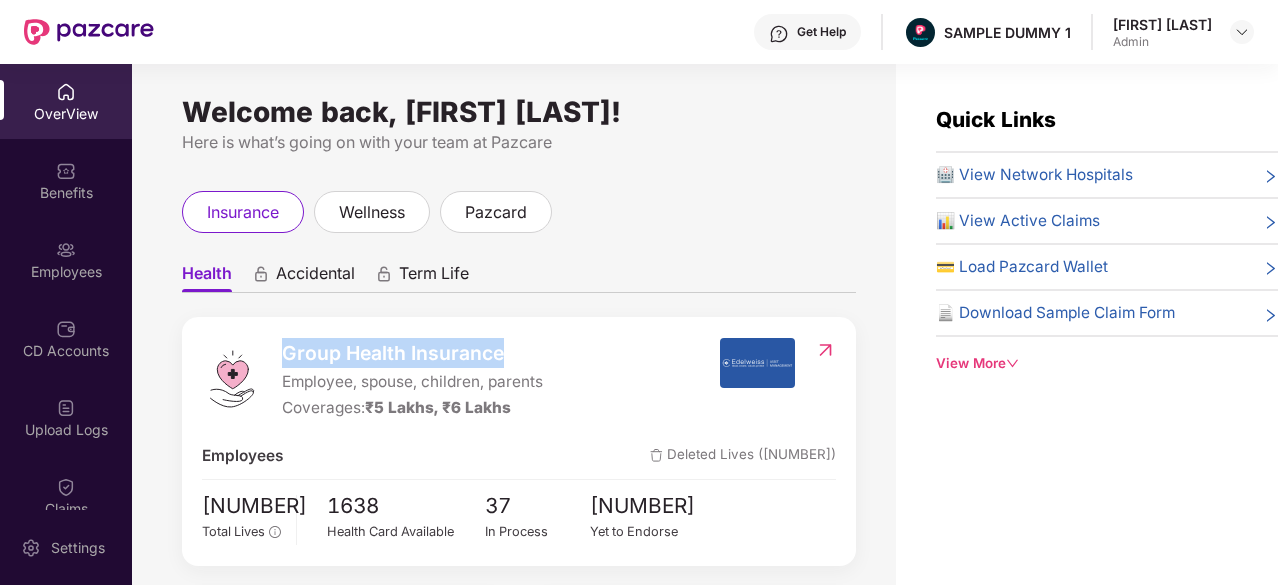 drag, startPoint x: 530, startPoint y: 355, endPoint x: 283, endPoint y: 349, distance: 247.07286 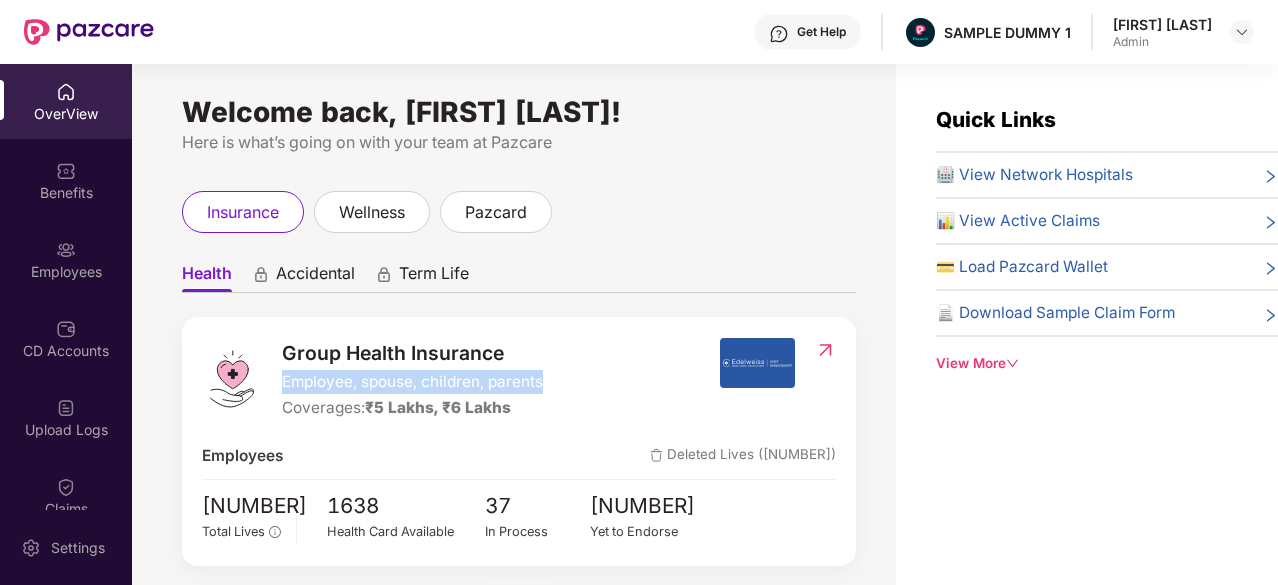 drag, startPoint x: 562, startPoint y: 379, endPoint x: 276, endPoint y: 393, distance: 286.34244 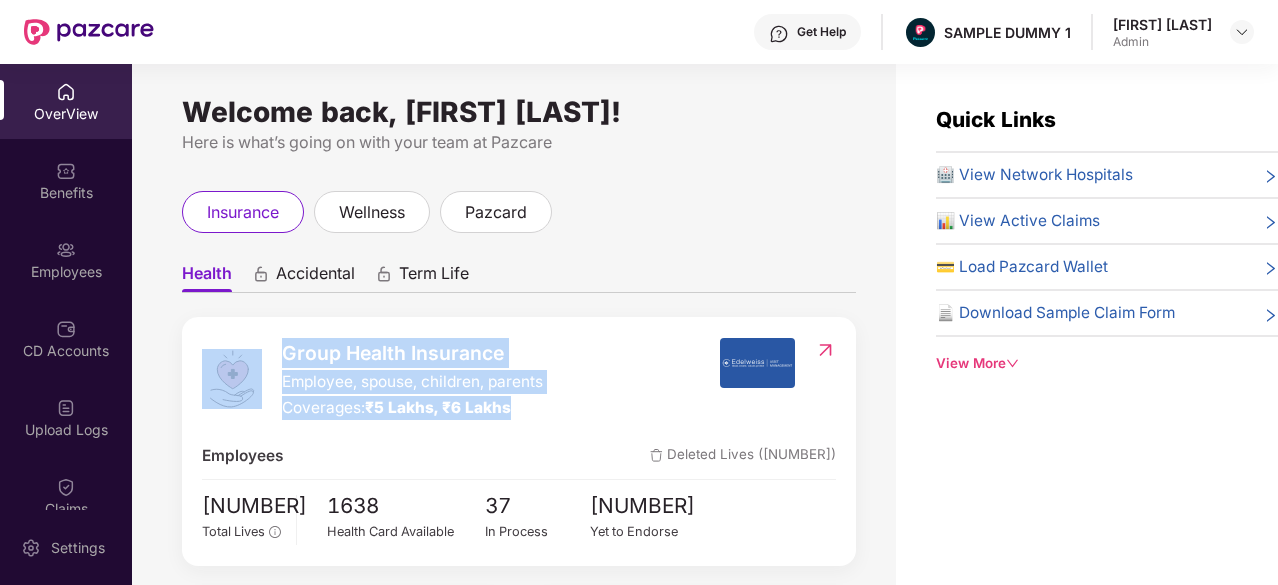 drag, startPoint x: 534, startPoint y: 411, endPoint x: 272, endPoint y: 401, distance: 262.19077 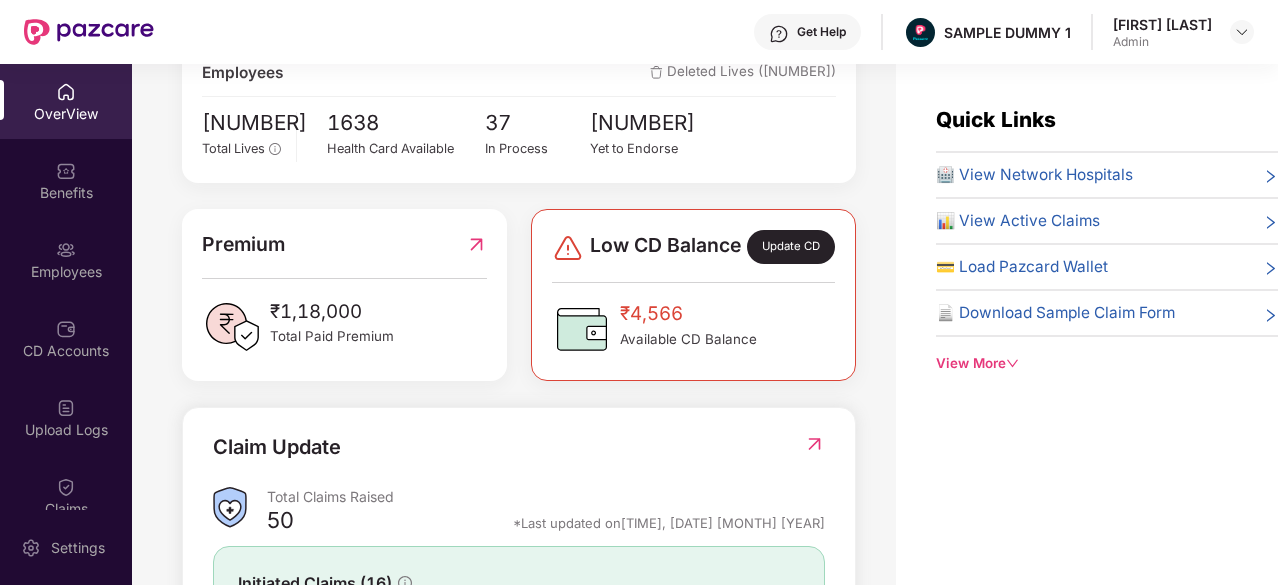 scroll, scrollTop: 655, scrollLeft: 0, axis: vertical 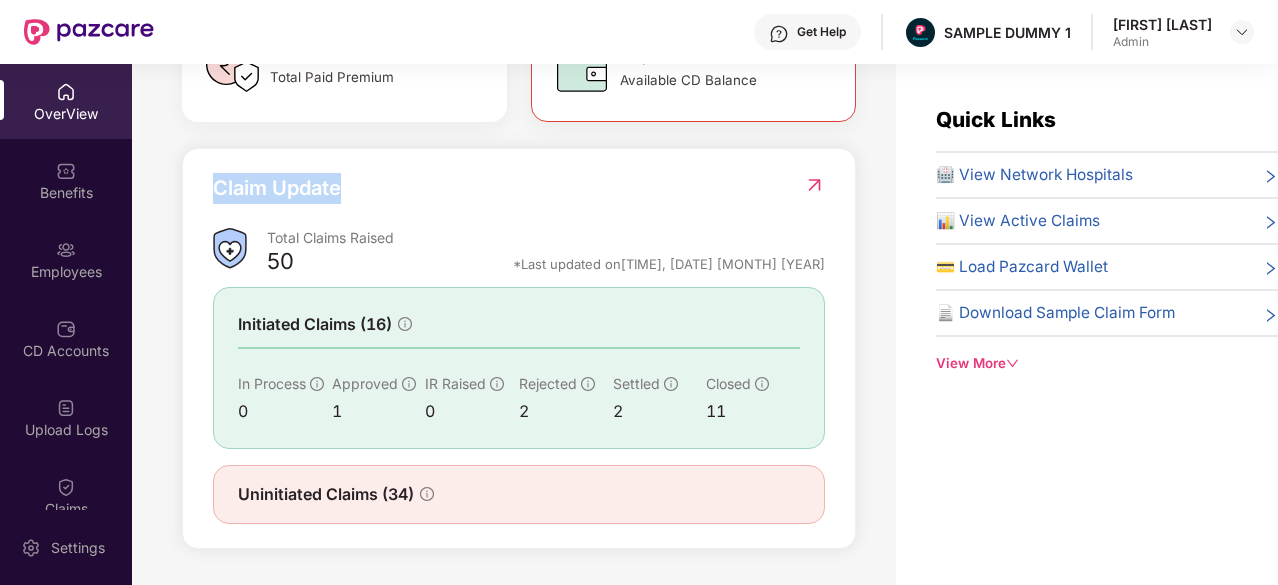 drag, startPoint x: 353, startPoint y: 195, endPoint x: 197, endPoint y: 194, distance: 156.0032 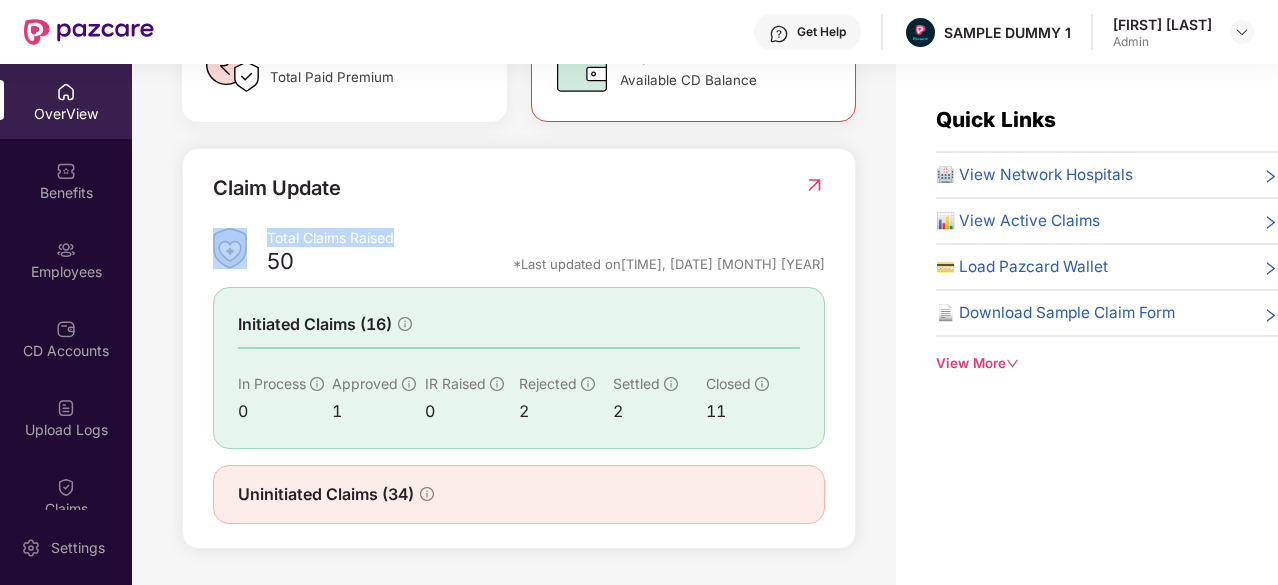 drag, startPoint x: 403, startPoint y: 238, endPoint x: 265, endPoint y: 243, distance: 138.09055 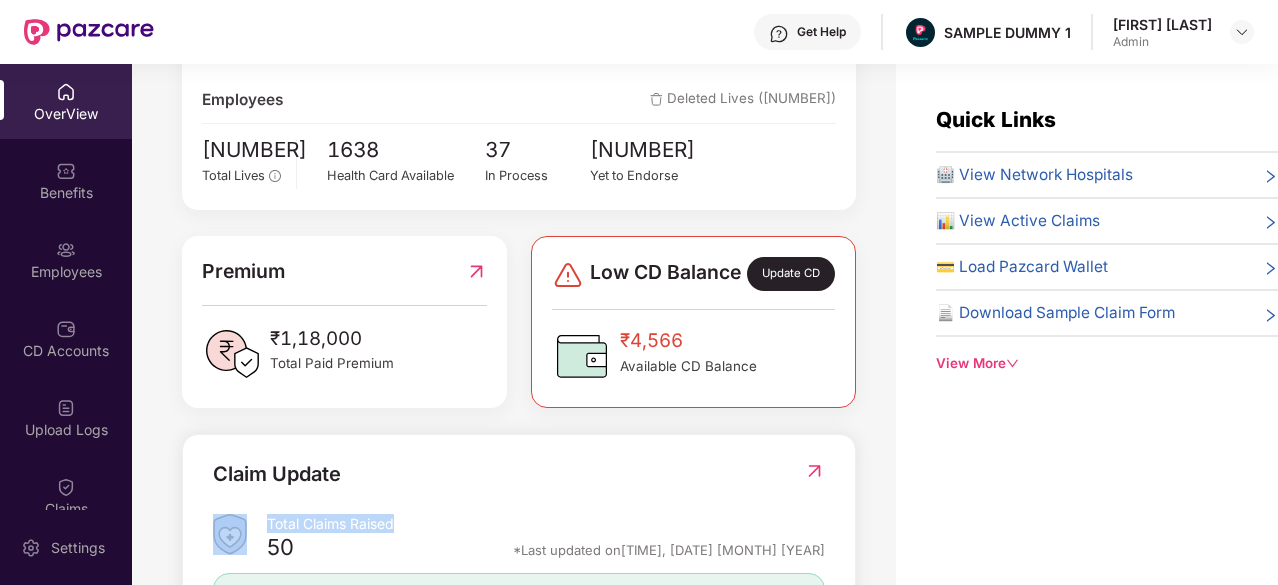 scroll, scrollTop: 0, scrollLeft: 0, axis: both 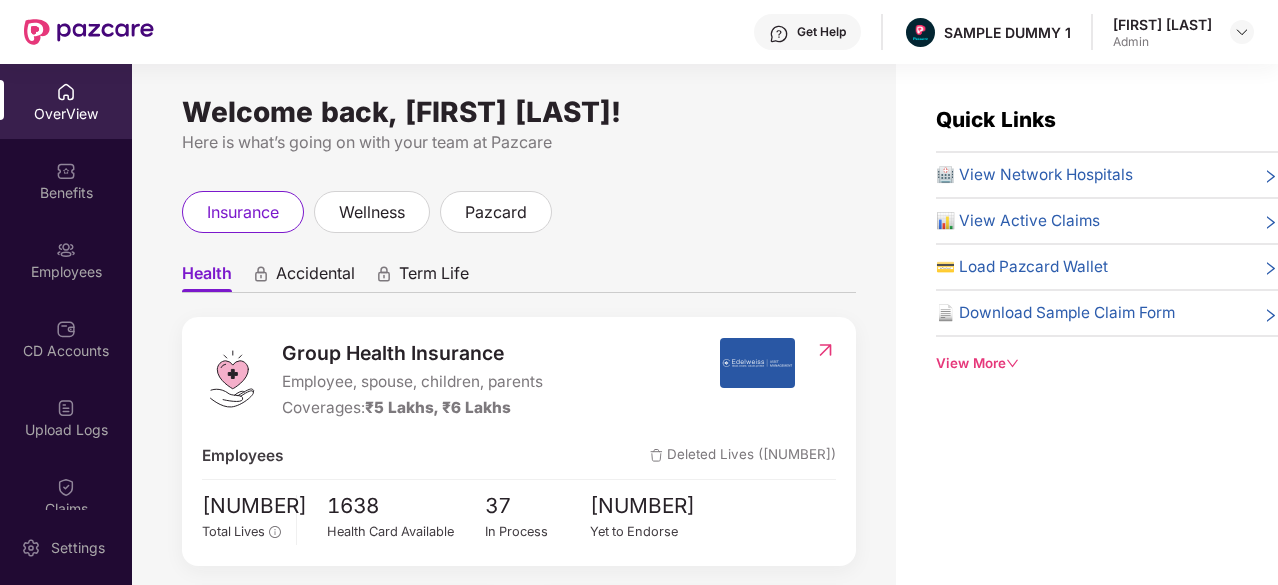 click on "Accidental" at bounding box center [315, 277] 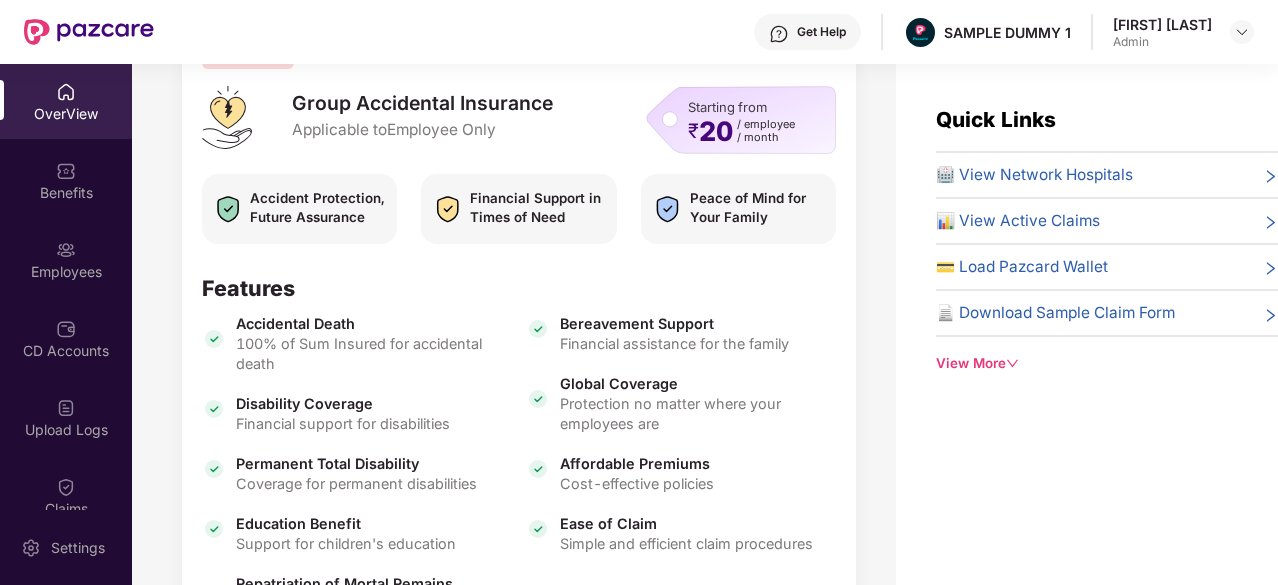 scroll, scrollTop: 464, scrollLeft: 0, axis: vertical 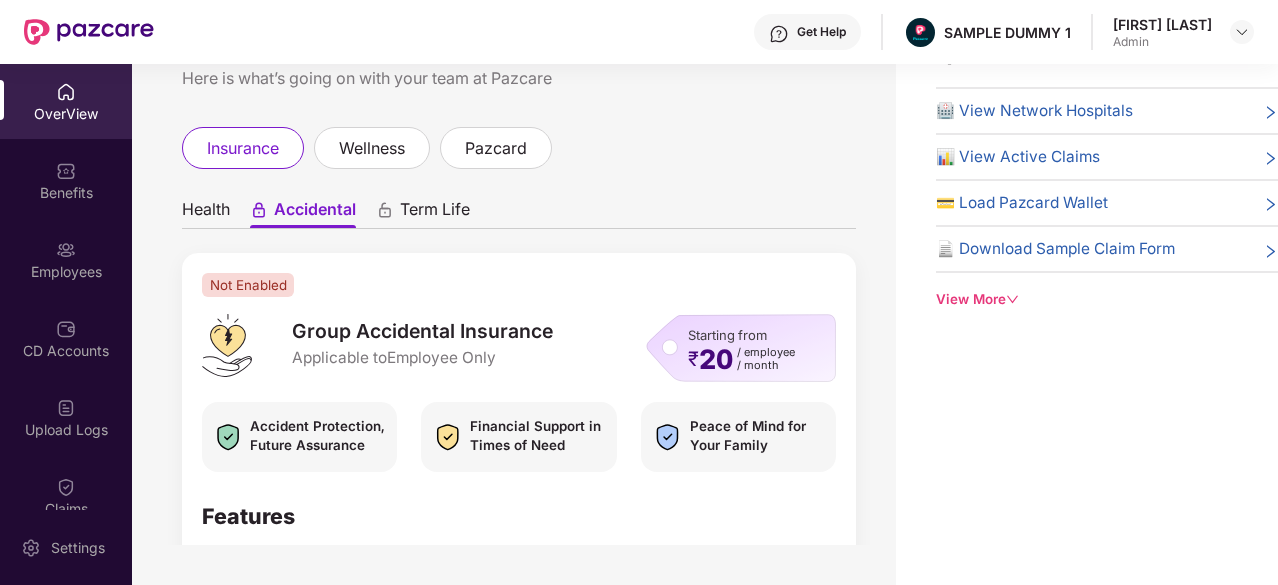 click on "Health" at bounding box center [206, 213] 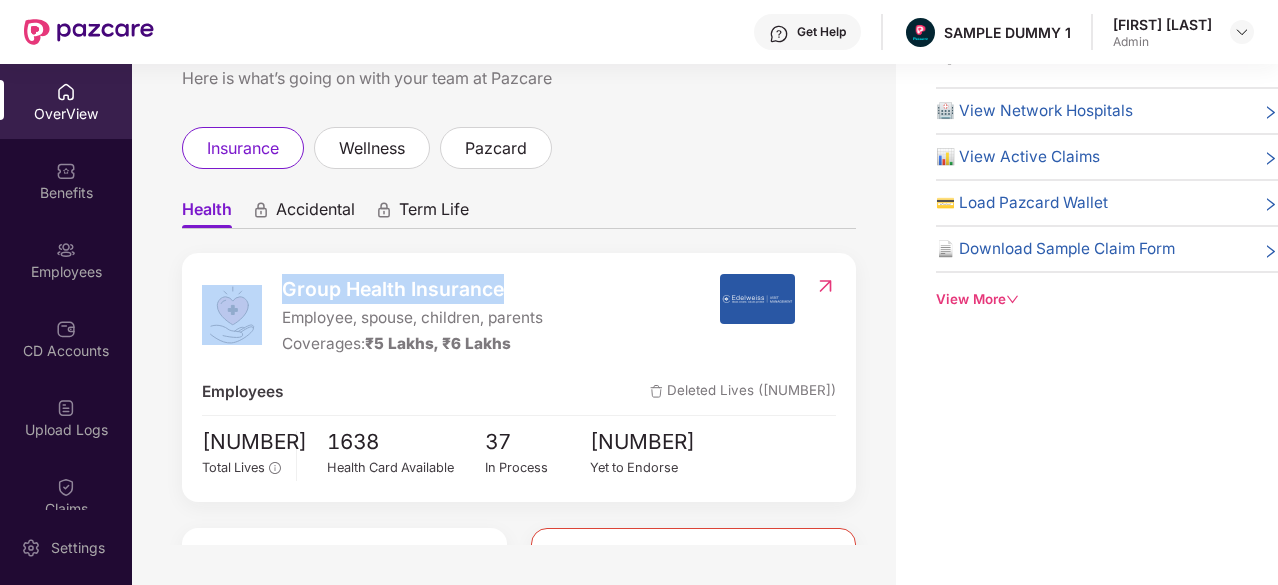 drag, startPoint x: 540, startPoint y: 295, endPoint x: 266, endPoint y: 296, distance: 274.00183 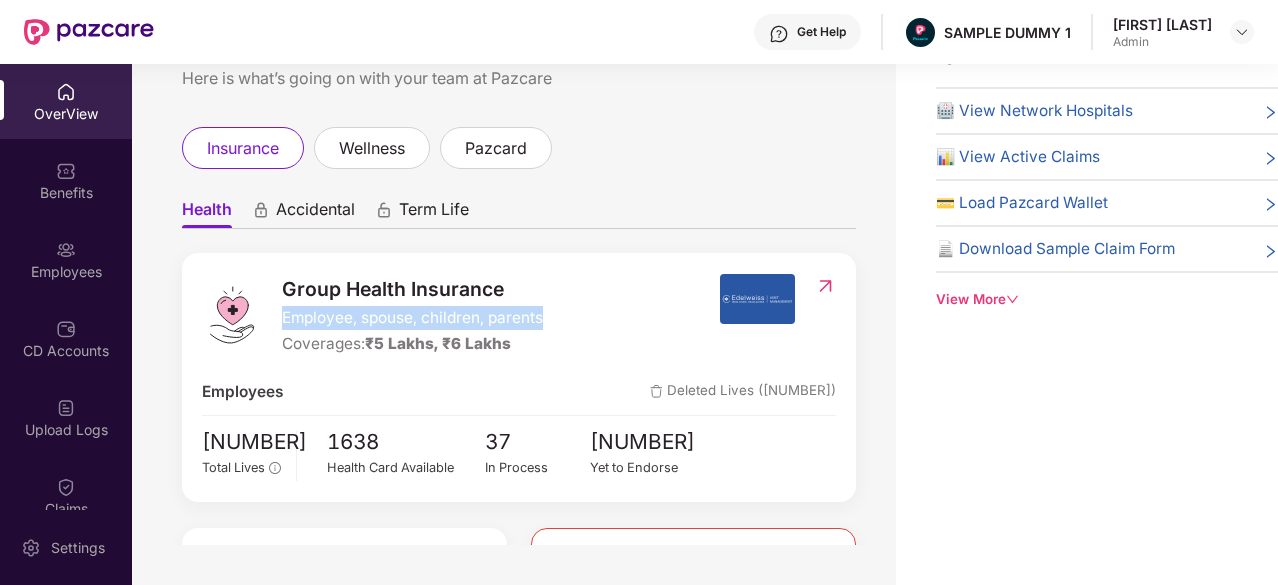 drag, startPoint x: 562, startPoint y: 317, endPoint x: 285, endPoint y: 323, distance: 277.06497 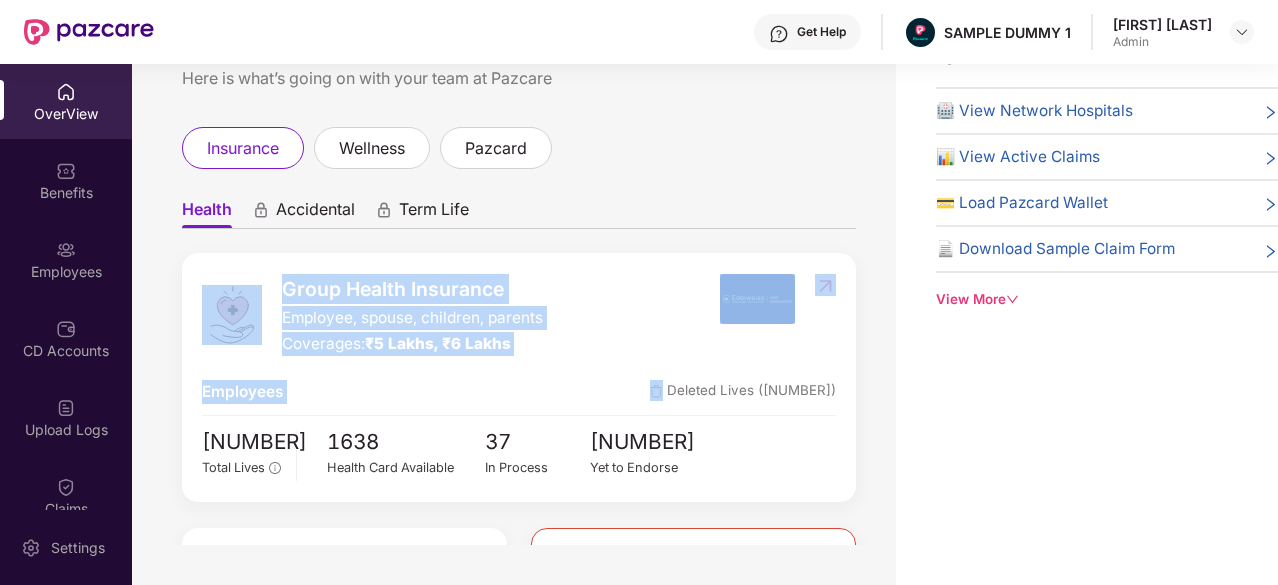 drag, startPoint x: 543, startPoint y: 363, endPoint x: 261, endPoint y: 344, distance: 282.63934 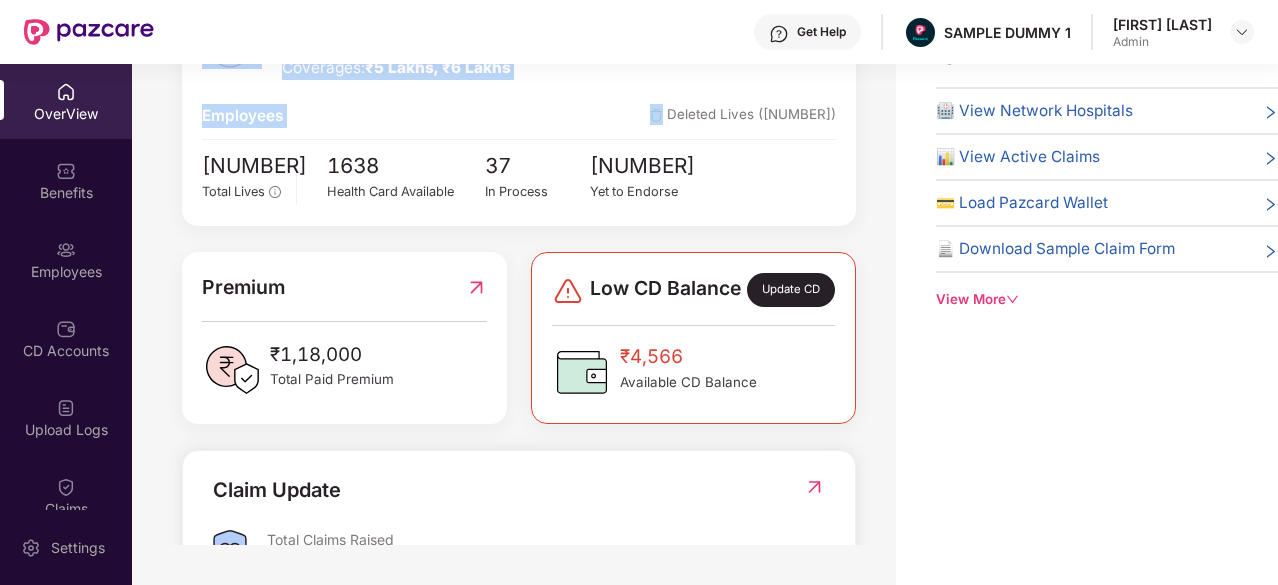 scroll, scrollTop: 278, scrollLeft: 0, axis: vertical 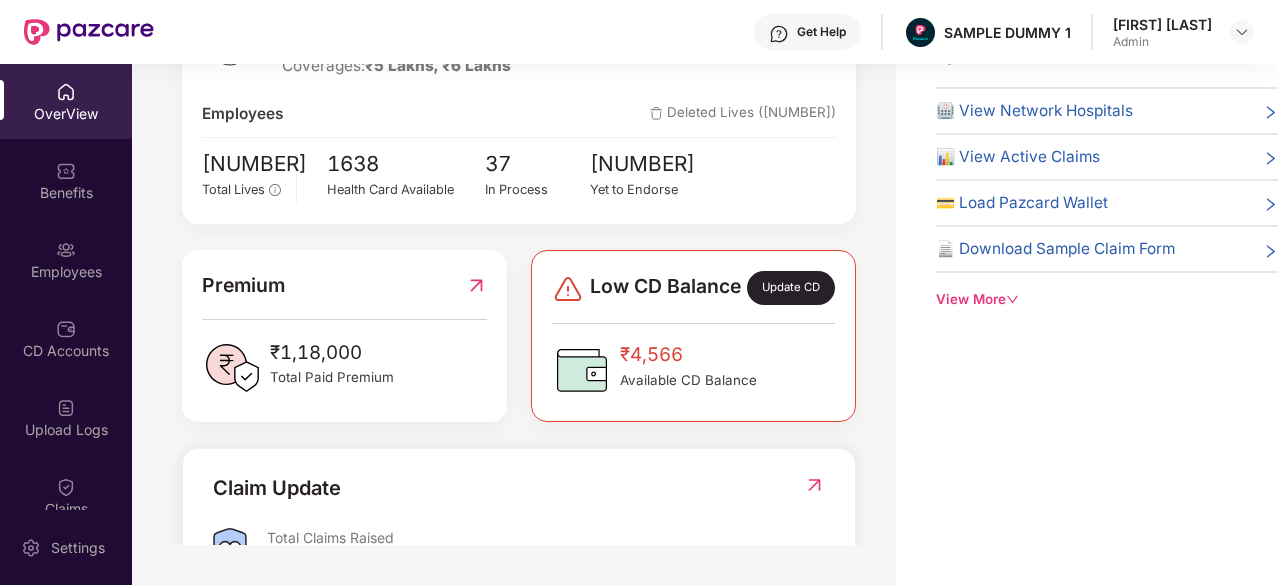 click on "Group Health Insurance Employee, spouse, children, parents Coverages:  ₹[AMOUNT], ₹[AMOUNT] Employees   Deleted Lives ([NUMBER]) [NUMBER] Total Lives [NUMBER] Health Card Available [NUMBER] In Process [NUMBER] Yet to Endorse Premium ₹[AMOUNT] Total Paid Premium Low CD Balance Update CD ₹[AMOUNT] Available CD Balance Claim Update Total Claims Raised [NUMBER] *Last updated on  [TIME], [DD] [MONTH] [YYYY] Initiated Claims ([NUMBER]) In Process [NUMBER] Approved [NUMBER] IR Raised [NUMBER] Rejected [NUMBER] Closed [NUMBER] Uninitiated Claims ([NUMBER])" at bounding box center (519, 412) 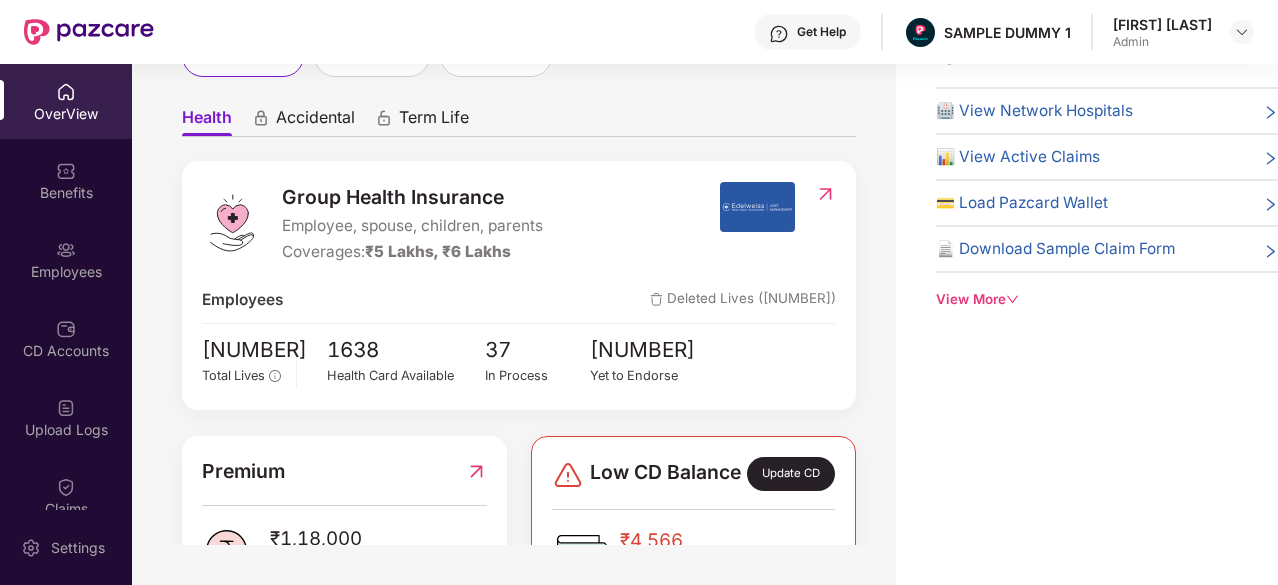 scroll, scrollTop: 0, scrollLeft: 0, axis: both 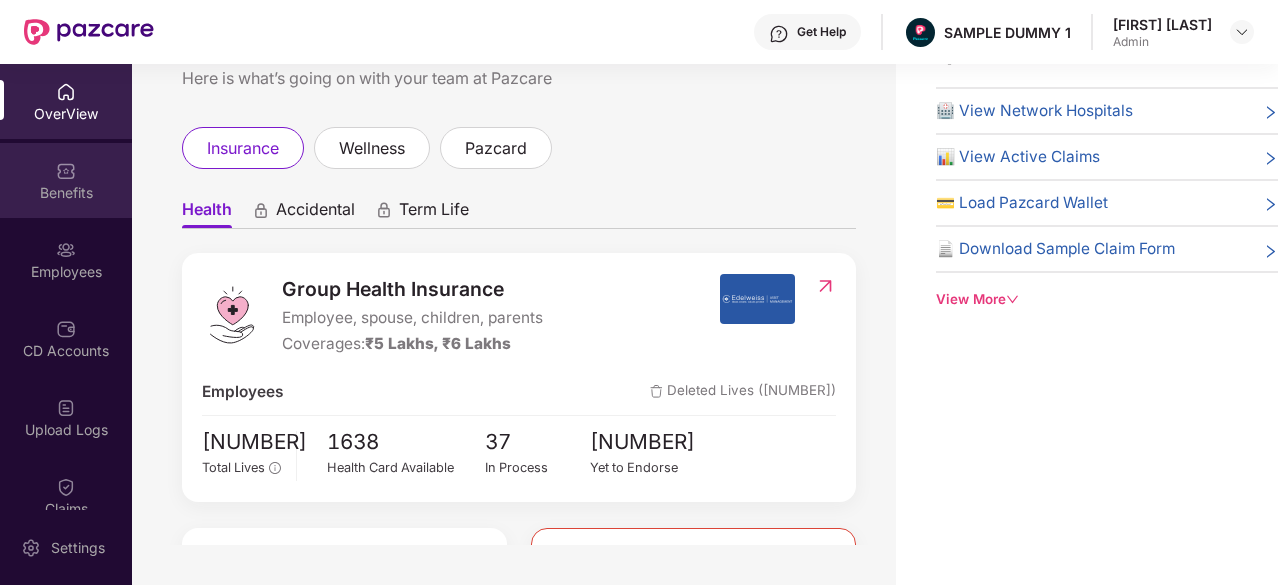 click on "Benefits" at bounding box center (66, 180) 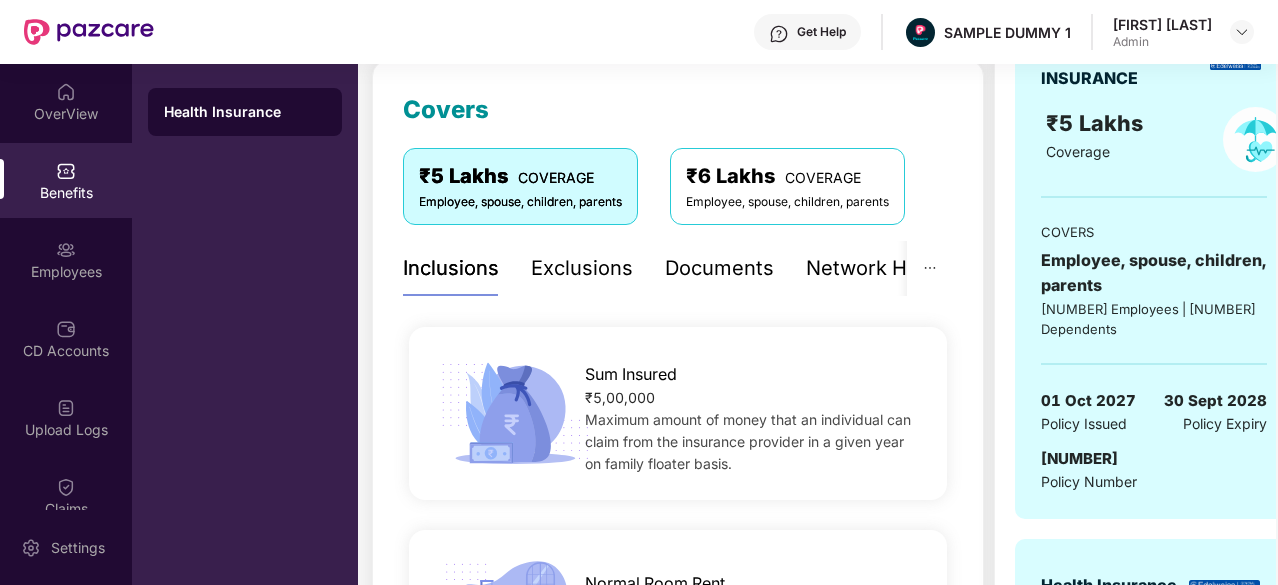 scroll, scrollTop: 263, scrollLeft: 0, axis: vertical 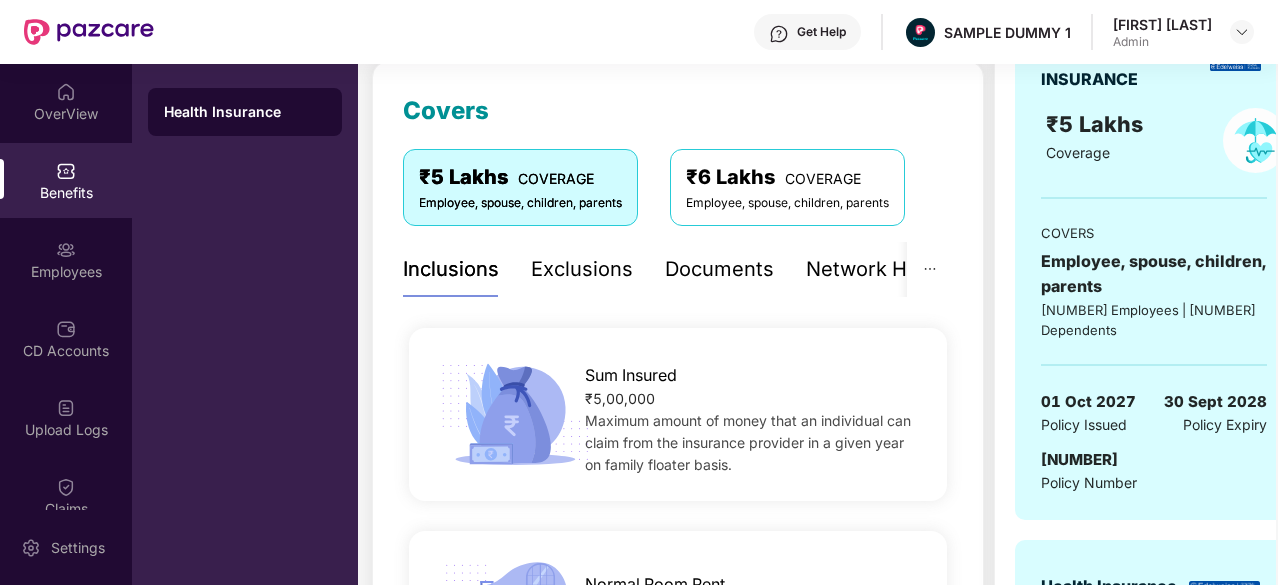 click on "Exclusions" at bounding box center (582, 269) 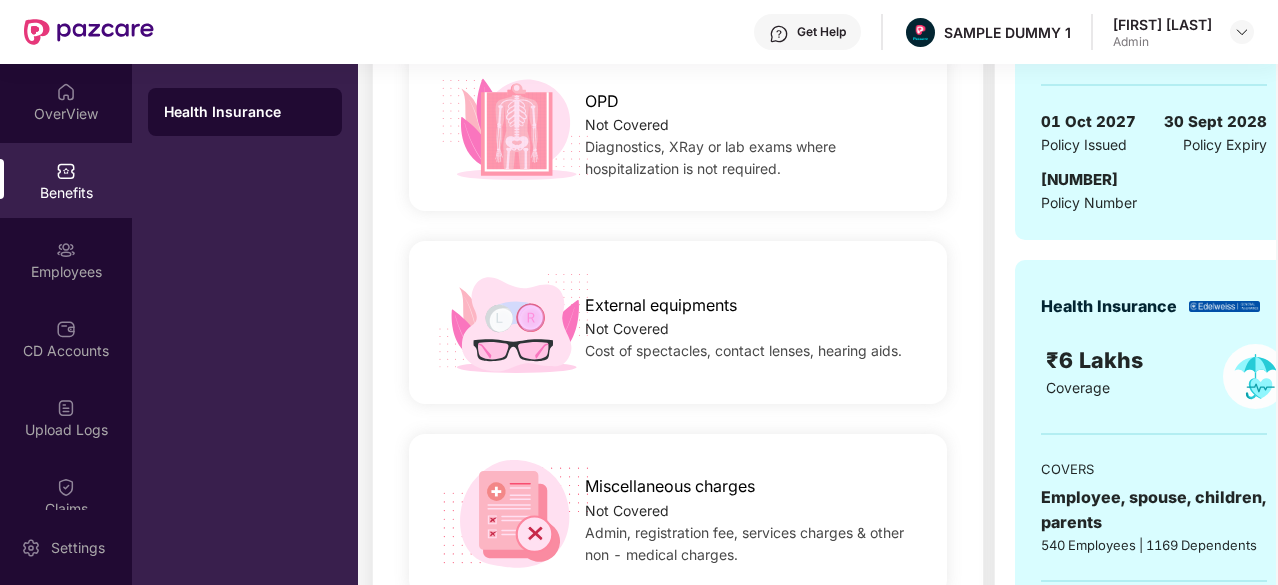 scroll, scrollTop: 313, scrollLeft: 0, axis: vertical 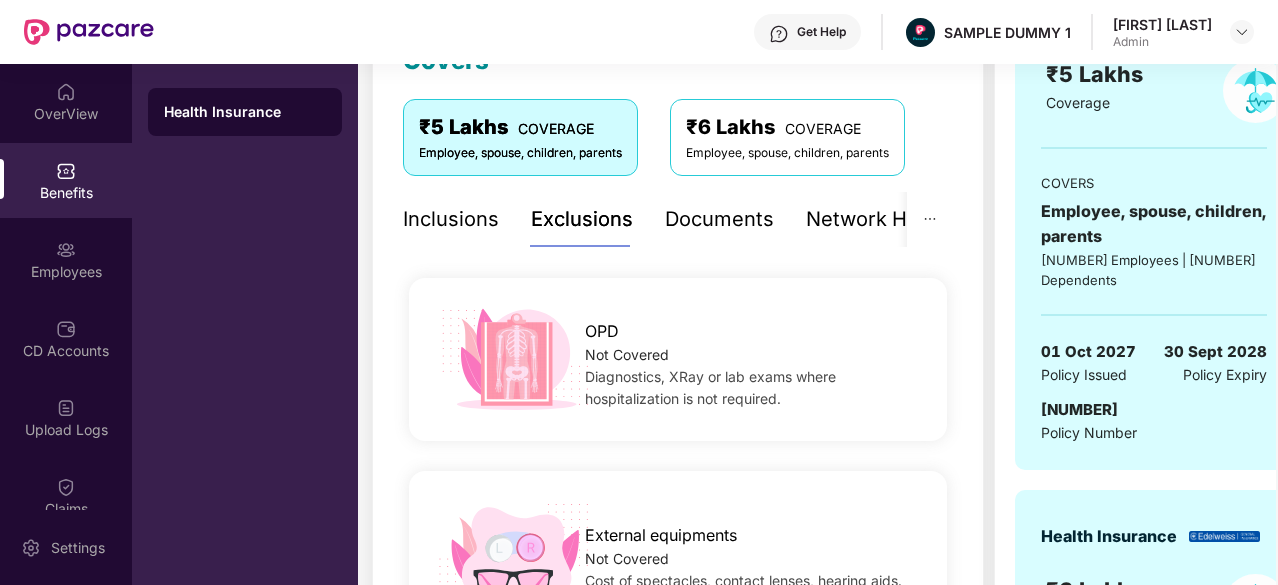 click on "Documents" at bounding box center [719, 219] 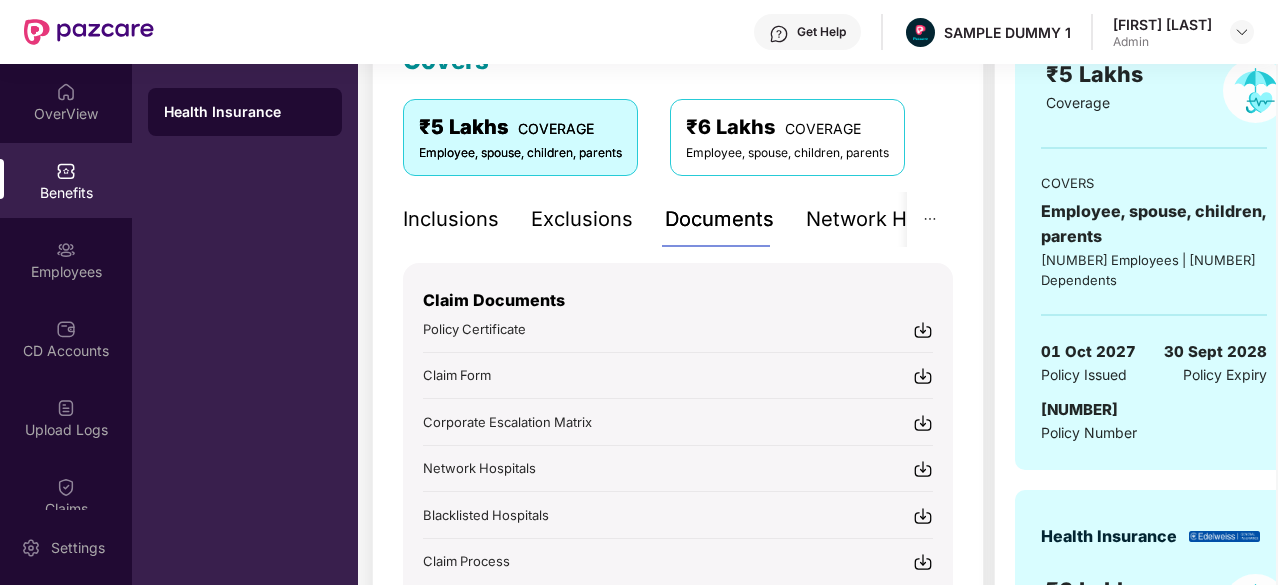 click at bounding box center (923, 330) 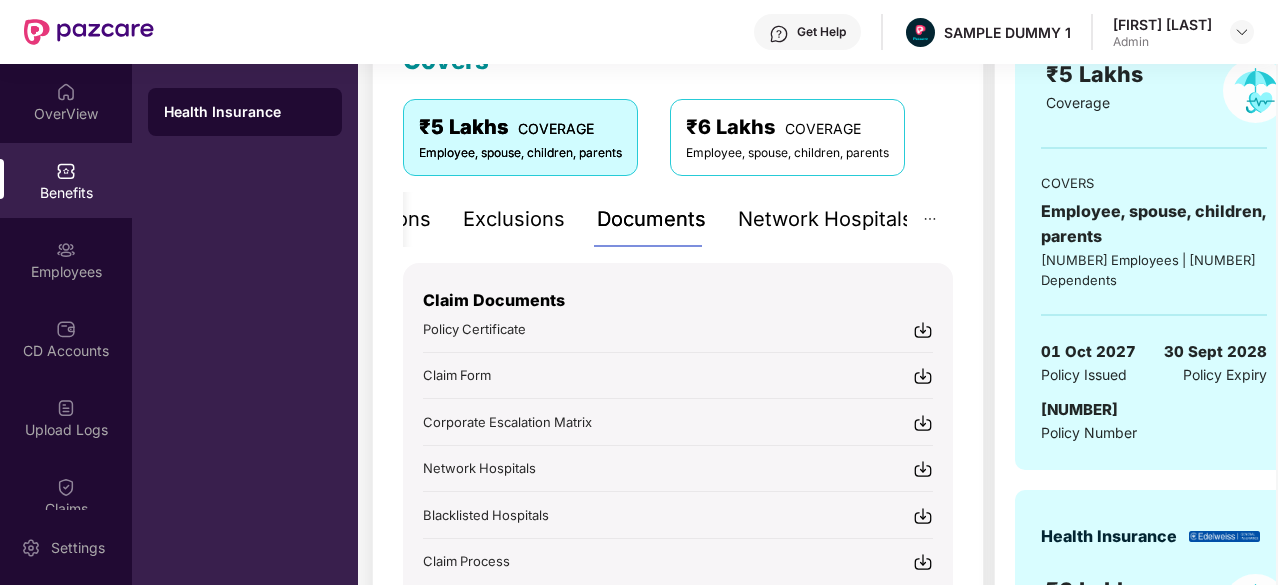 click on "Network Hospitals" at bounding box center (825, 219) 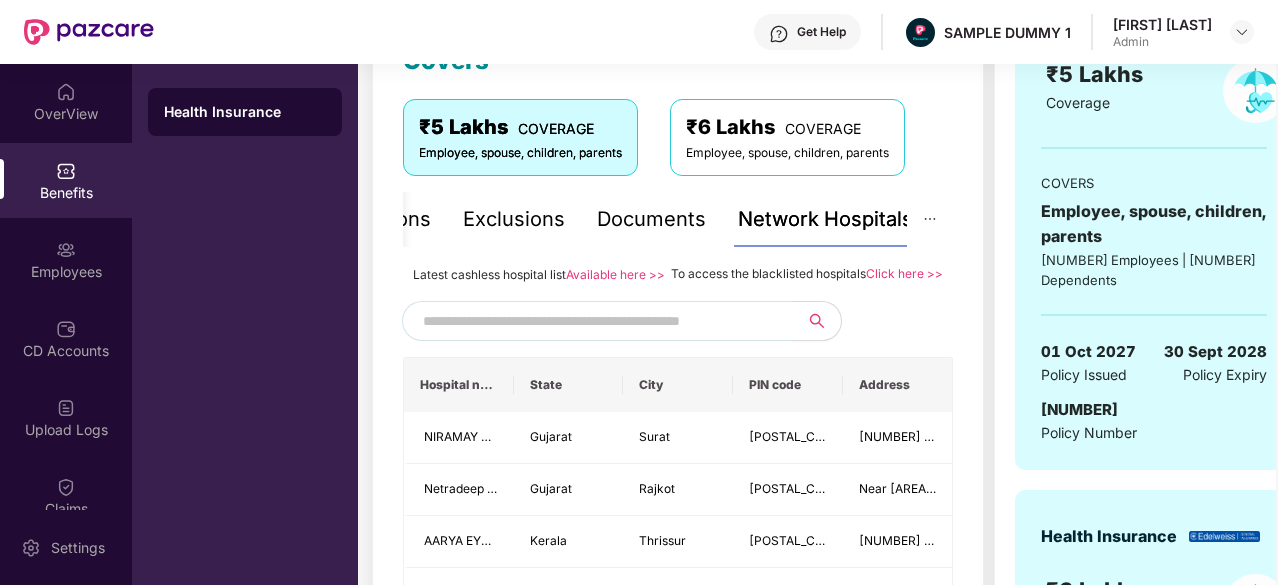 click at bounding box center [594, 321] 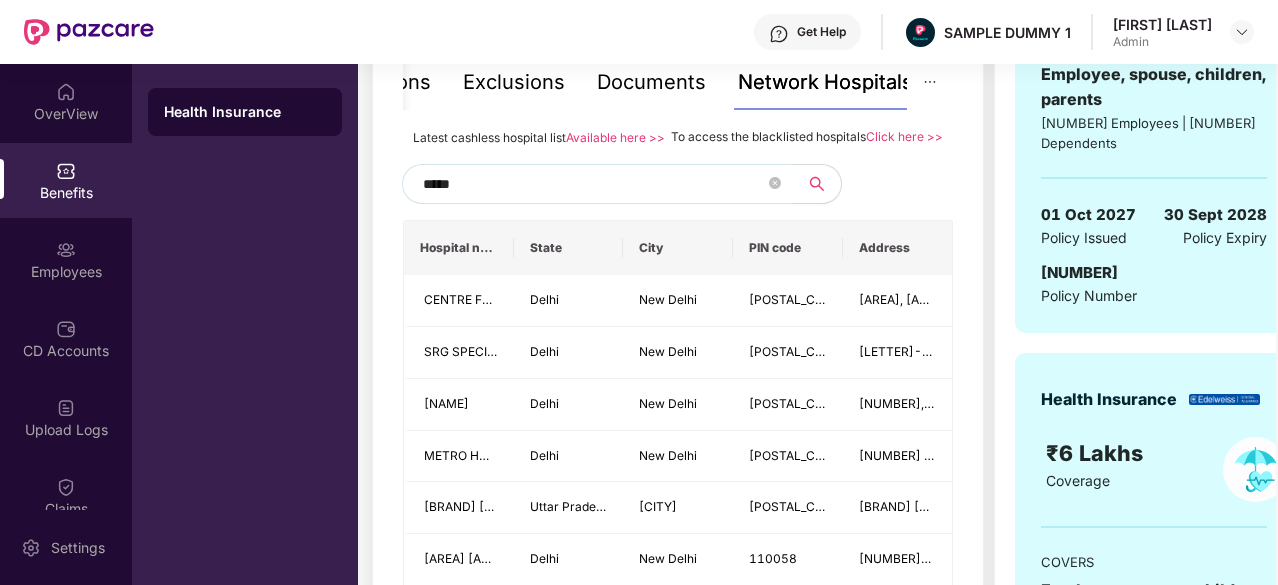 scroll, scrollTop: 446, scrollLeft: 0, axis: vertical 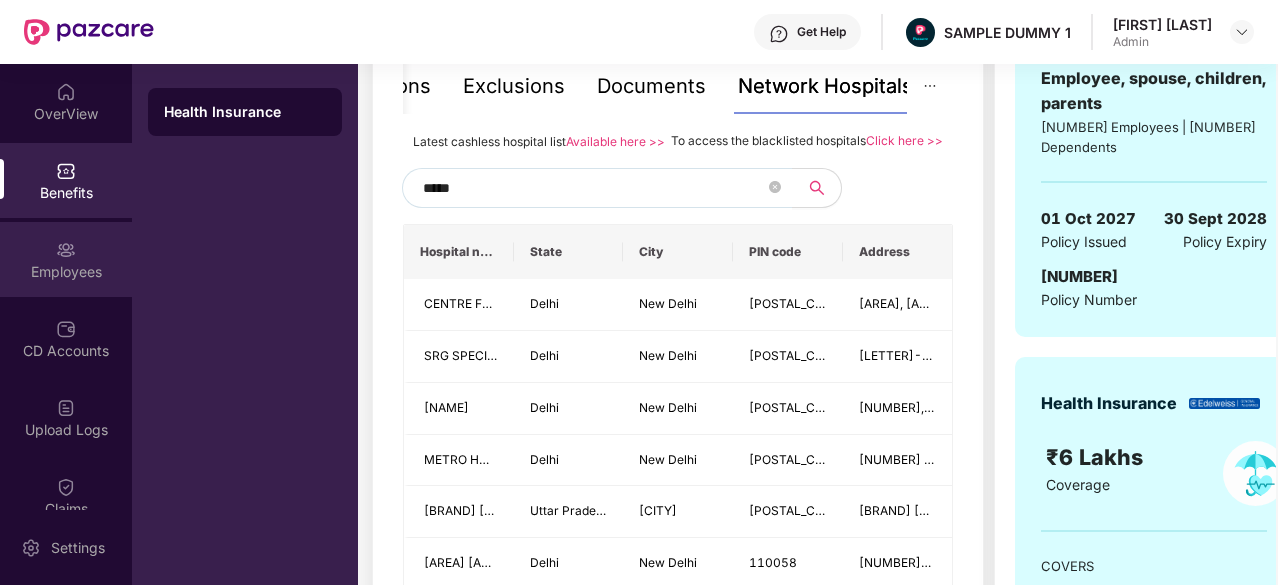 type on "*****" 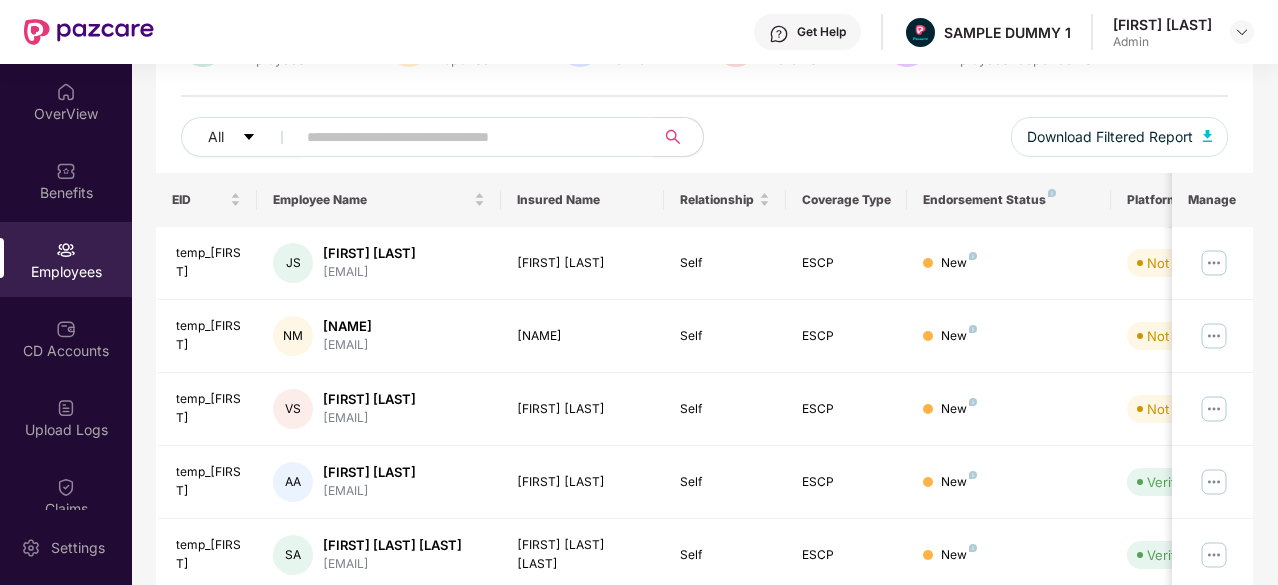 scroll, scrollTop: 0, scrollLeft: 0, axis: both 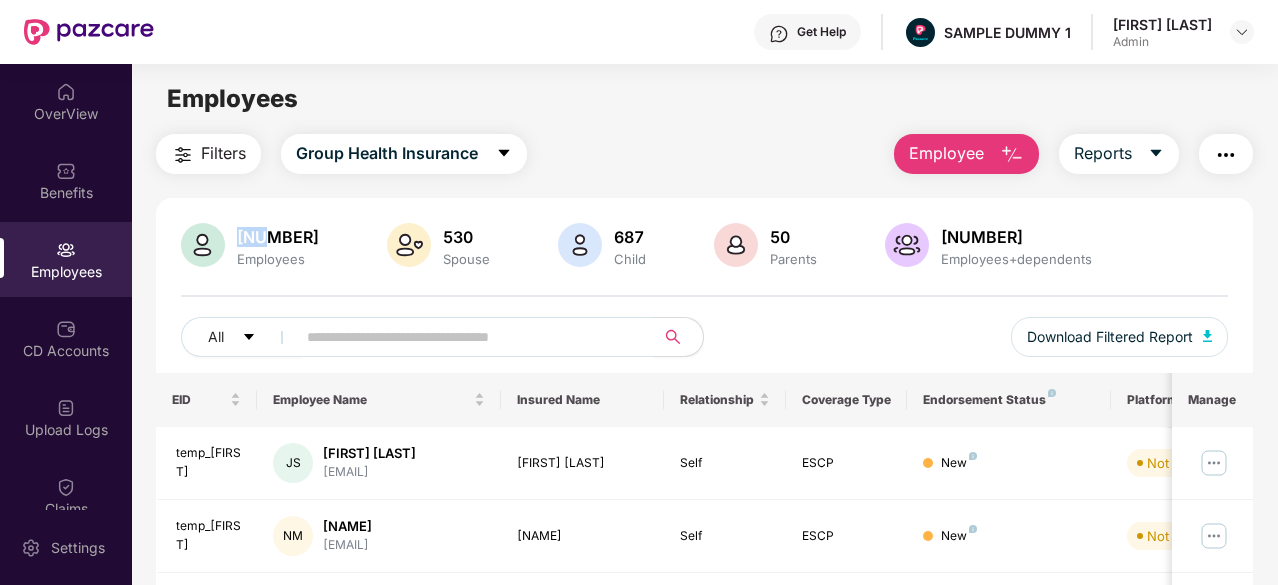 drag, startPoint x: 314, startPoint y: 241, endPoint x: 230, endPoint y: 225, distance: 85.51023 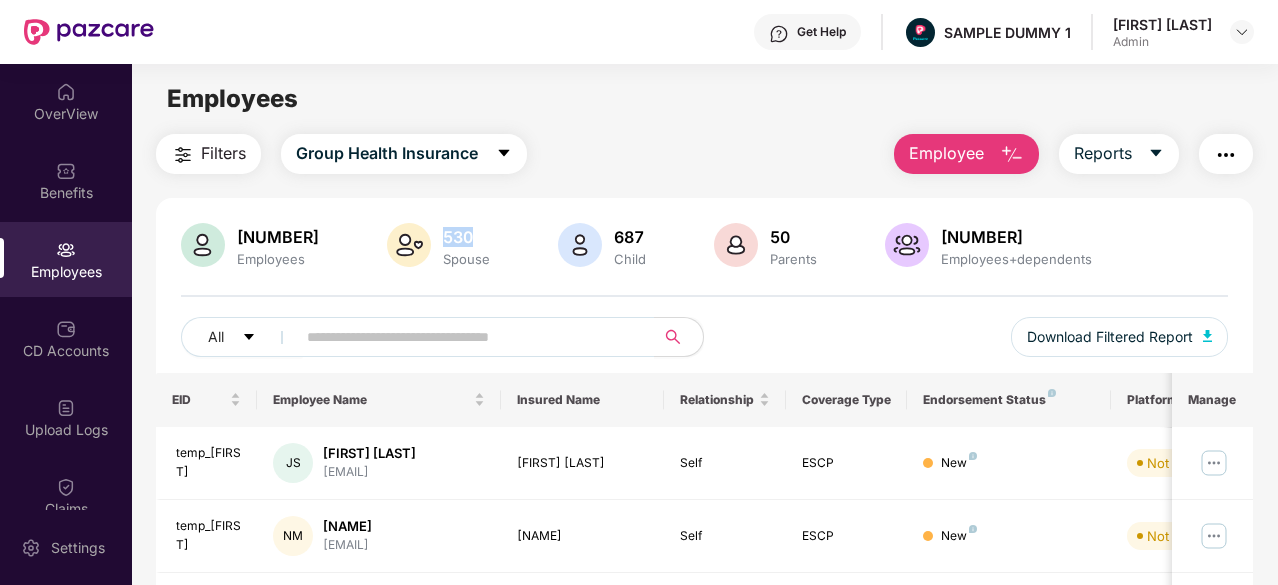 drag, startPoint x: 496, startPoint y: 245, endPoint x: 425, endPoint y: 234, distance: 71.84706 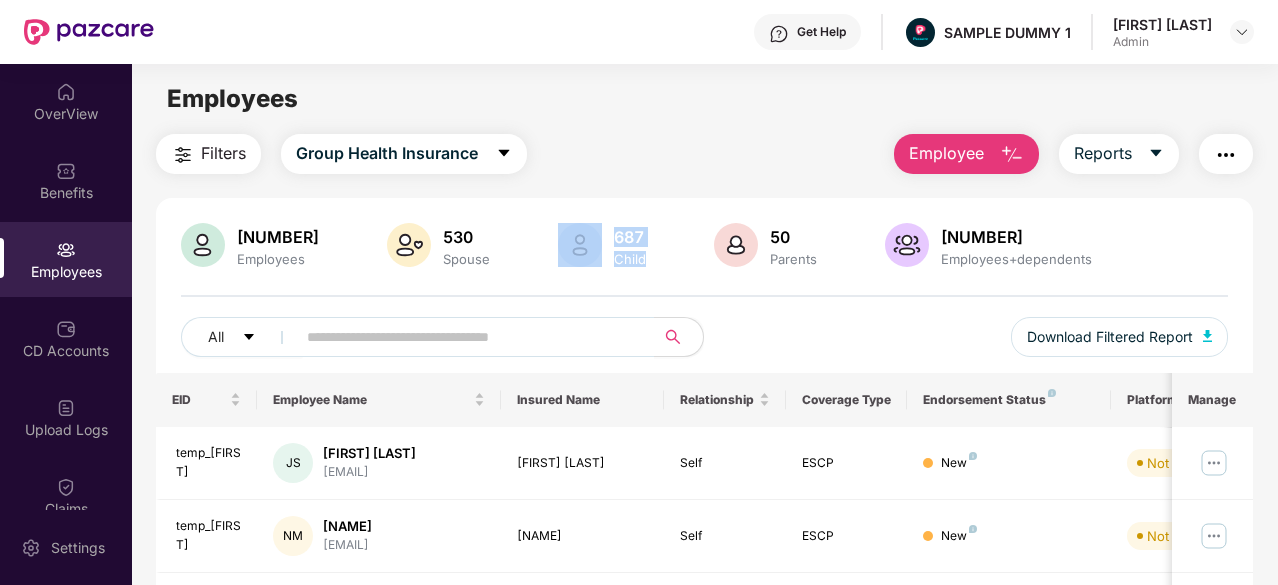 drag, startPoint x: 640, startPoint y: 255, endPoint x: 580, endPoint y: 236, distance: 62.936478 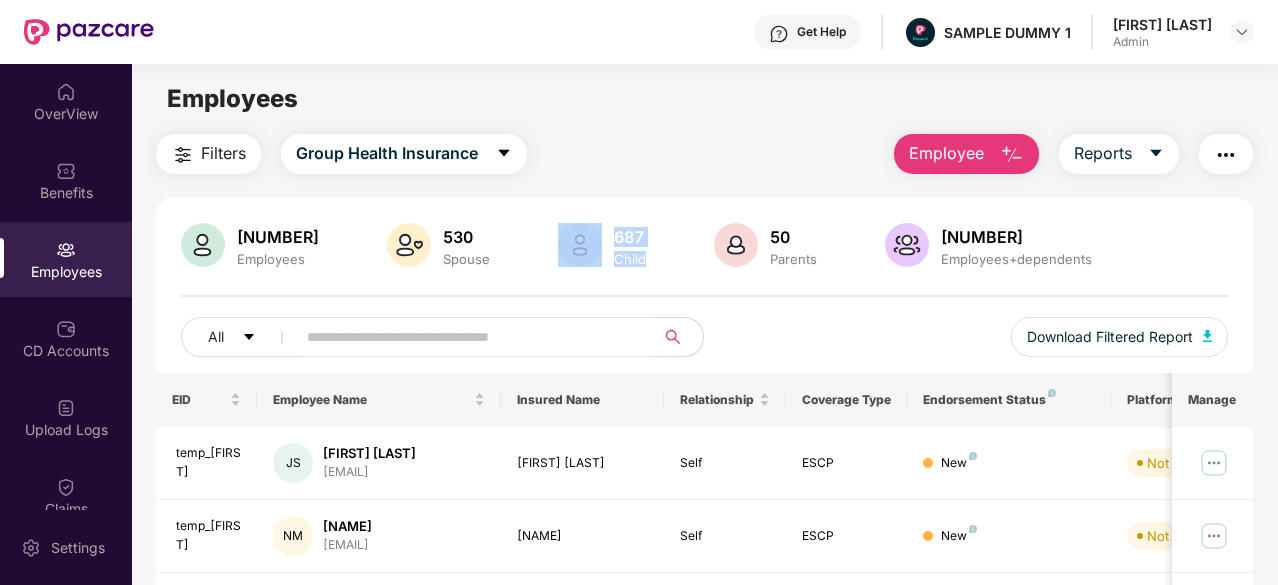 click on "Employee" at bounding box center (946, 153) 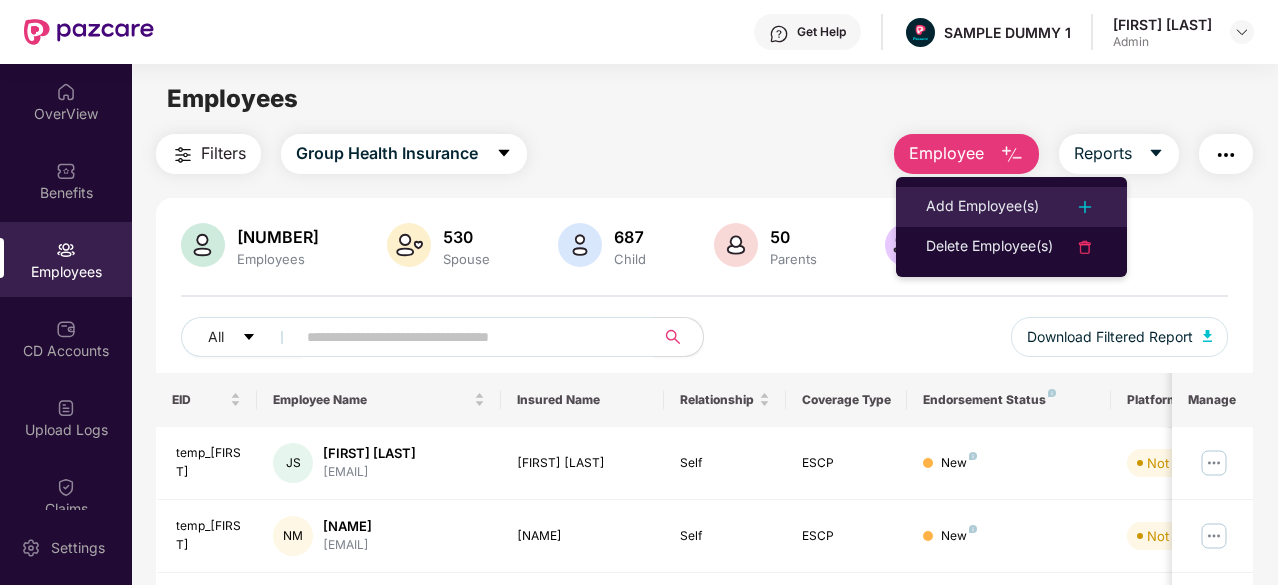 click on "Add Employee(s)" at bounding box center [982, 207] 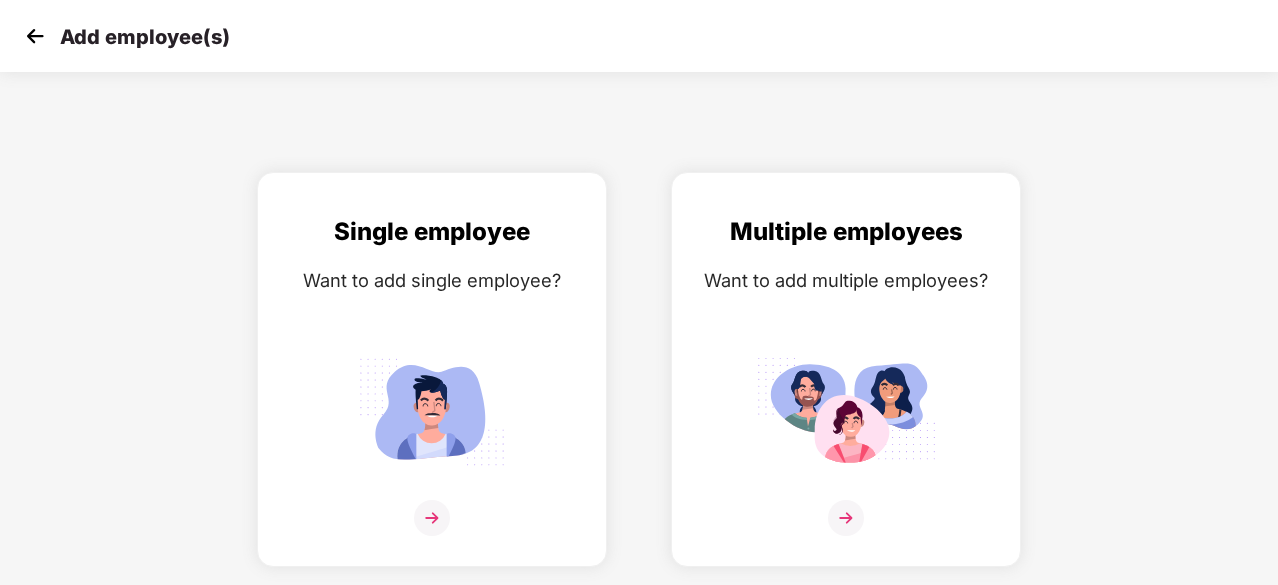 click at bounding box center [35, 36] 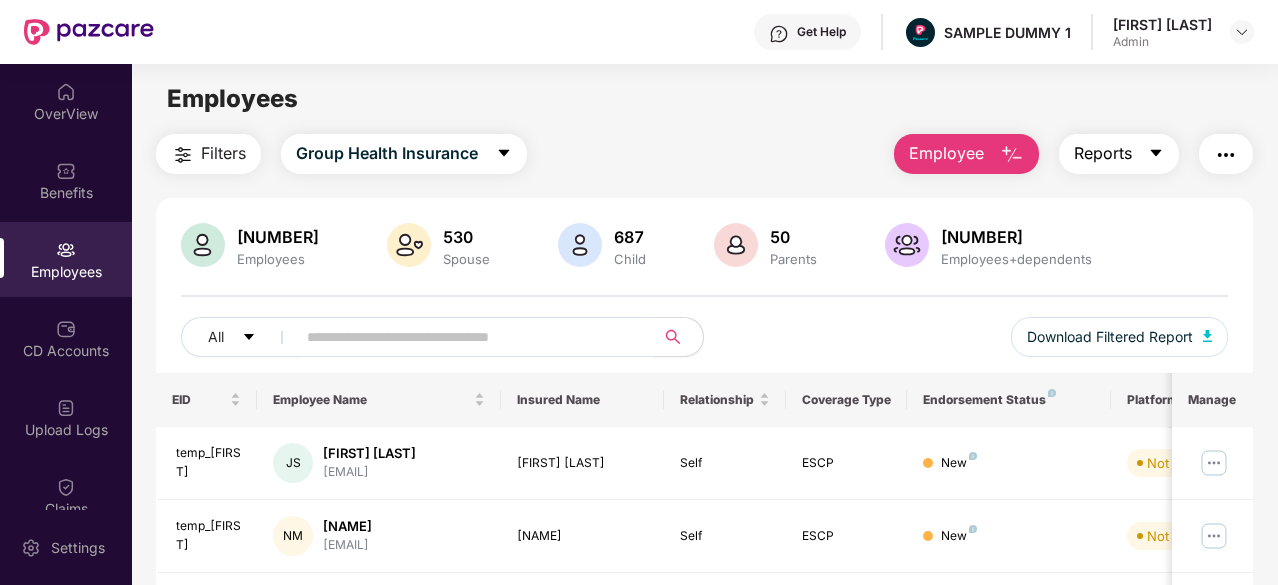 click on "Reports" at bounding box center (1103, 153) 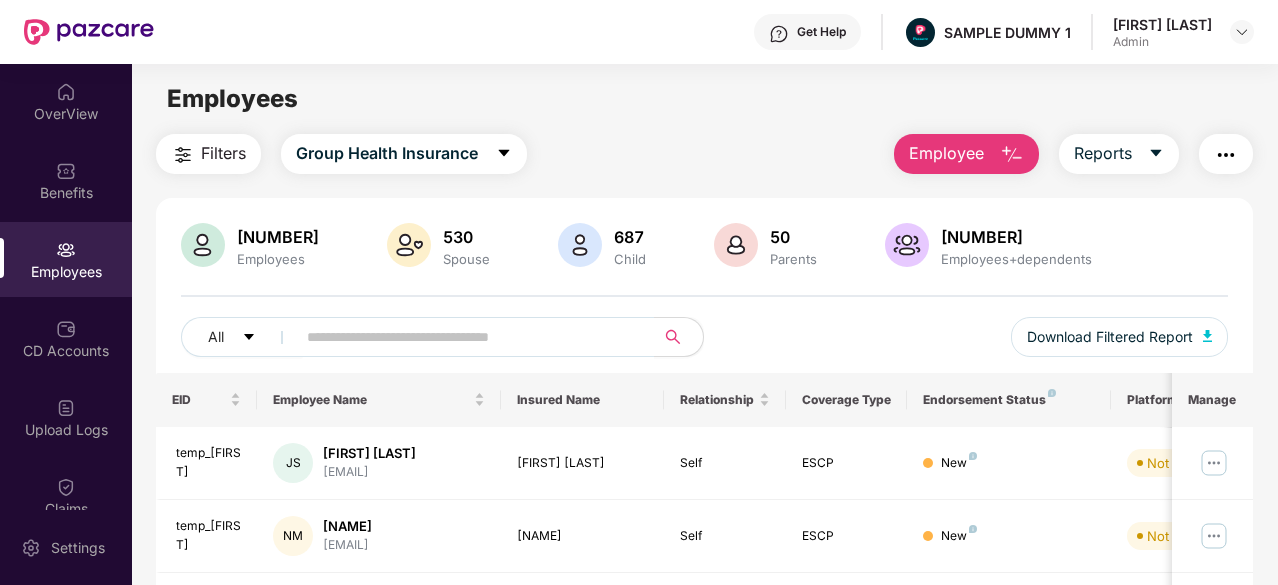 click at bounding box center (1226, 155) 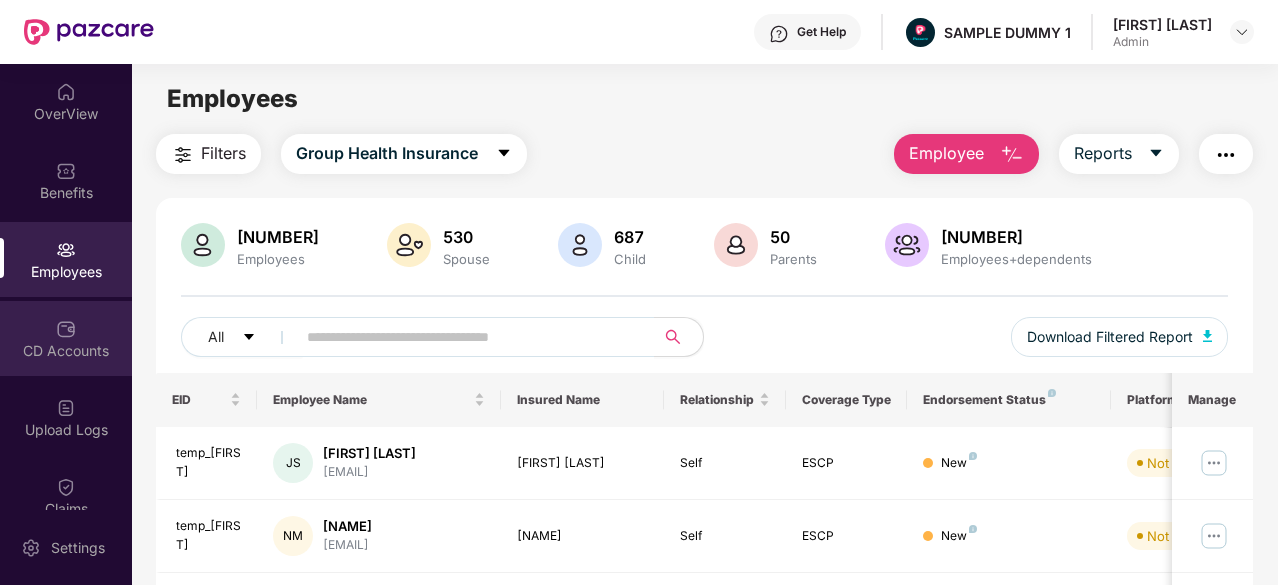 click on "CD Accounts" at bounding box center [66, 351] 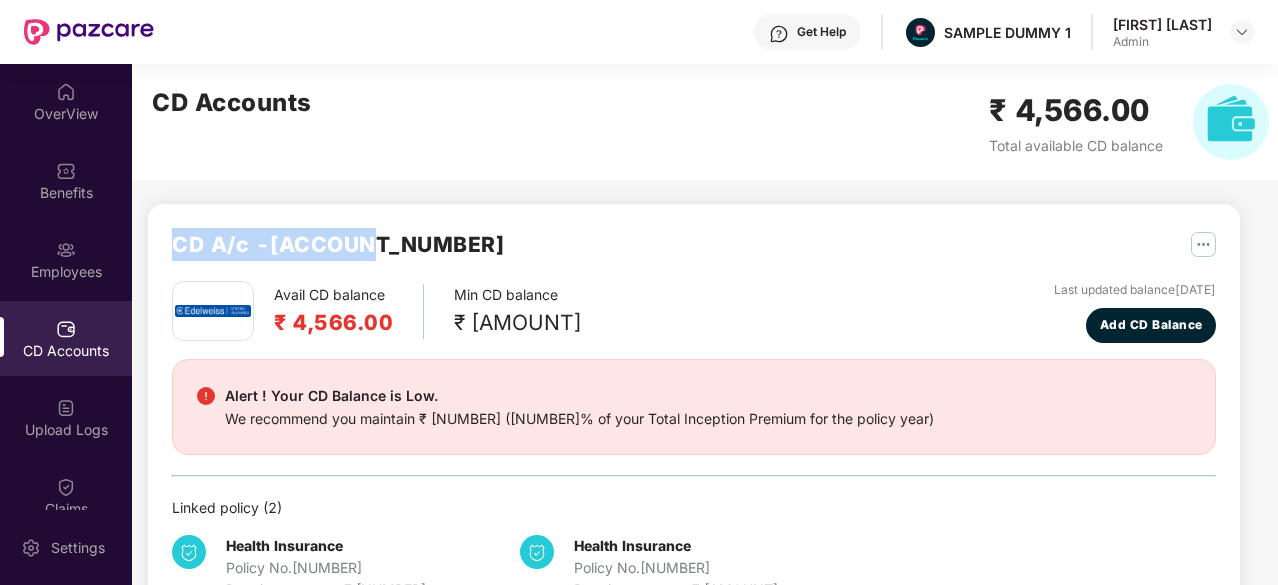 drag, startPoint x: 396, startPoint y: 247, endPoint x: 172, endPoint y: 243, distance: 224.0357 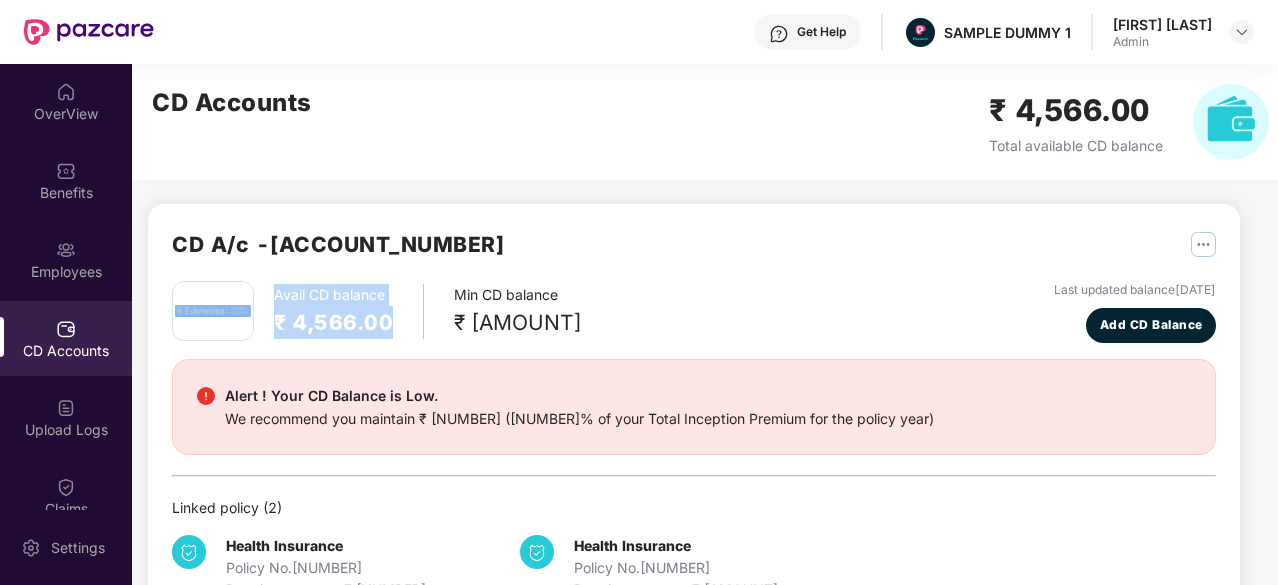 drag, startPoint x: 394, startPoint y: 327, endPoint x: 258, endPoint y: 305, distance: 137.76791 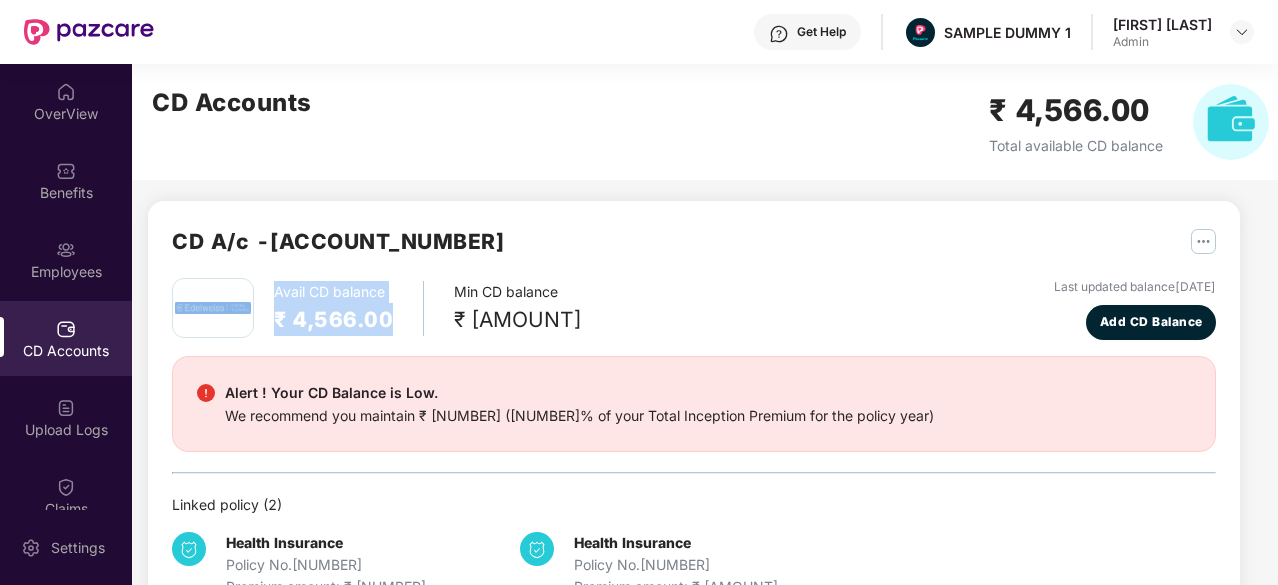scroll, scrollTop: 0, scrollLeft: 0, axis: both 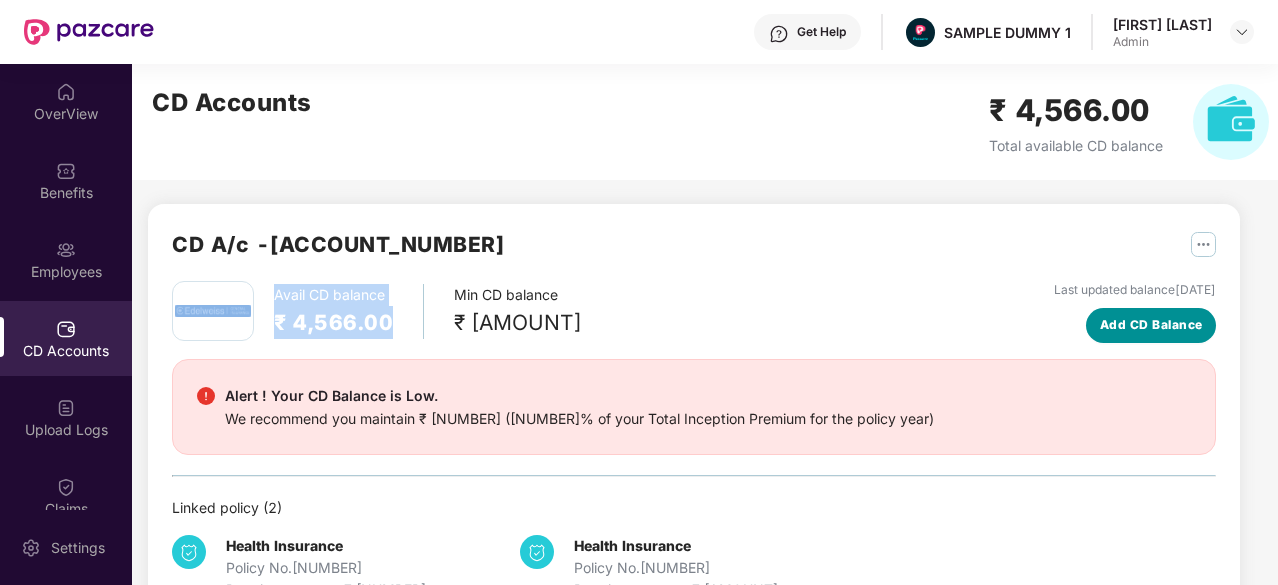 click on "Add CD Balance" at bounding box center (1151, 325) 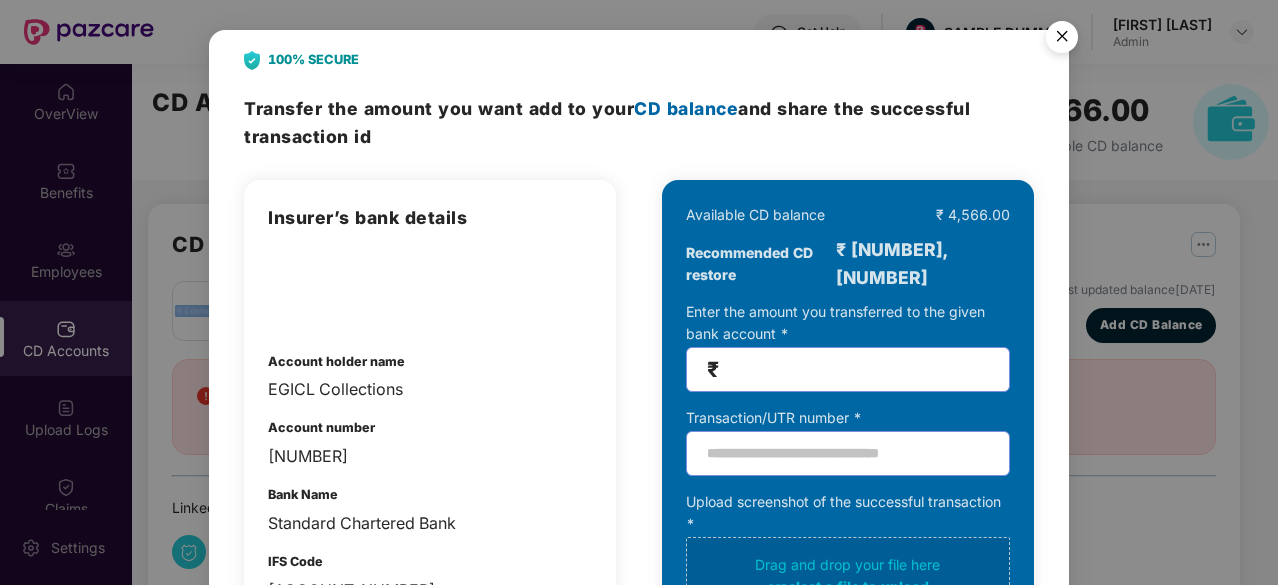 scroll, scrollTop: 77, scrollLeft: 0, axis: vertical 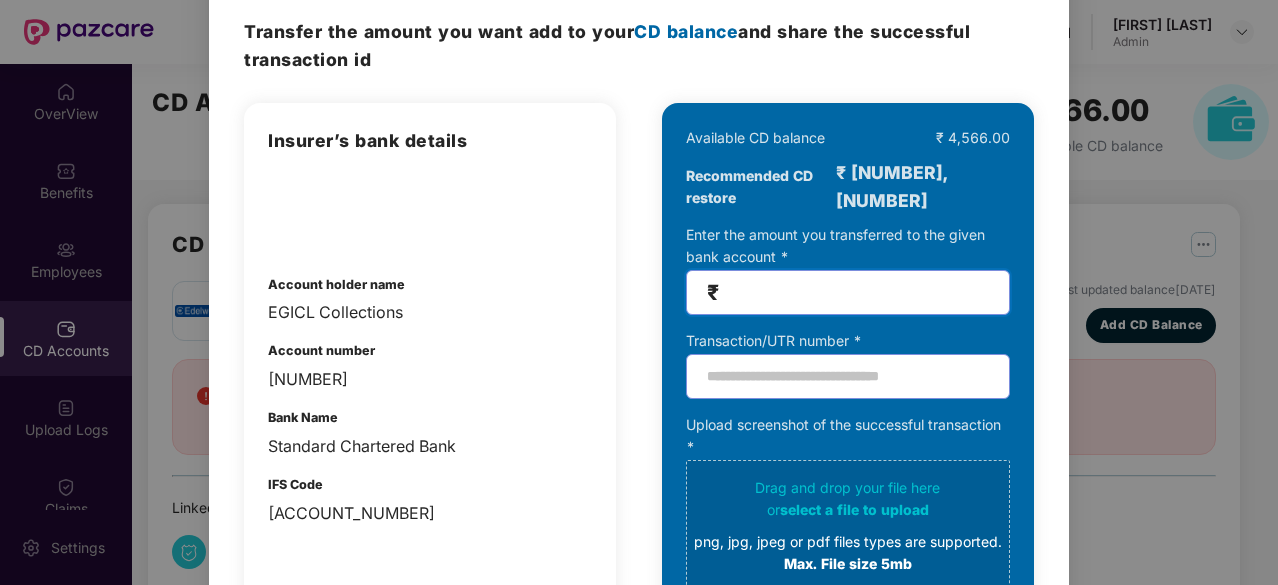 click at bounding box center (856, 292) 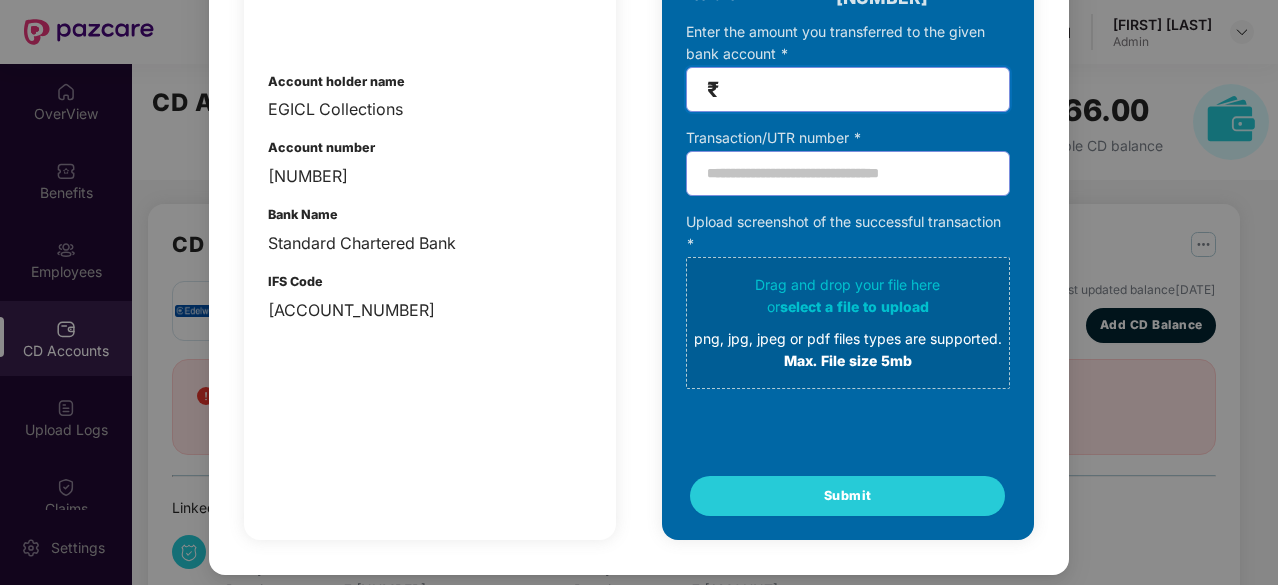 scroll, scrollTop: 0, scrollLeft: 0, axis: both 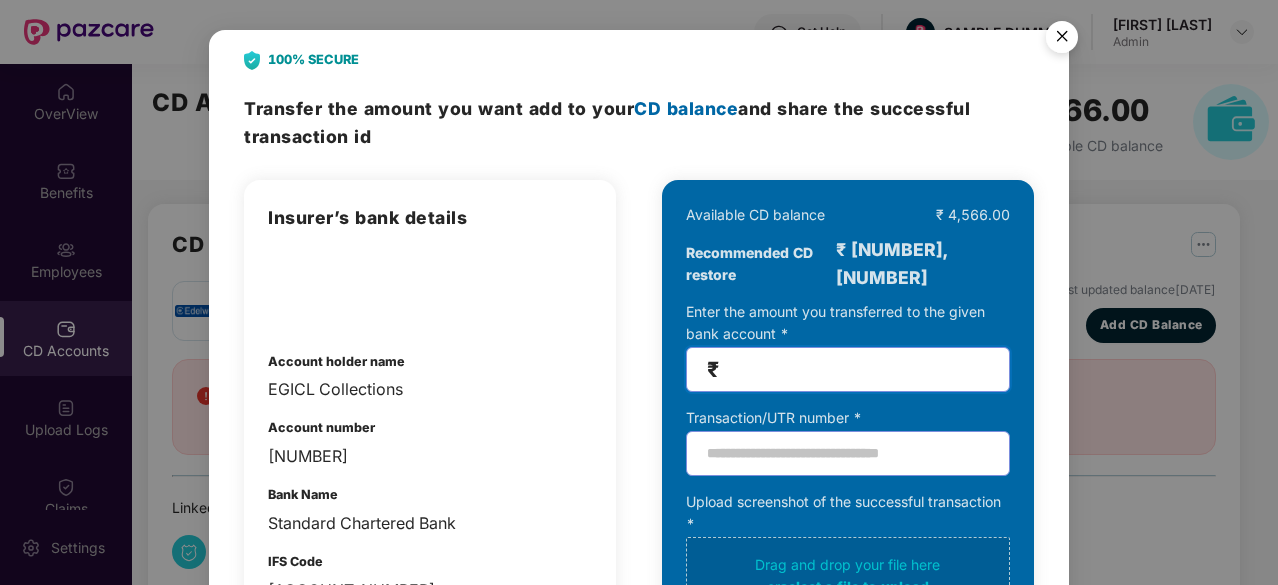 type 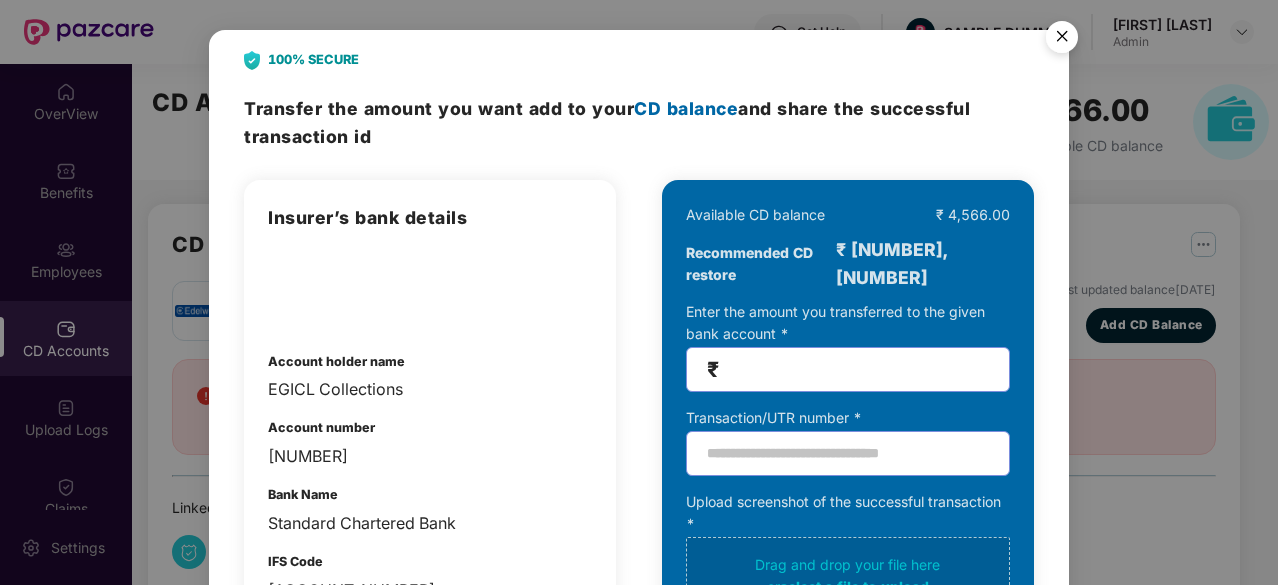 click at bounding box center [1062, 40] 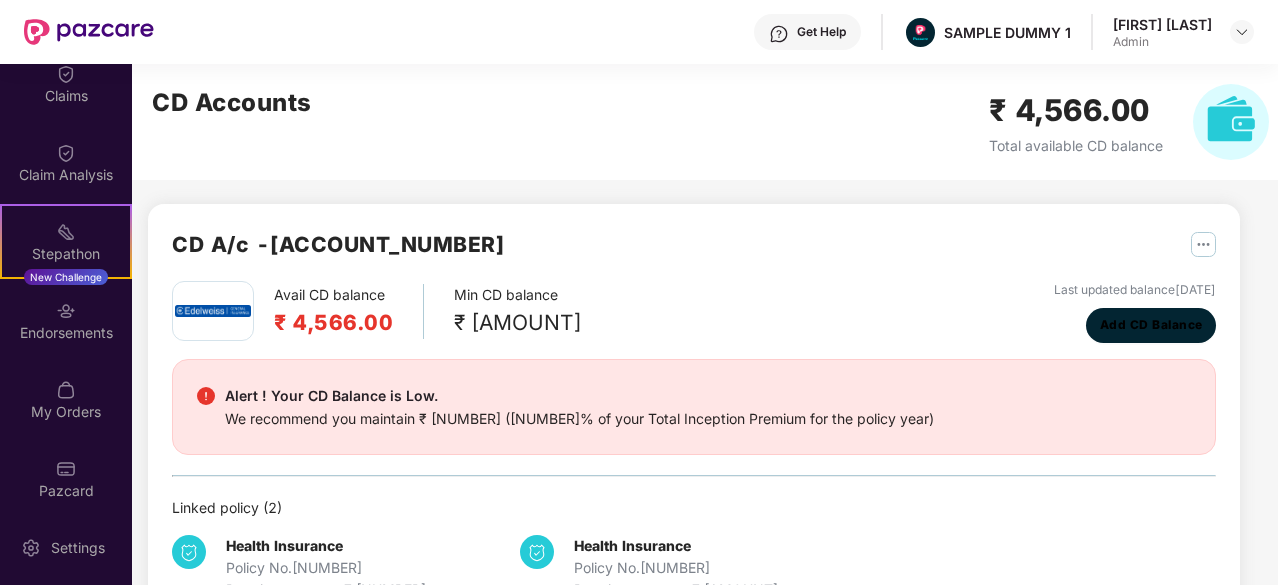 scroll, scrollTop: 422, scrollLeft: 0, axis: vertical 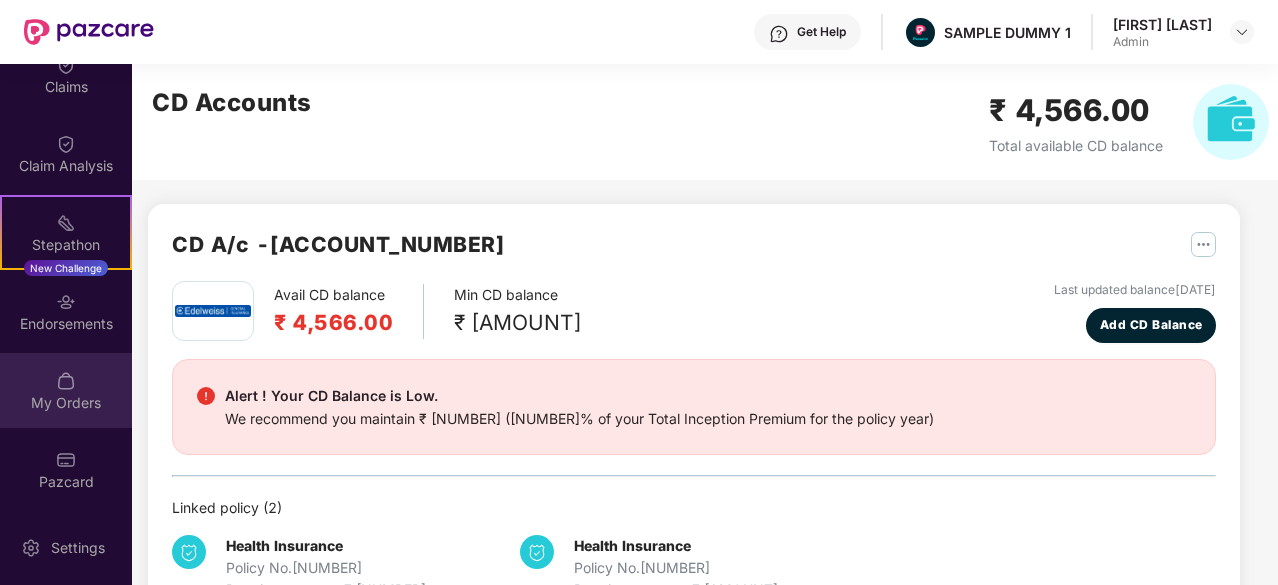 click on "My Orders" at bounding box center (66, 390) 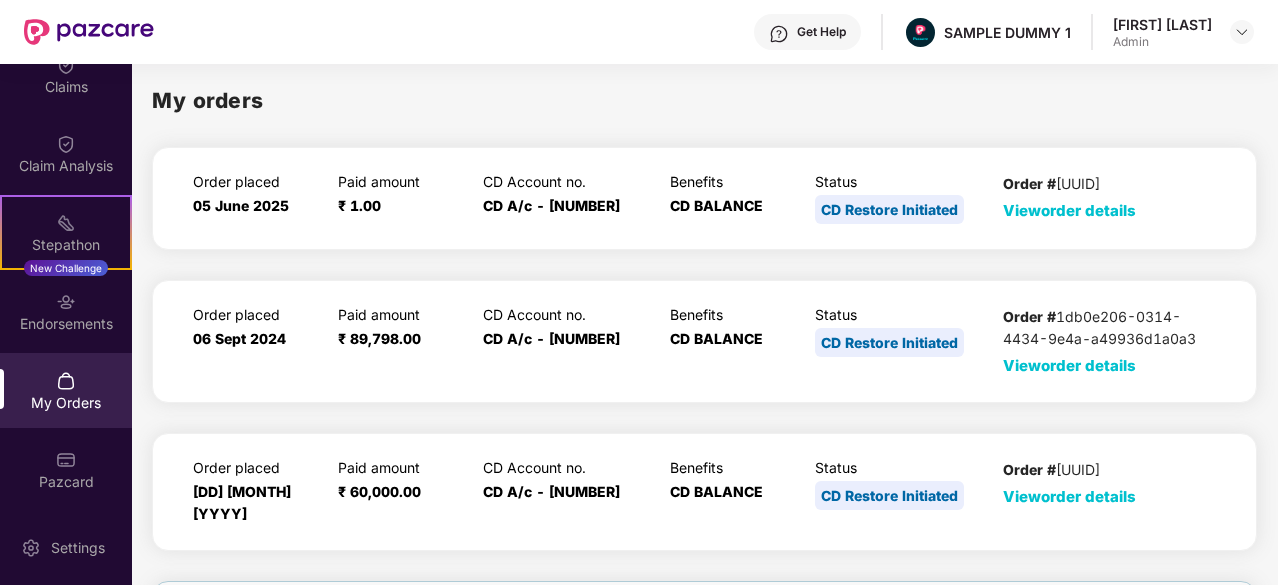 click on "View  order details" at bounding box center [1069, 210] 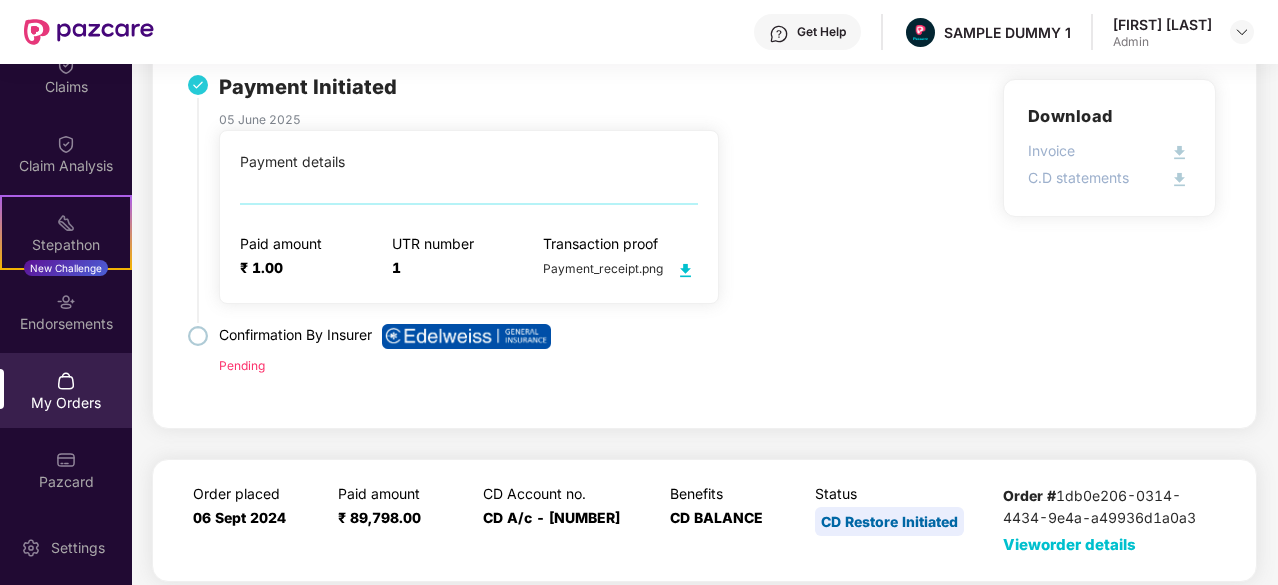 scroll, scrollTop: 0, scrollLeft: 0, axis: both 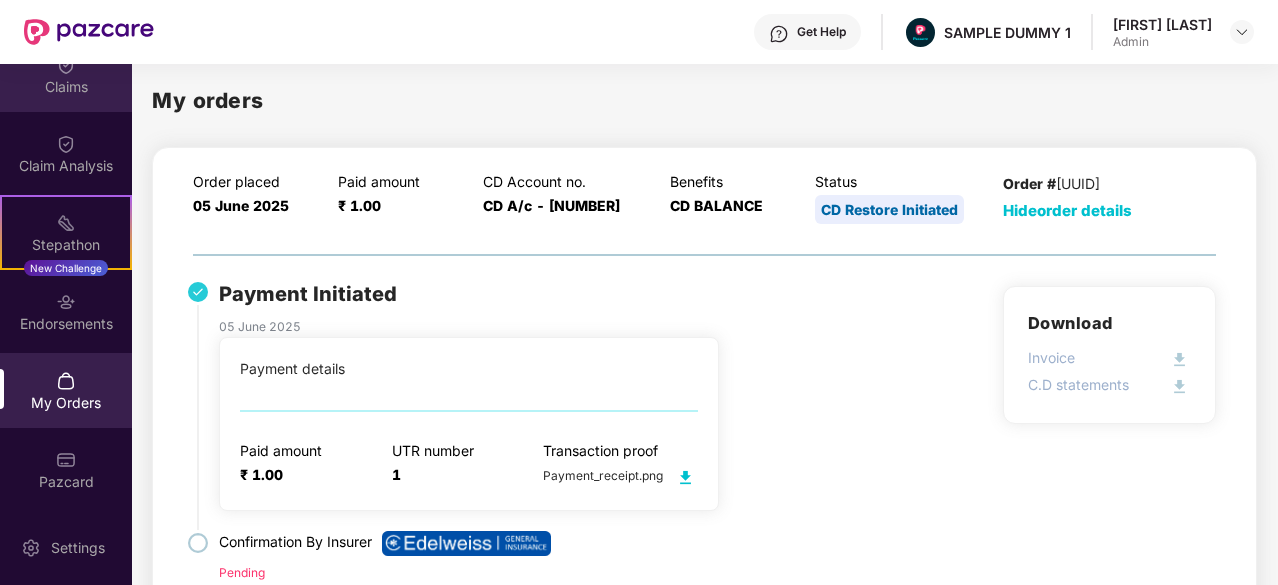 click on "Claims" at bounding box center (66, 74) 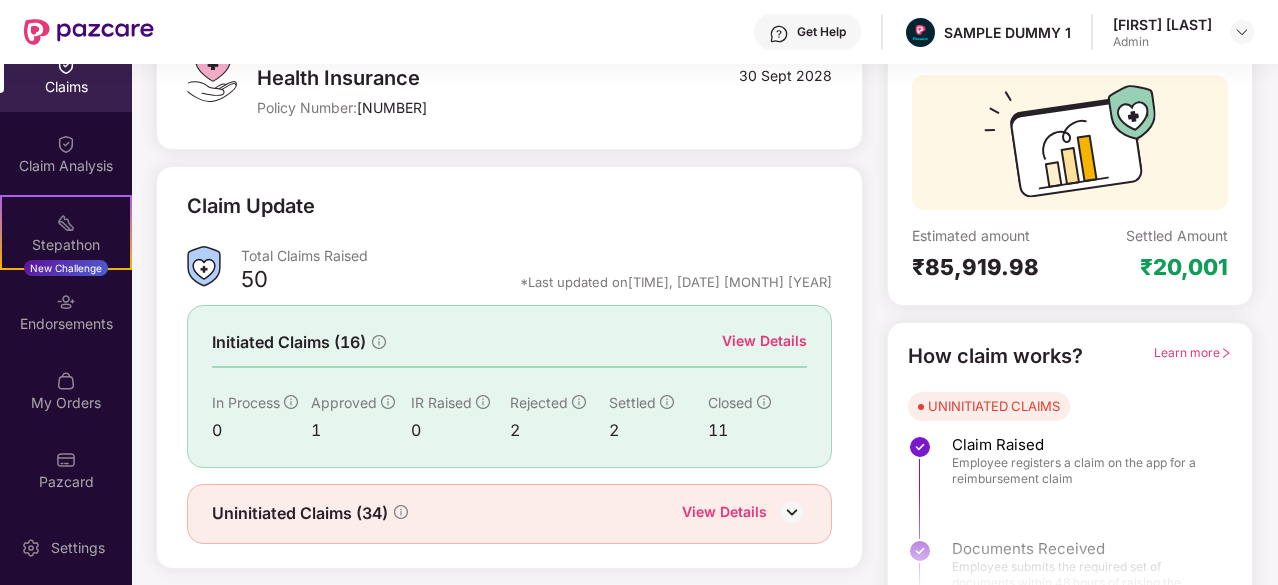scroll, scrollTop: 196, scrollLeft: 0, axis: vertical 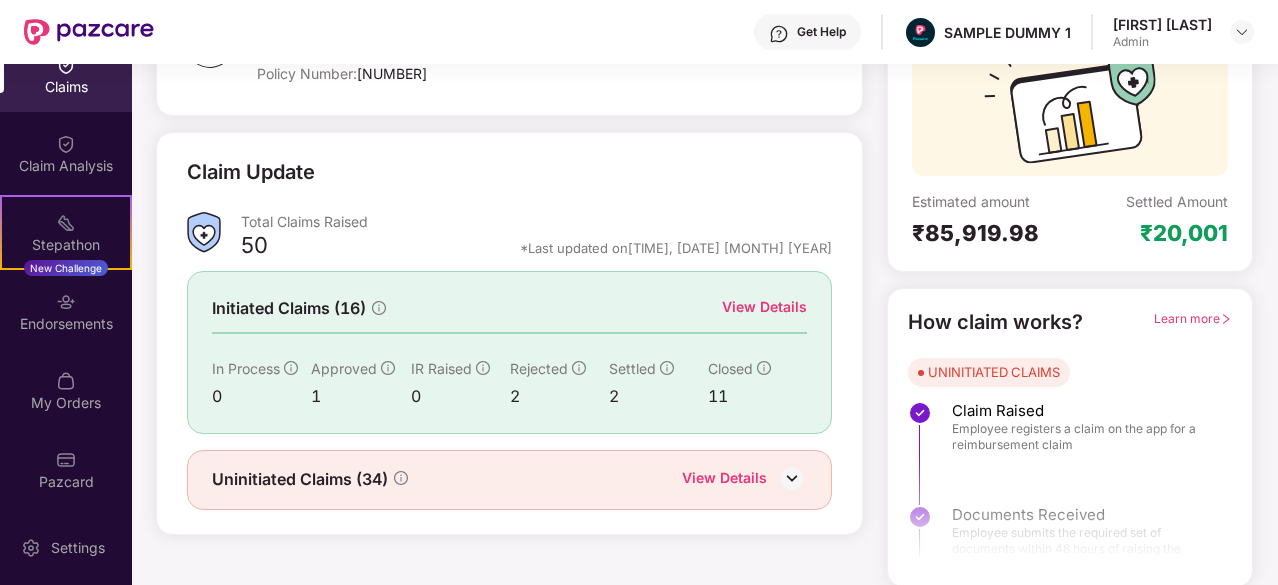 click on "View Details" at bounding box center [764, 307] 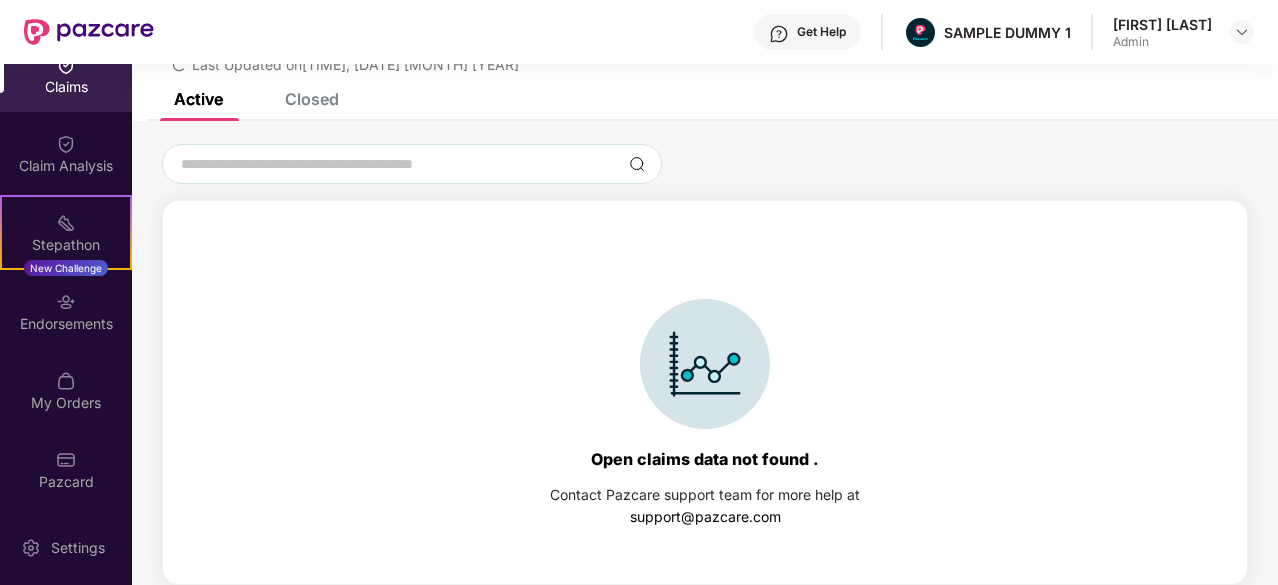 scroll, scrollTop: 86, scrollLeft: 0, axis: vertical 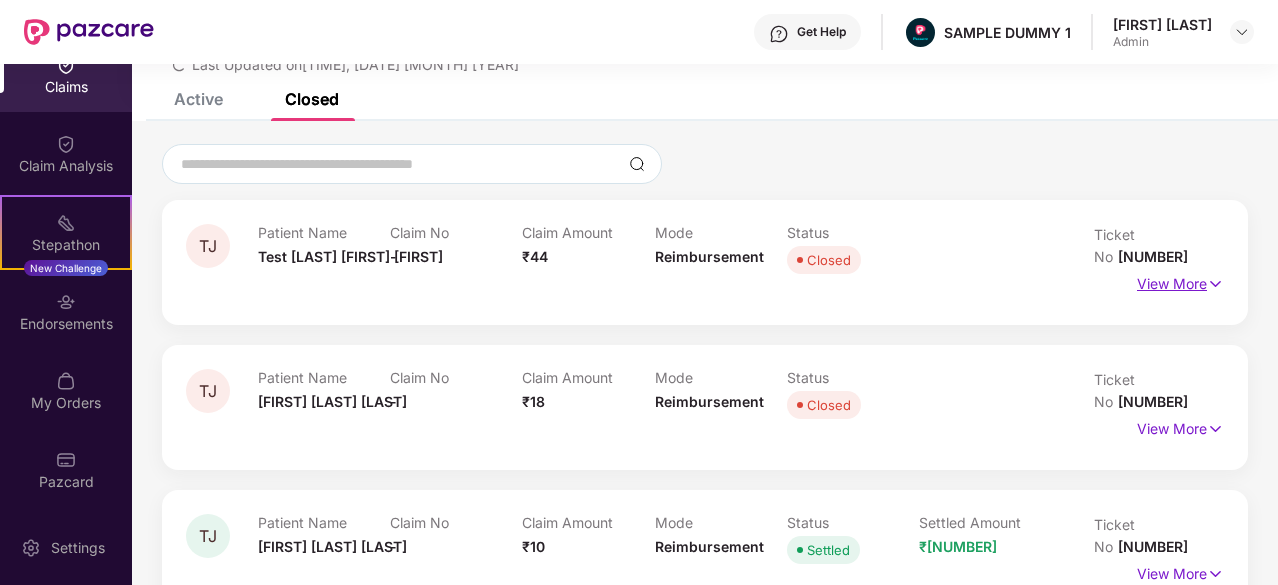 click on "View More" at bounding box center (1180, 281) 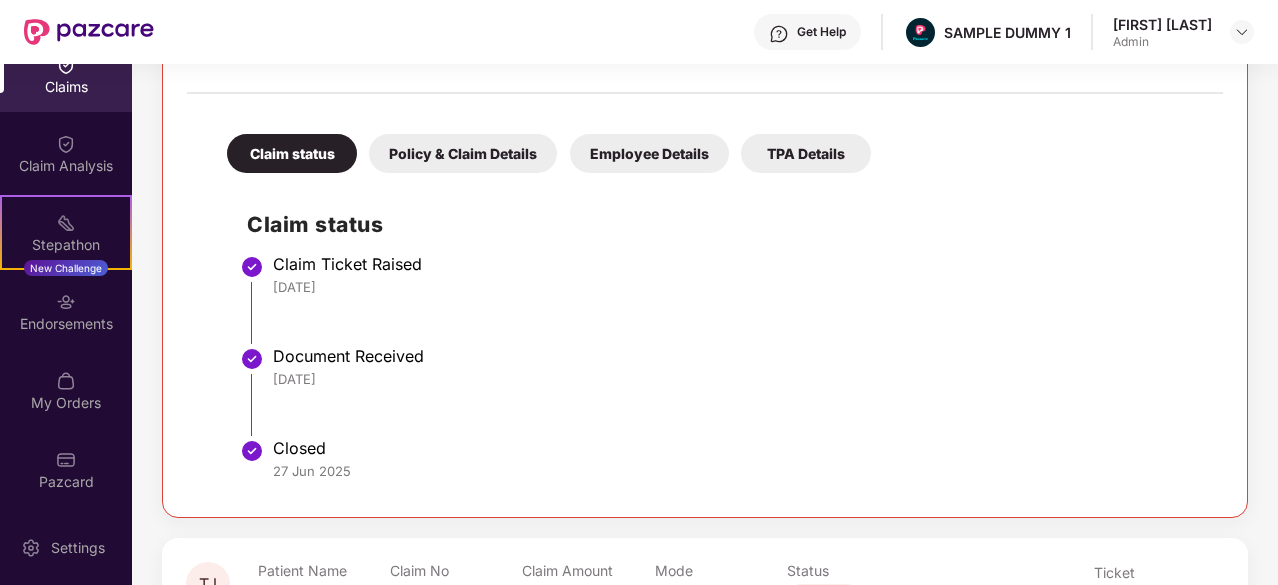scroll, scrollTop: 371, scrollLeft: 0, axis: vertical 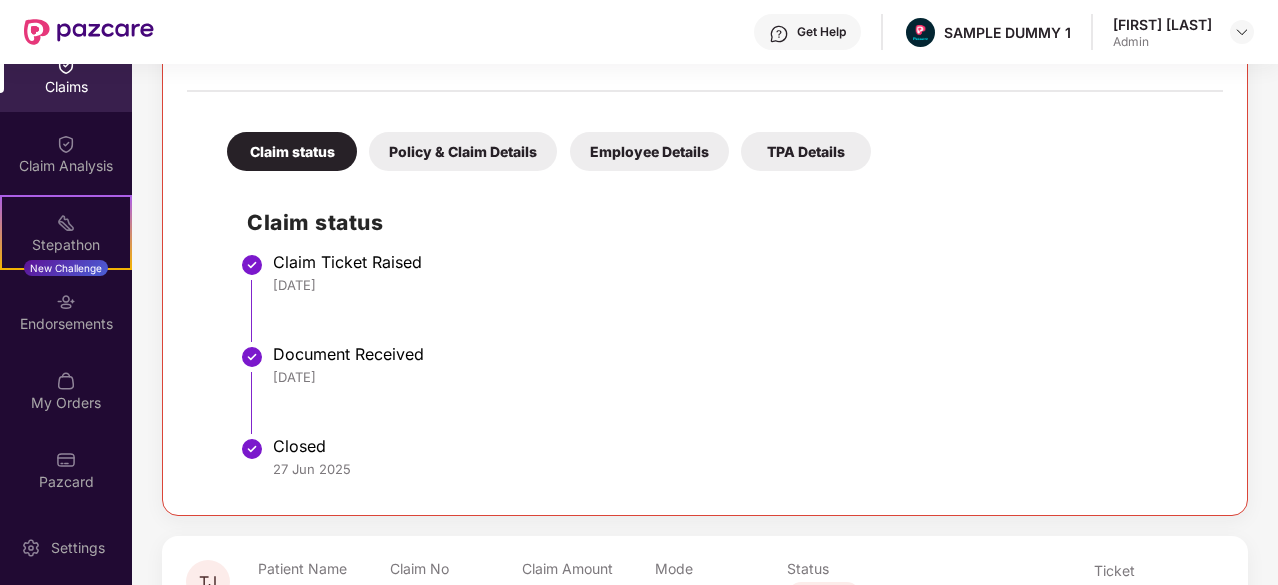 click on "Policy & Claim Details" at bounding box center (463, 151) 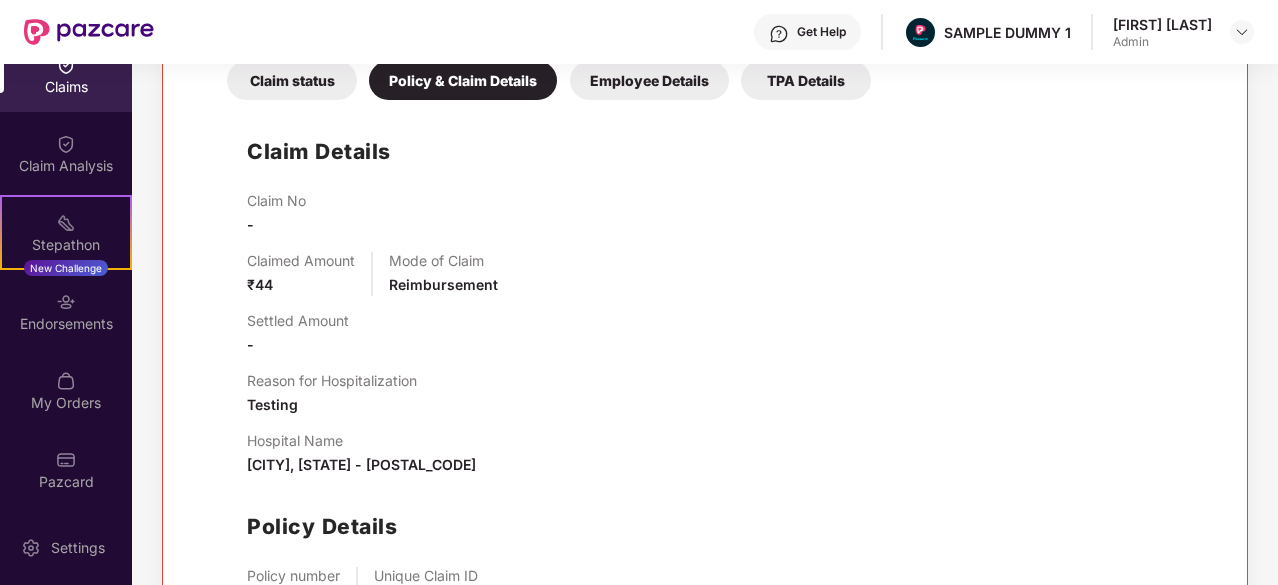 scroll, scrollTop: 445, scrollLeft: 0, axis: vertical 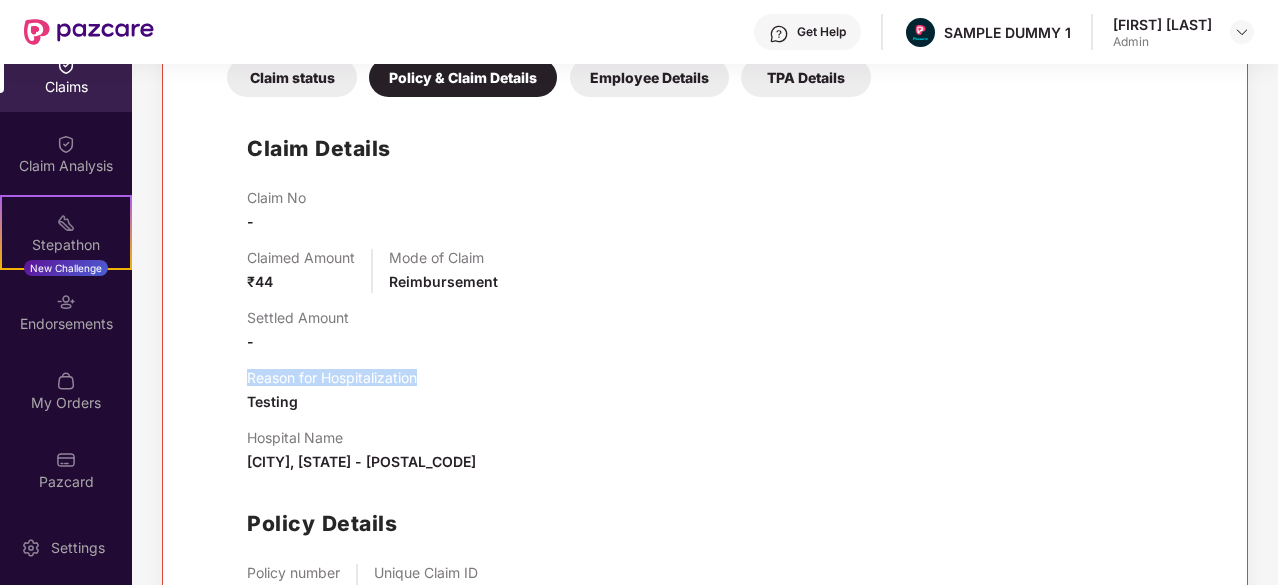drag, startPoint x: 453, startPoint y: 376, endPoint x: 220, endPoint y: 383, distance: 233.10513 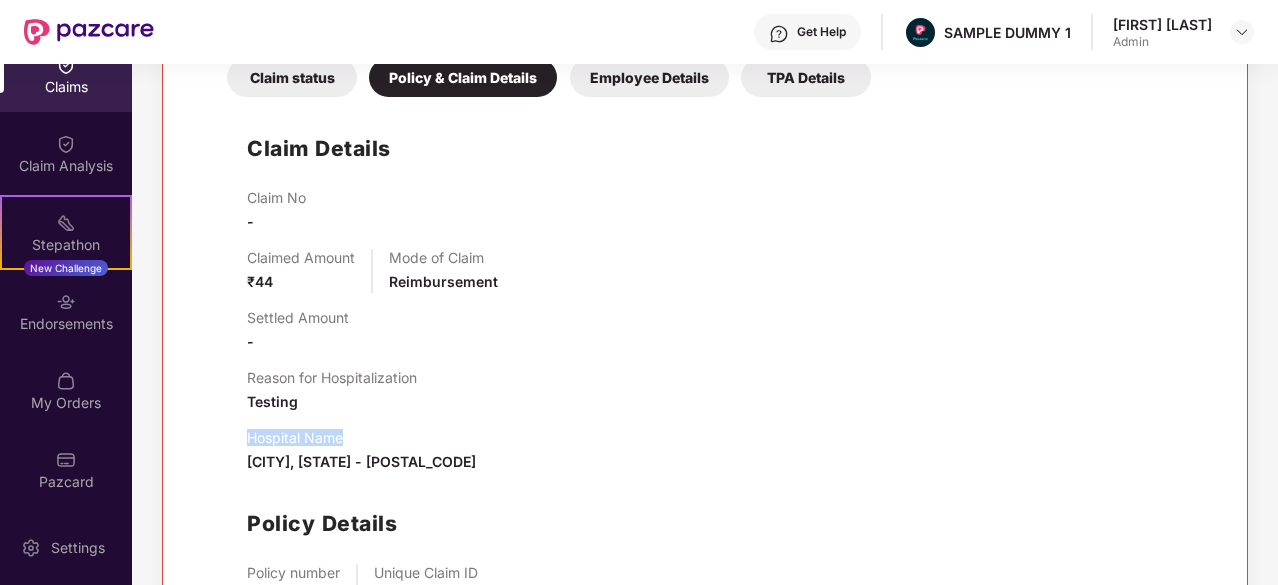 drag, startPoint x: 355, startPoint y: 437, endPoint x: 230, endPoint y: 433, distance: 125.06398 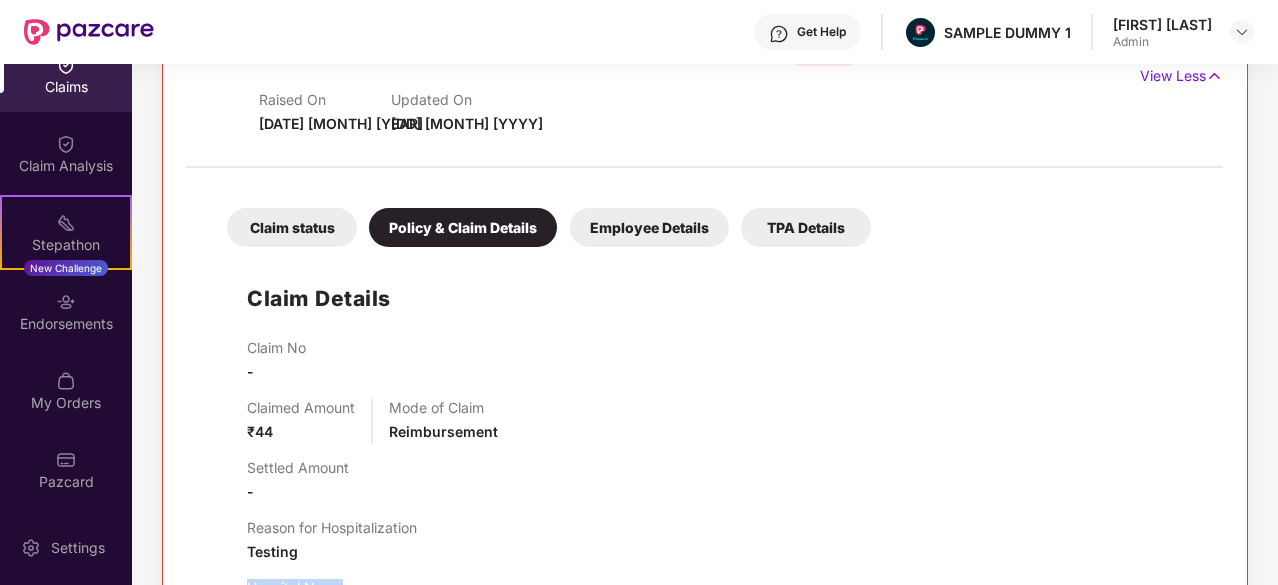 scroll, scrollTop: 294, scrollLeft: 0, axis: vertical 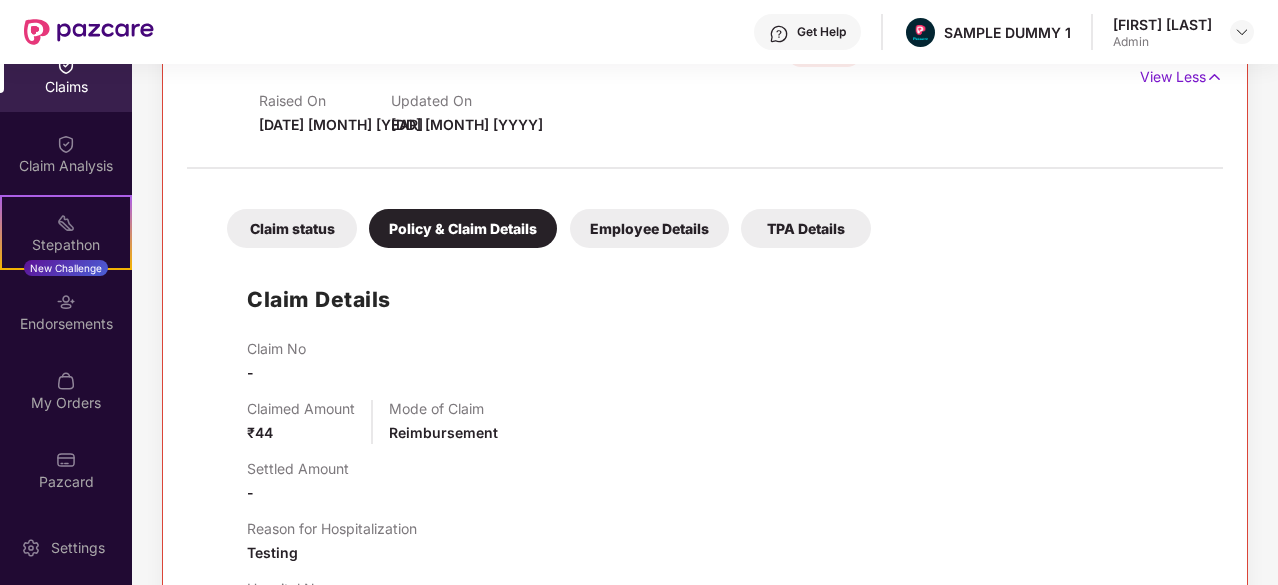click on "Employee Details" at bounding box center (649, 228) 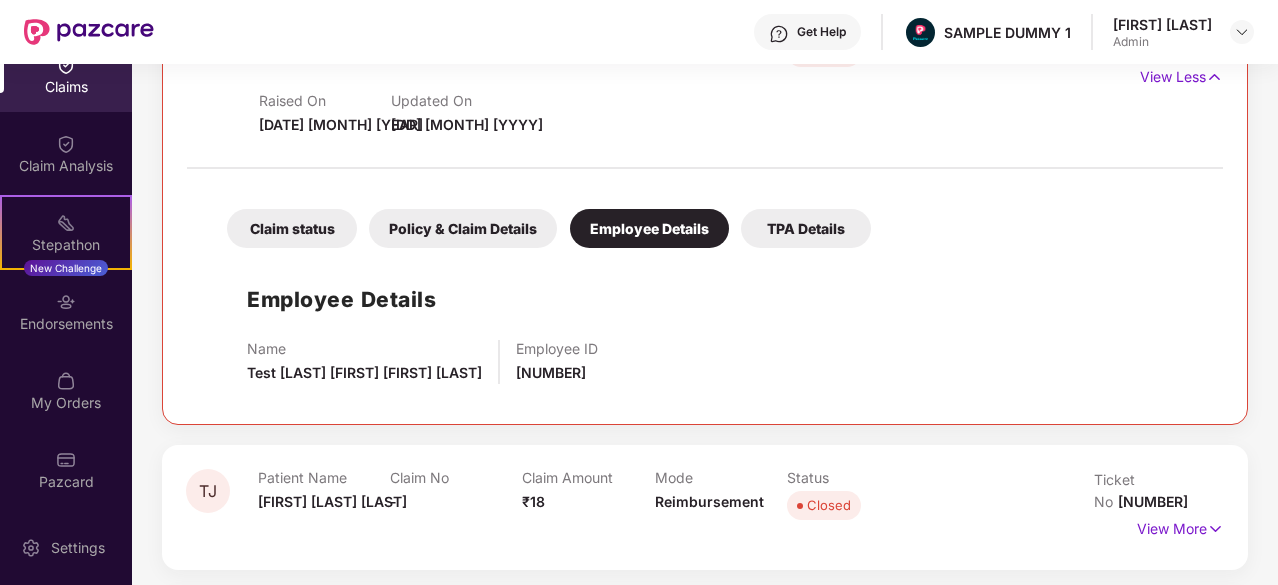 click on "TPA Details" at bounding box center [806, 228] 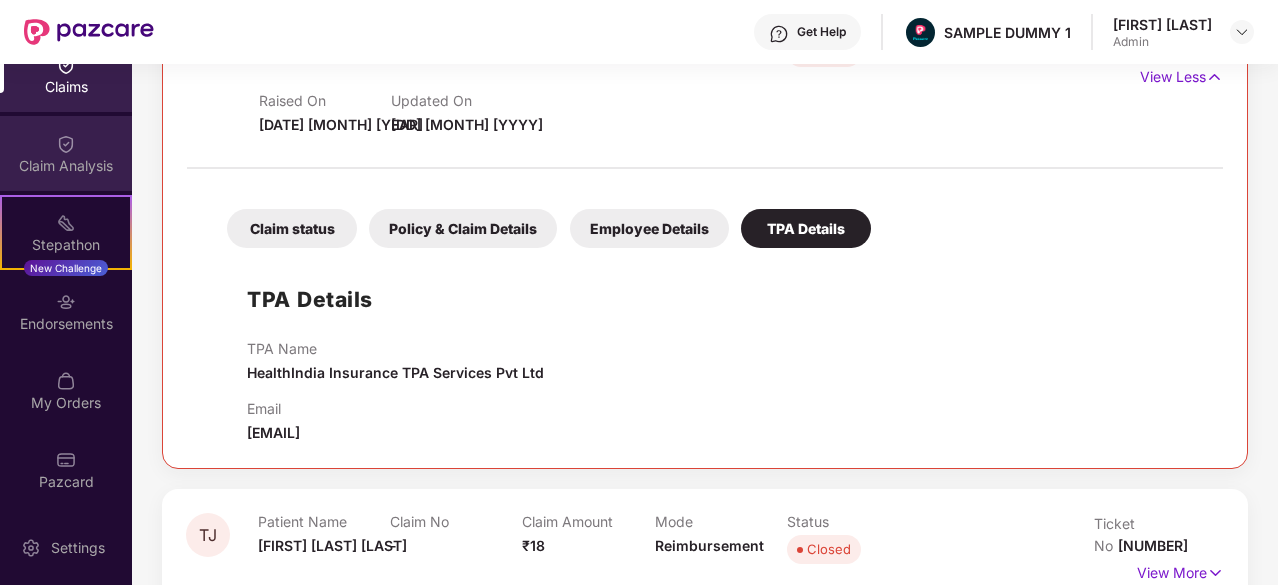 click at bounding box center (66, 144) 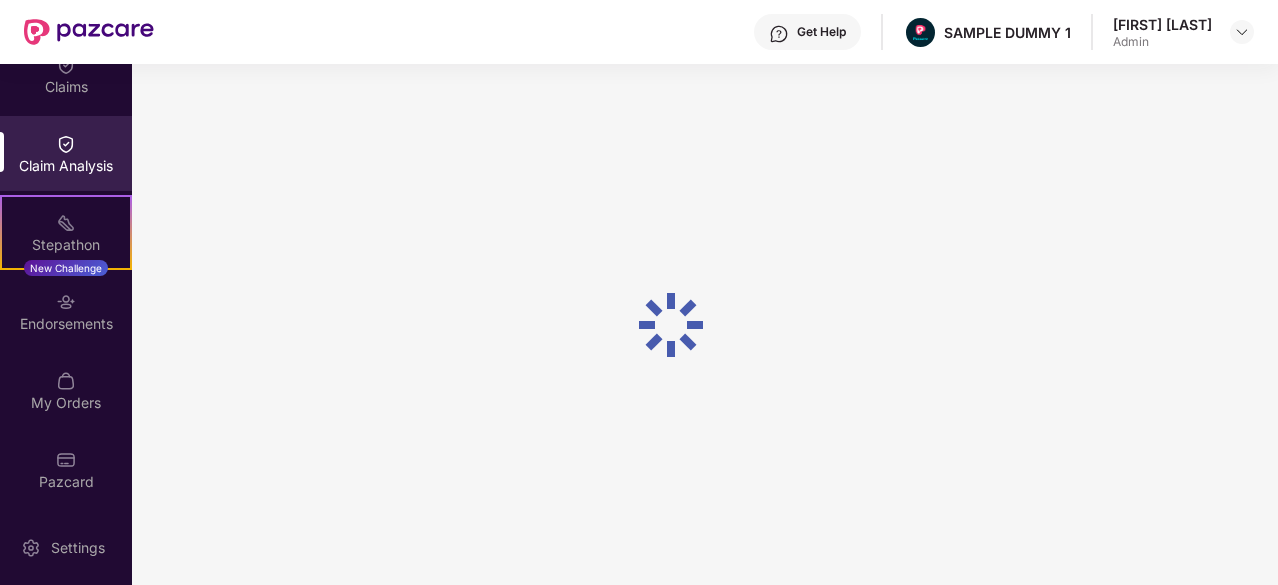scroll, scrollTop: 0, scrollLeft: 0, axis: both 